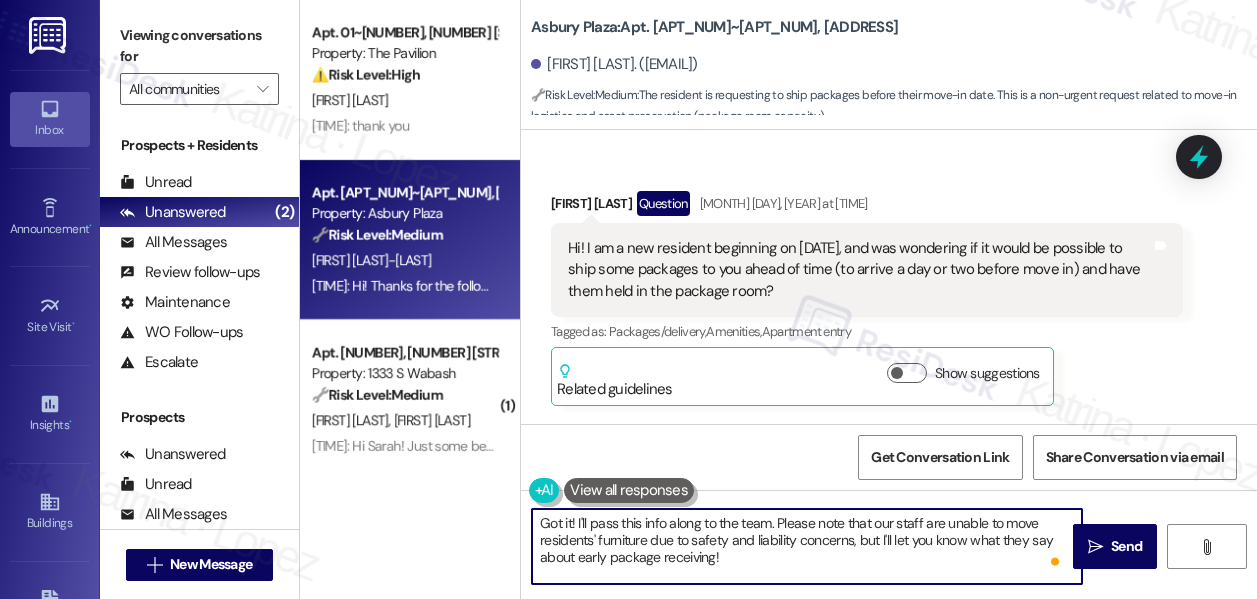 scroll, scrollTop: 0, scrollLeft: 0, axis: both 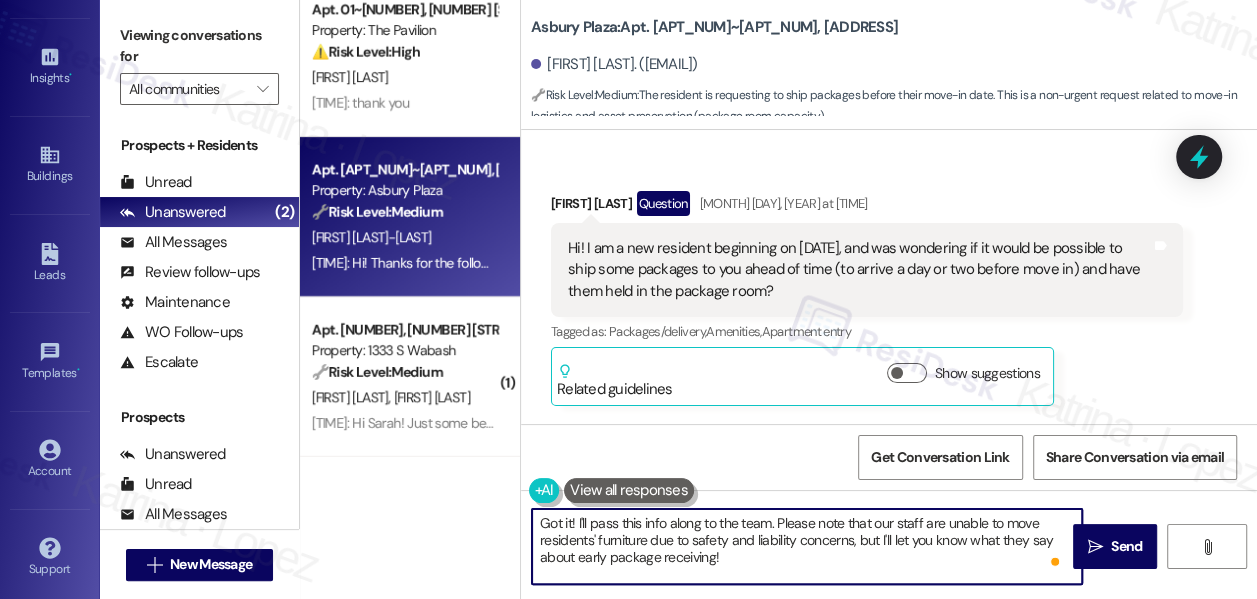 click on "Hi! I am a new resident beginning on [DATE], and was wondering if it would be possible to ship some packages to you ahead of time (to arrive a day or two before move in) and have them held in the package room?" at bounding box center [859, 270] 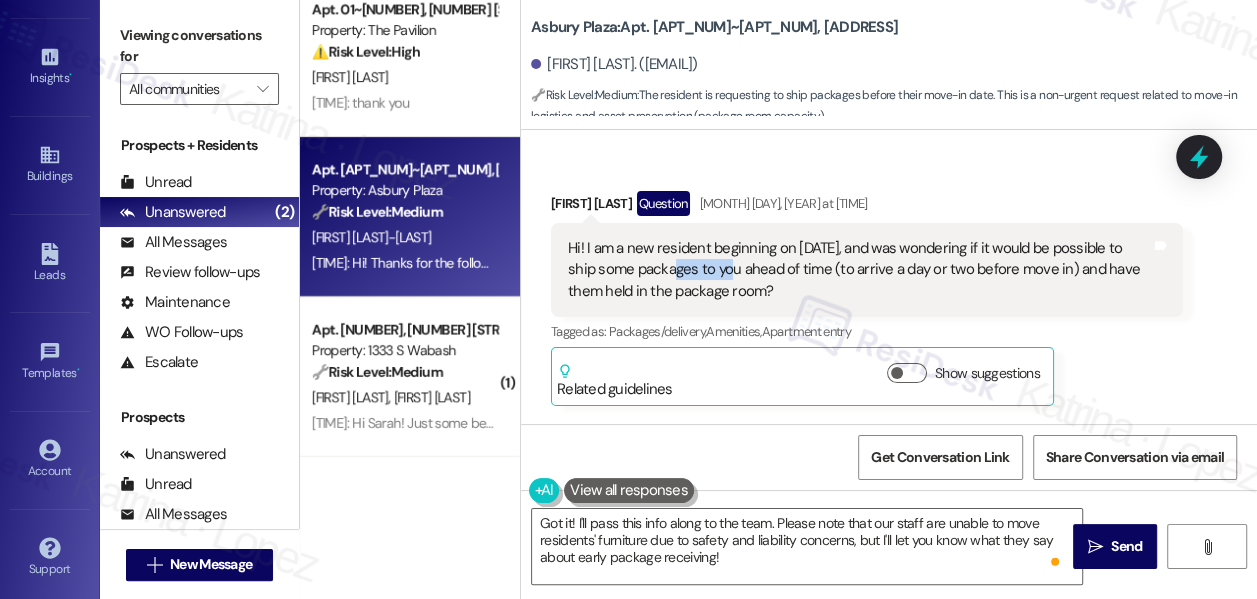 click on "Hi! I am a new resident beginning on [DATE], and was wondering if it would be possible to ship some packages to you ahead of time (to arrive a day or two before move in) and have them held in the package room?" at bounding box center (859, 270) 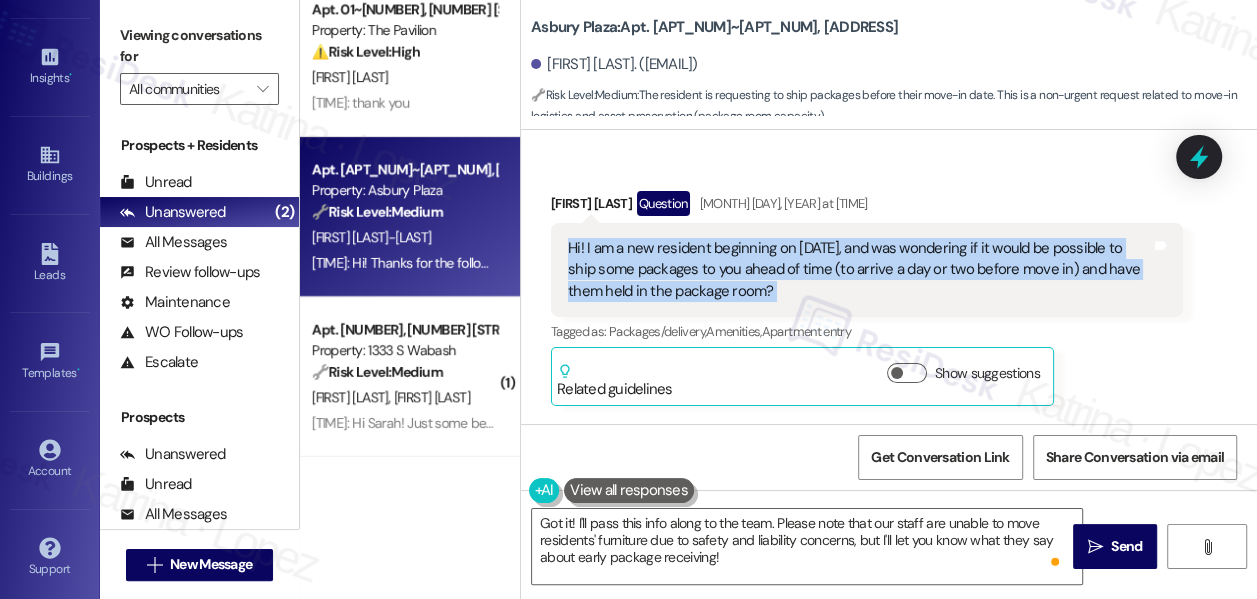 click on "Hi! I am a new resident beginning on [DATE], and was wondering if it would be possible to ship some packages to you ahead of time (to arrive a day or two before move in) and have them held in the package room?" at bounding box center (859, 270) 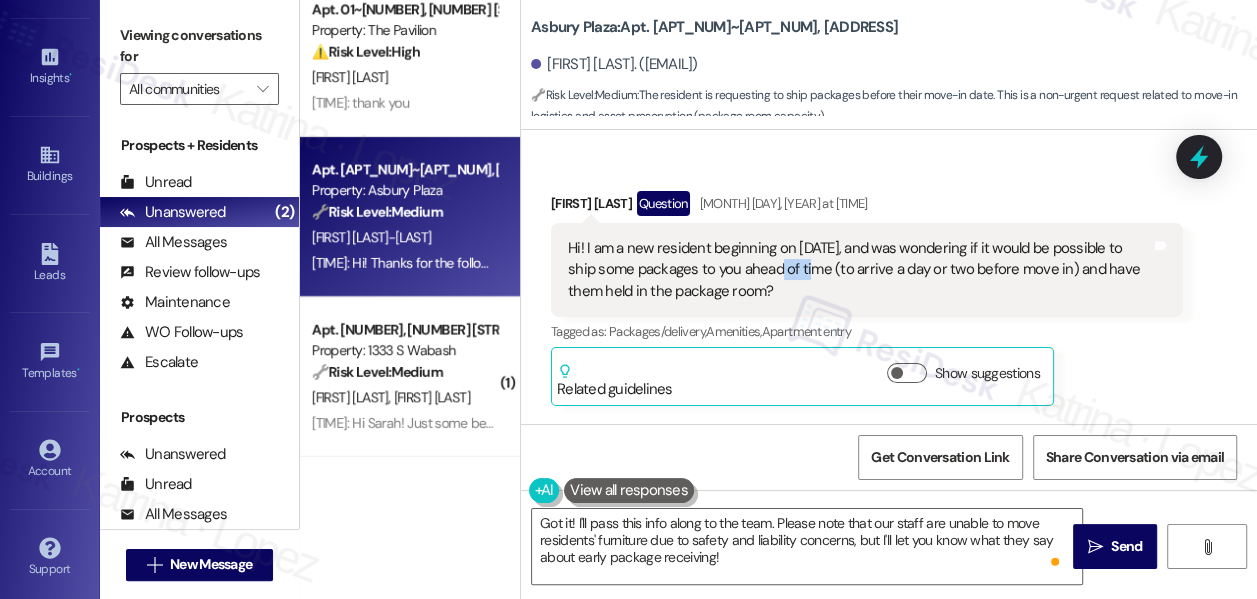 click on "Hi! I am a new resident beginning on [DATE], and was wondering if it would be possible to ship some packages to you ahead of time (to arrive a day or two before move in) and have them held in the package room?" at bounding box center (859, 270) 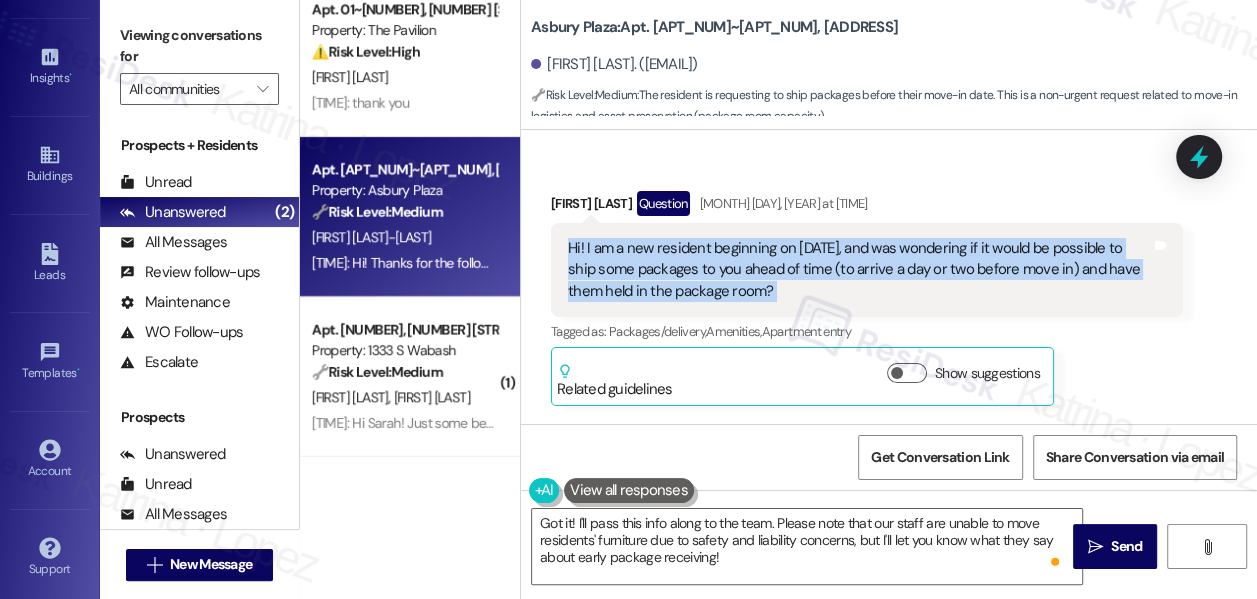 click on "Hi! I am a new resident beginning on [DATE], and was wondering if it would be possible to ship some packages to you ahead of time (to arrive a day or two before move in) and have them held in the package room?" at bounding box center [859, 270] 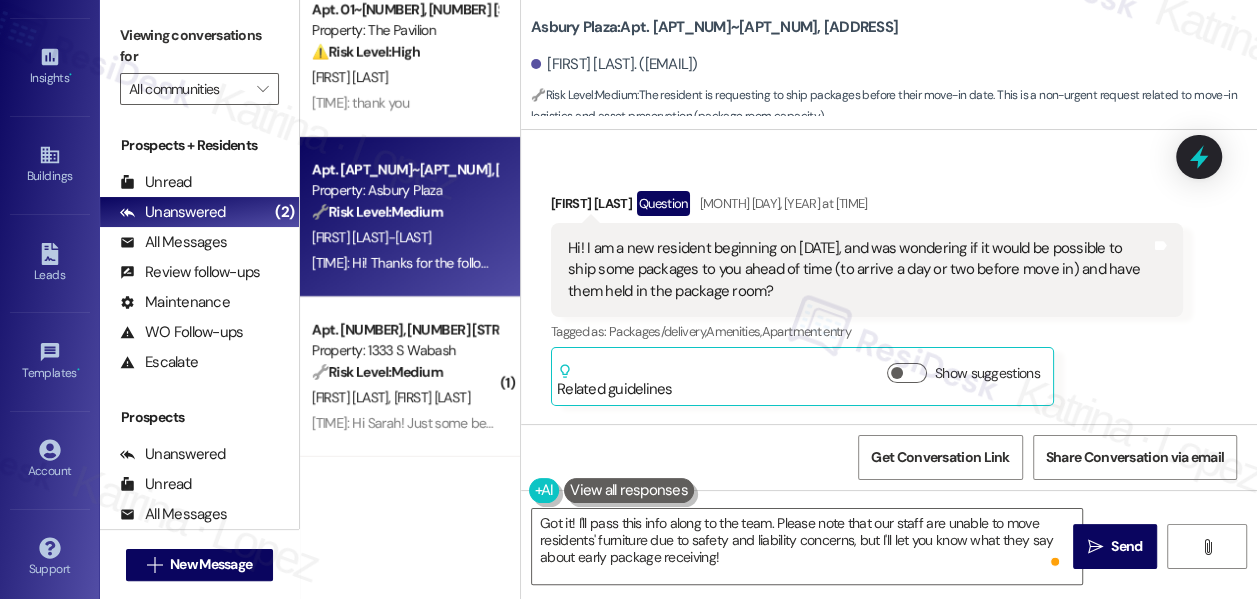 click on "Received via SMS Pablo [LAST]-[LAST] Question [MONTH] [DAY], [YEAR] at [TIME] Hi! I am a new resident beginning on [MONTH] [DAY], and was wondering if it would be possible to ship some packages to you ahead of time (to arrive a day or two before move in) and have them held in the package room? Tags and notes Tagged as: Packages/delivery , Click to highlight conversations about Packages/delivery Amenities , Click to highlight conversations about Amenities Apartment entry Click to highlight conversations about Apartment entry Related guidelines Show suggestions" at bounding box center [889, 283] 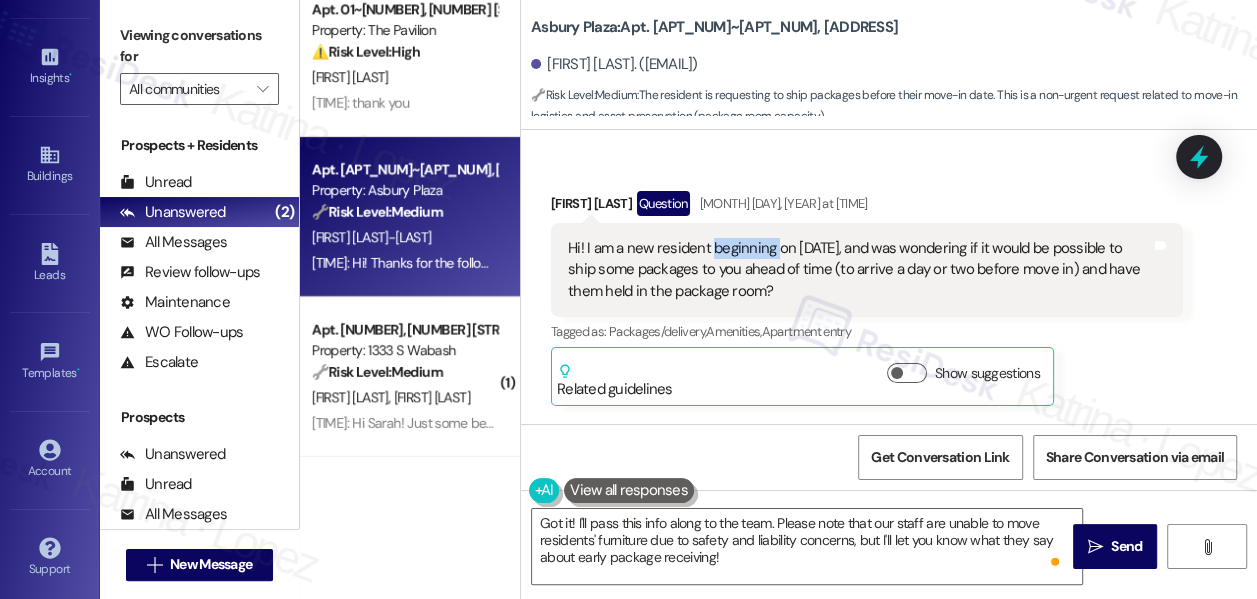 click on "Hi! I am a new resident beginning on [DATE], and was wondering if it would be possible to ship some packages to you ahead of time (to arrive a day or two before move in) and have them held in the package room?" at bounding box center [859, 270] 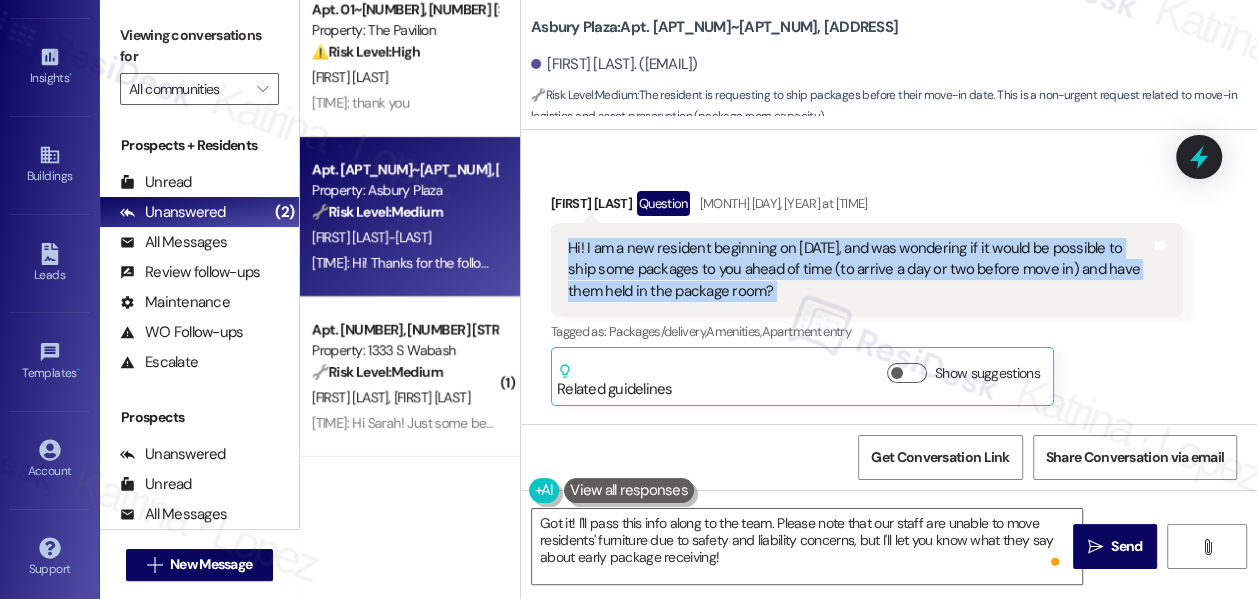 click on "Hi! I am a new resident beginning on [DATE], and was wondering if it would be possible to ship some packages to you ahead of time (to arrive a day or two before move in) and have them held in the package room?" at bounding box center [859, 270] 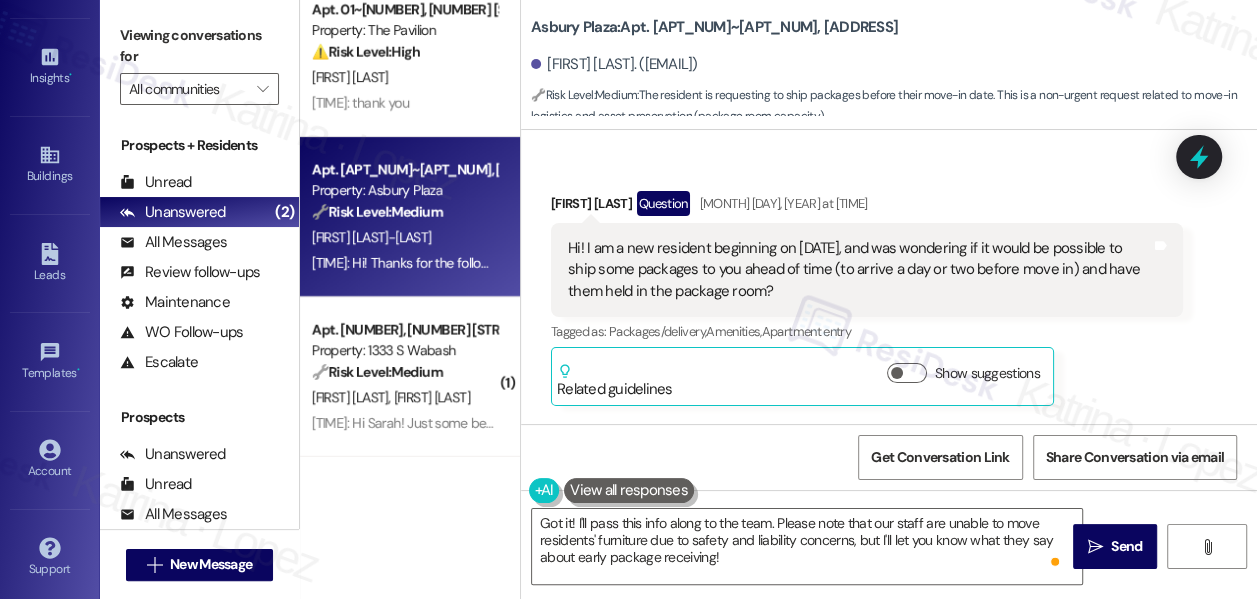 click on "Received via SMS Pablo [LAST]-[LAST] Question [MONTH] [DAY], [YEAR] at [TIME] Hi! I am a new resident beginning on [MONTH] [DAY], and was wondering if it would be possible to ship some packages to you ahead of time (to arrive a day or two before move in) and have them held in the package room? Tags and notes Tagged as: Packages/delivery , Click to highlight conversations about Packages/delivery Amenities , Click to highlight conversations about Amenities Apartment entry Click to highlight conversations about Apartment entry Related guidelines Show suggestions" at bounding box center [889, 283] 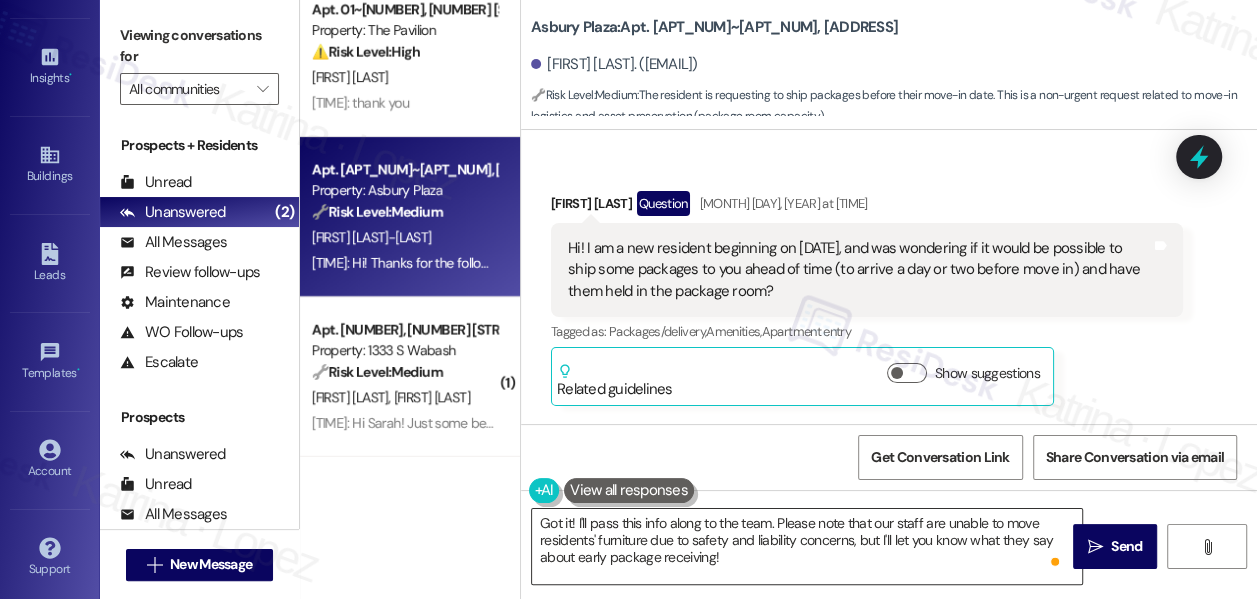 click on "Got it! I'll pass this info along to the team. Please note that our staff are unable to move residents' furniture due to safety and liability concerns, but I'll let you know what they say about early package receiving!" at bounding box center [807, 546] 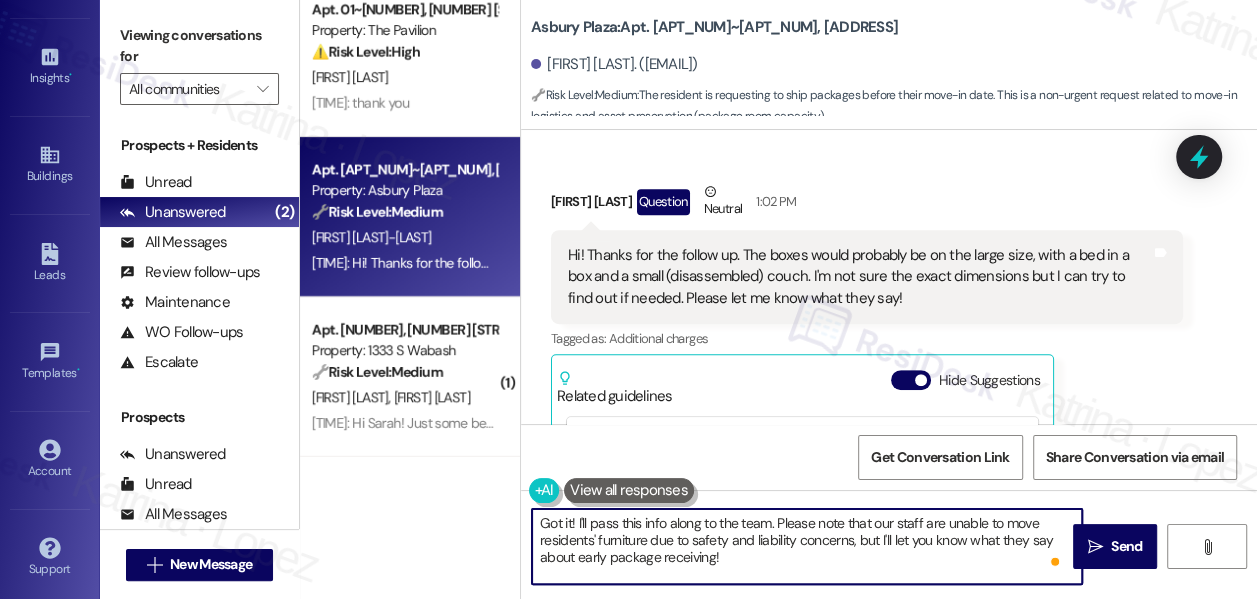scroll, scrollTop: 818, scrollLeft: 0, axis: vertical 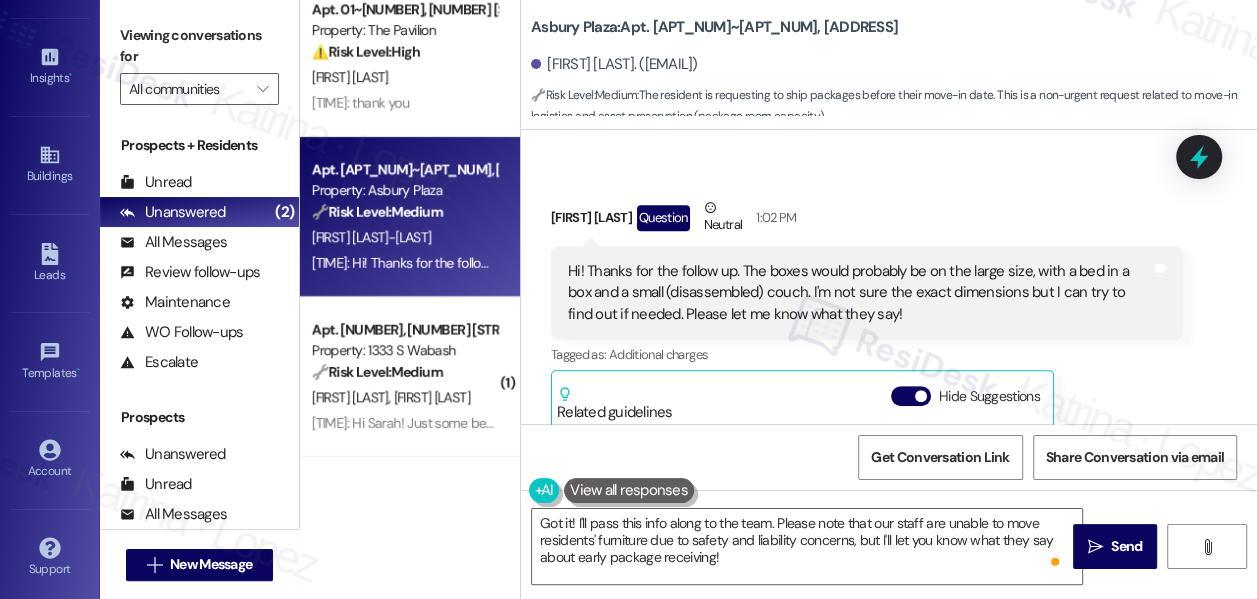 click on "Hi! Thanks for the follow up. The boxes would probably be on the large size, with a bed in a box and a small (disassembled) couch. I'm not sure the exact dimensions but I can try to find out if needed. Please let me know what they say!" at bounding box center [859, 293] 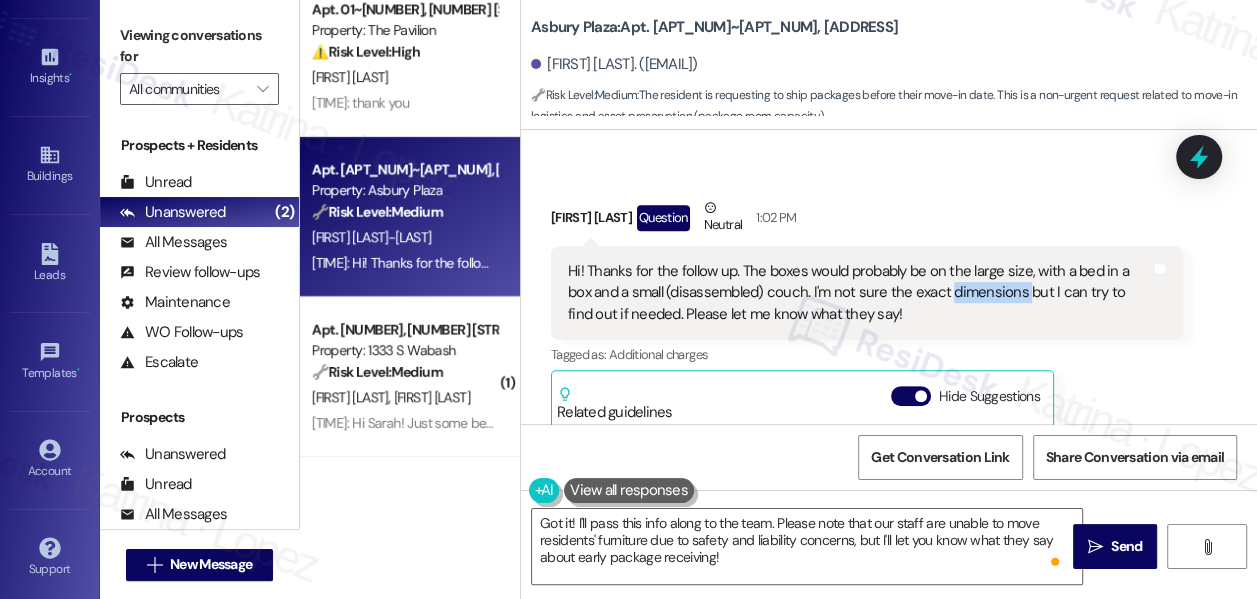 click on "Hi! Thanks for the follow up. The boxes would probably be on the large size, with a bed in a box and a small (disassembled) couch. I'm not sure the exact dimensions but I can try to find out if needed. Please let me know what they say!" at bounding box center [859, 293] 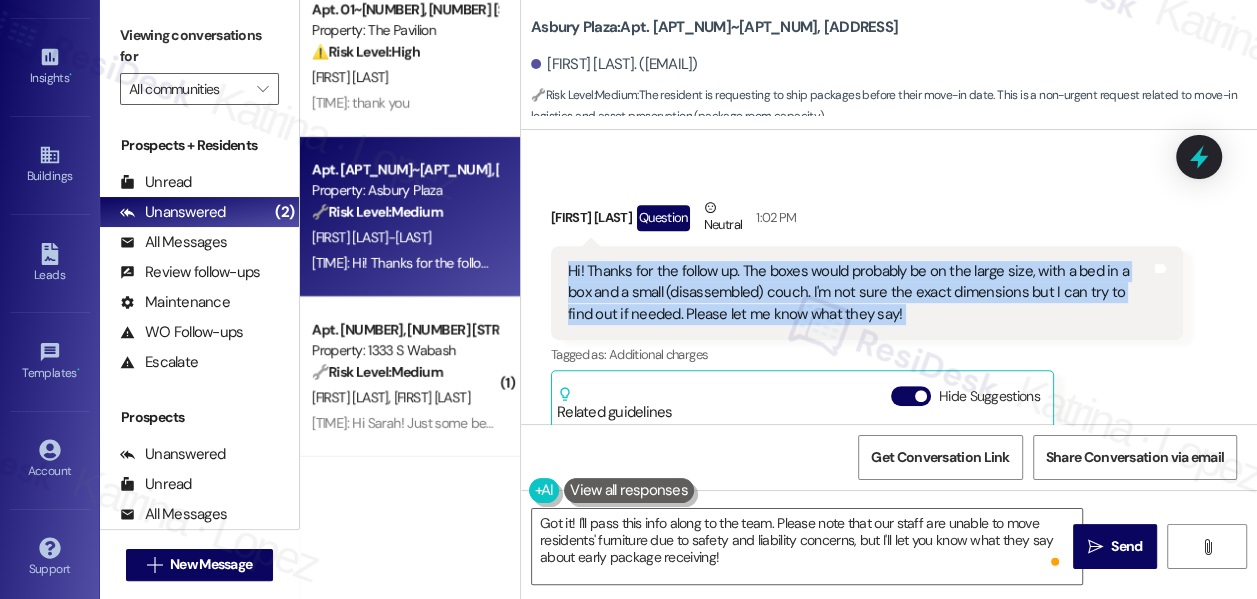 click on "Hi! Thanks for the follow up. The boxes would probably be on the large size, with a bed in a box and a small (disassembled) couch. I'm not sure the exact dimensions but I can try to find out if needed. Please let me know what they say!" at bounding box center [859, 293] 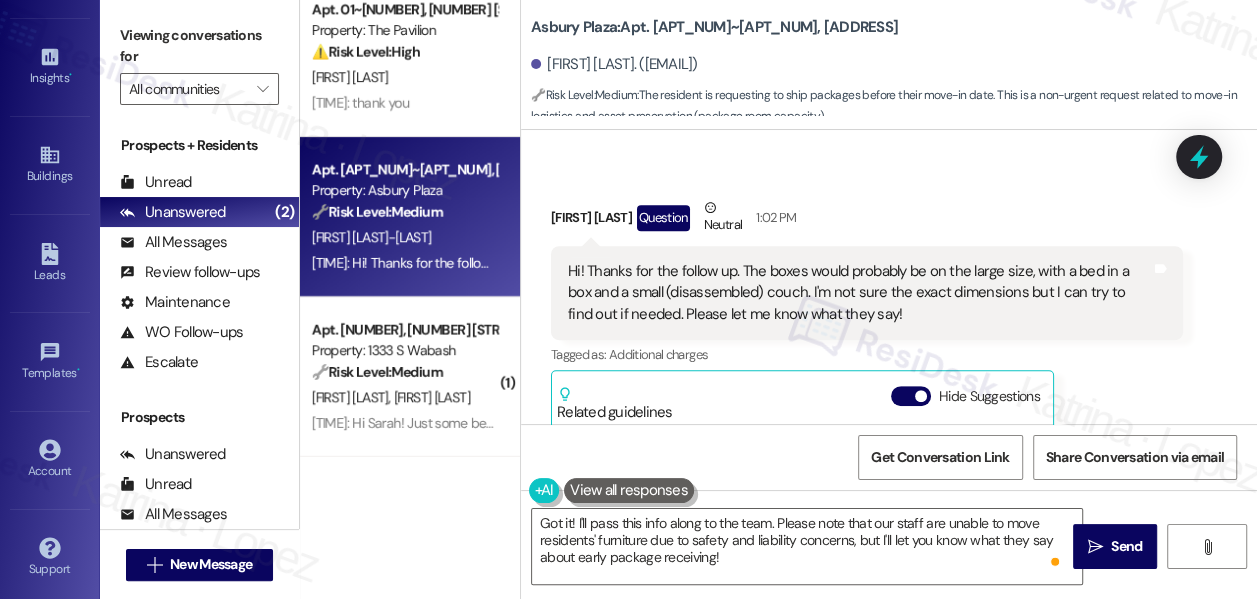click on "Viewing conversations for All communities " at bounding box center [199, 62] 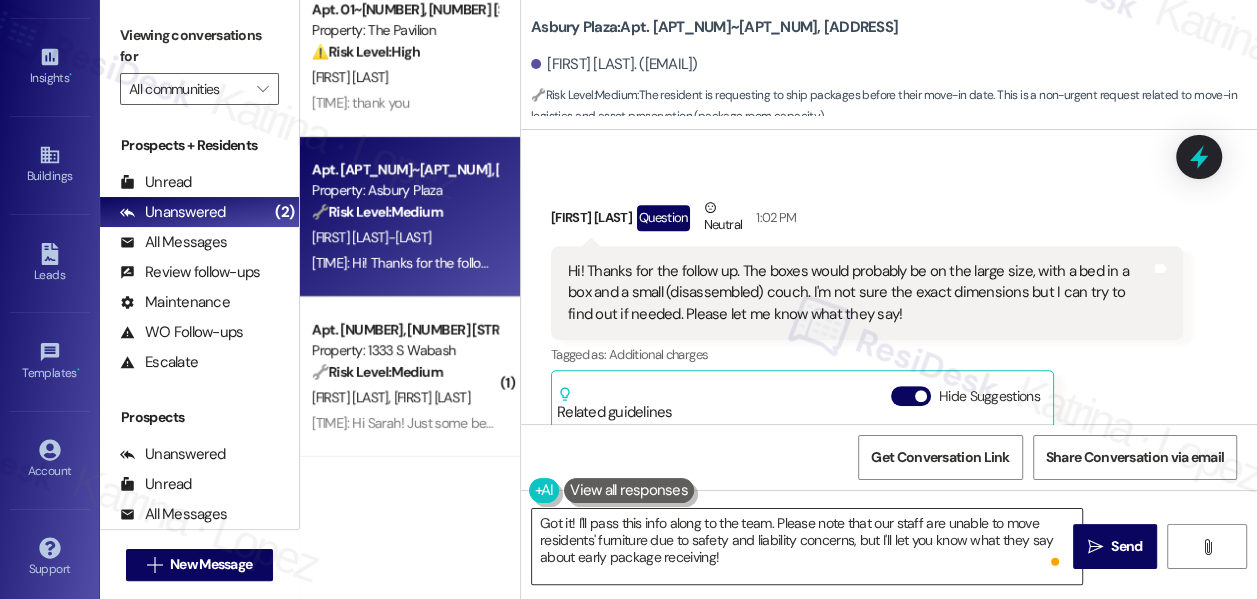 click on "Got it! I'll pass this info along to the team. Please note that our staff are unable to move residents' furniture due to safety and liability concerns, but I'll let you know what they say about early package receiving!" at bounding box center [807, 546] 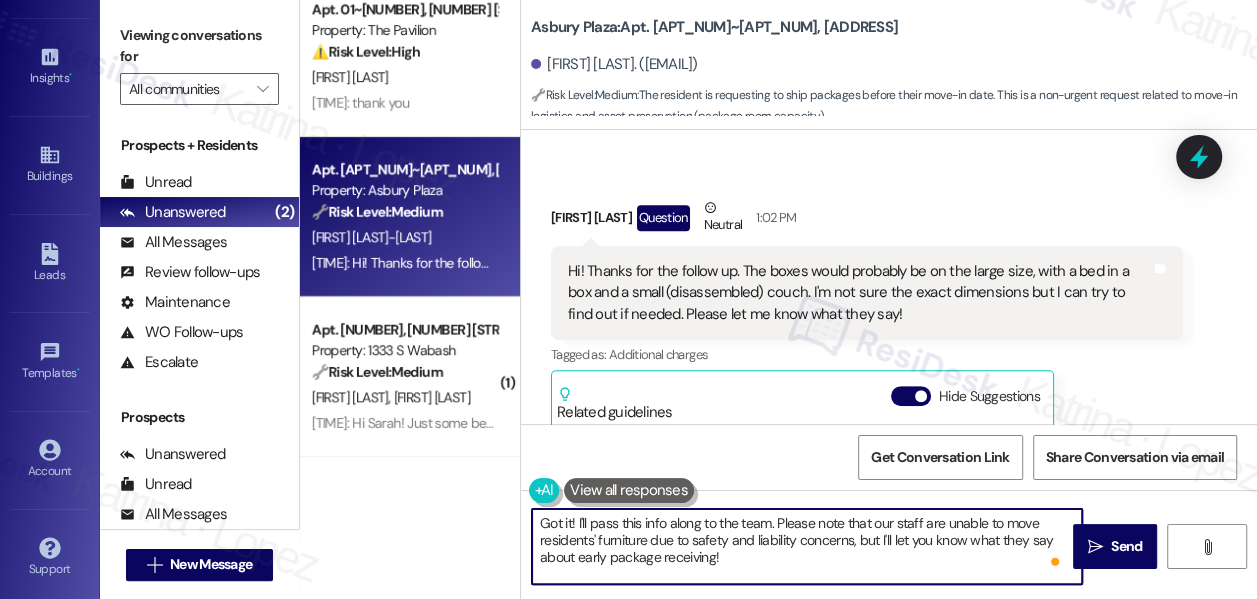 click on "Got it! I'll pass this info along to the team. Please note that our staff are unable to move residents' furniture due to safety and liability concerns, but I'll let you know what they say about early package receiving!" at bounding box center (807, 546) 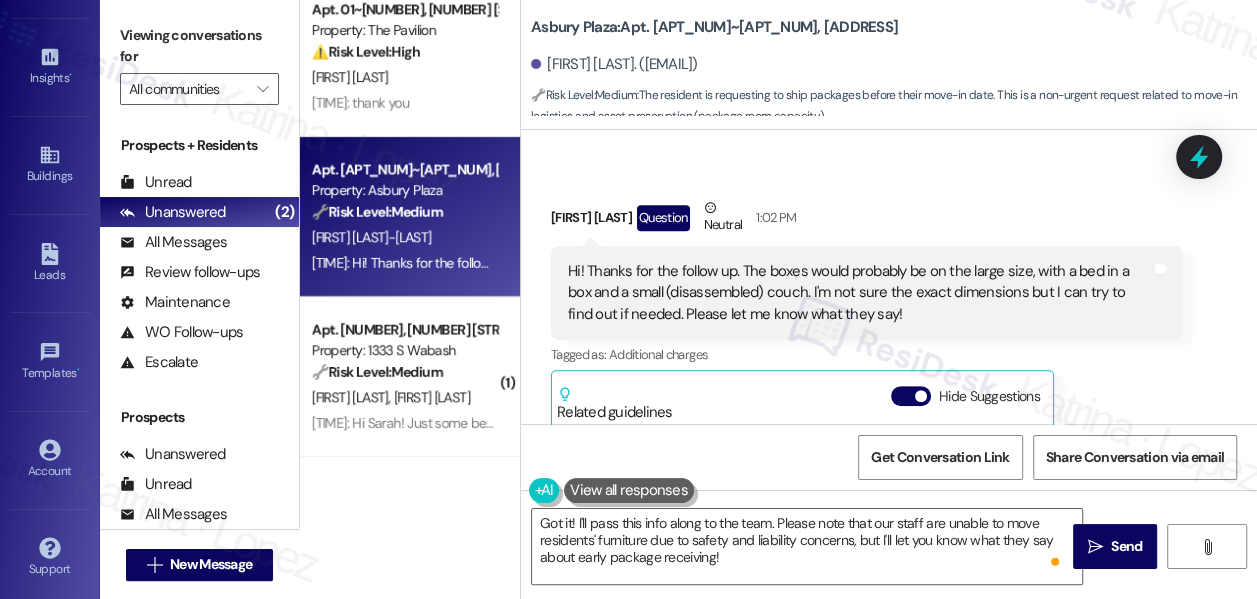 click on "Viewing conversations for All communities " at bounding box center (199, 62) 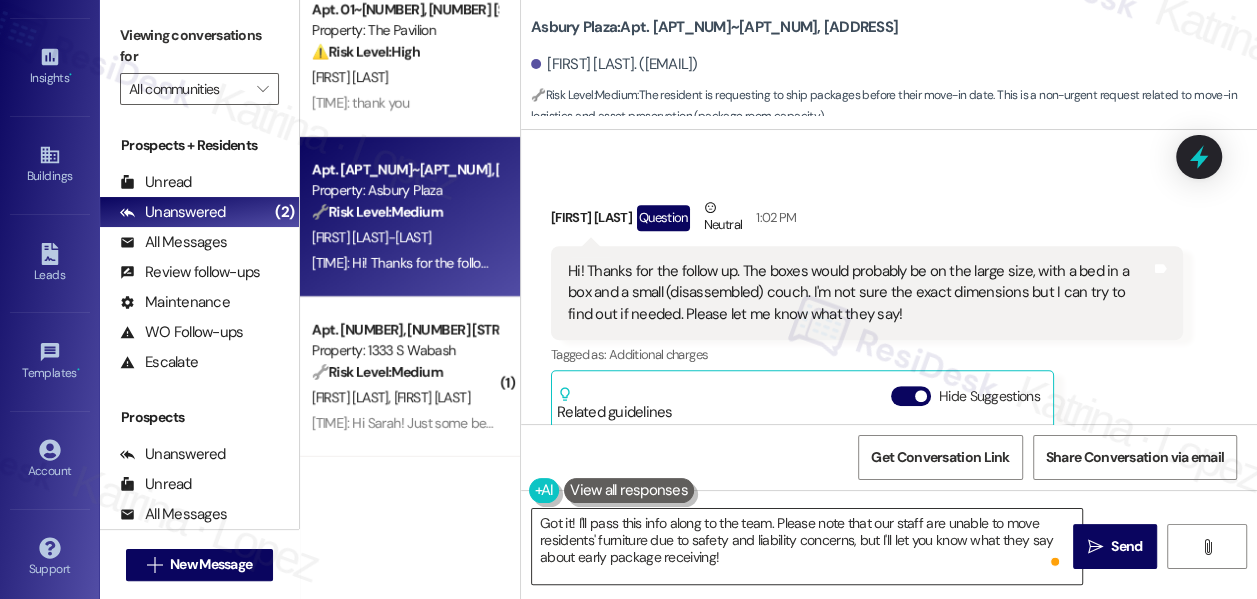 click on "Got it! I'll pass this info along to the team. Please note that our staff are unable to move residents' furniture due to safety and liability concerns, but I'll let you know what they say about early package receiving!" at bounding box center (807, 546) 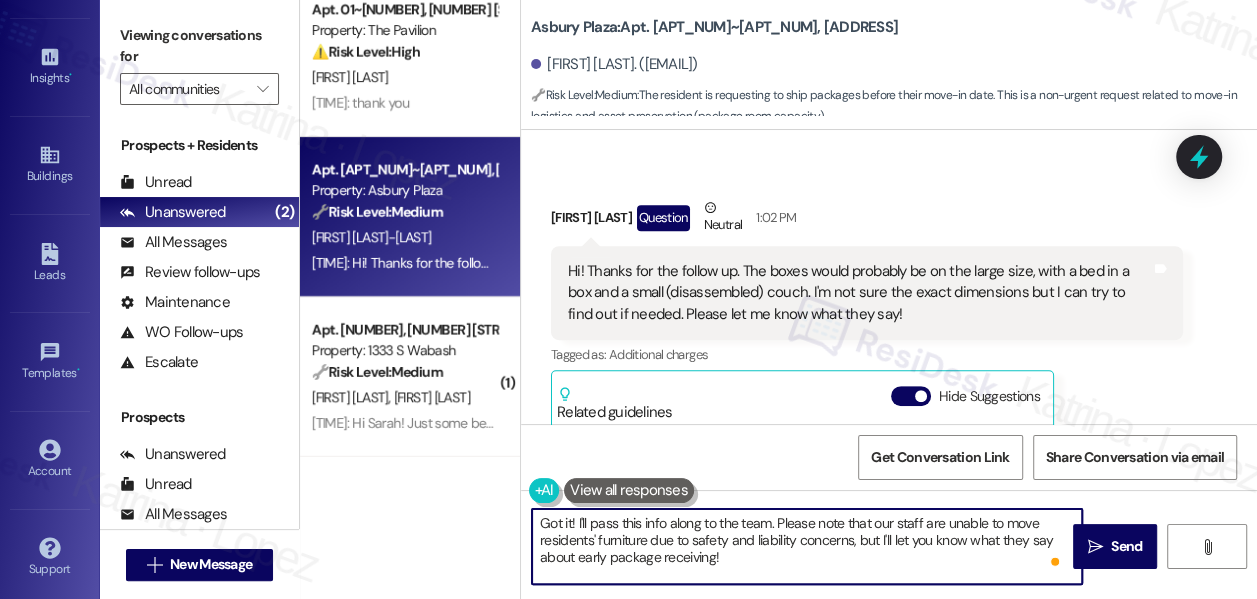 drag, startPoint x: 690, startPoint y: 540, endPoint x: 866, endPoint y: 554, distance: 176.55594 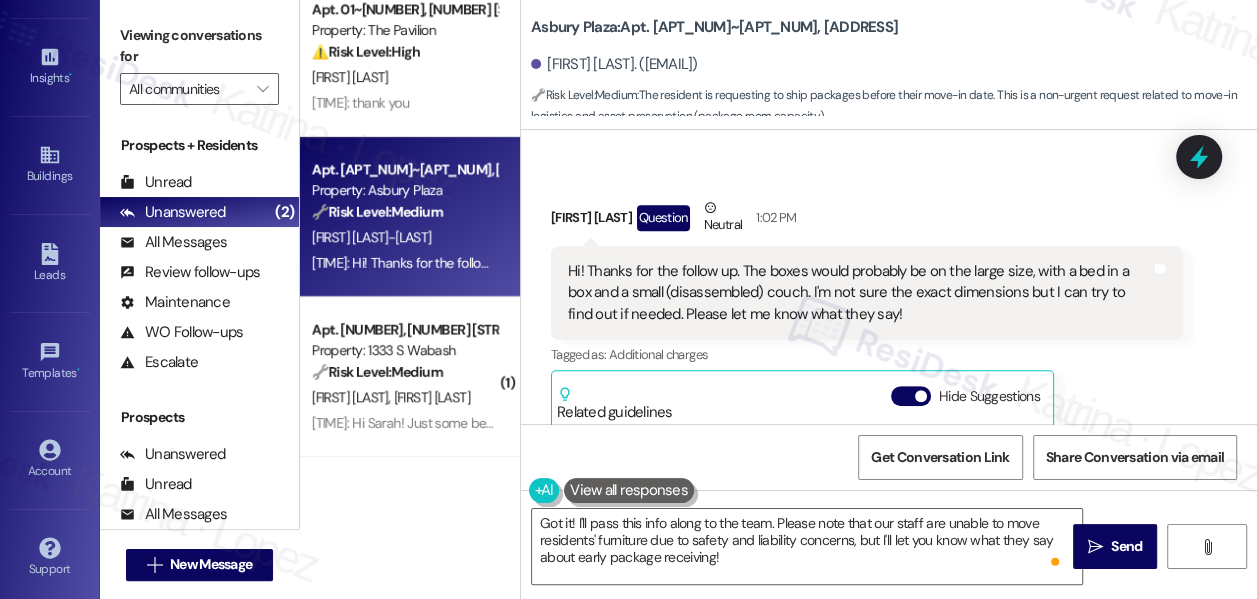 click on "Hi! Thanks for the follow up. The boxes would probably be on the large size, with a bed in a box and a small (disassembled) couch. I'm not sure the exact dimensions but I can try to find out if needed. Please let me know what they say!" at bounding box center (859, 293) 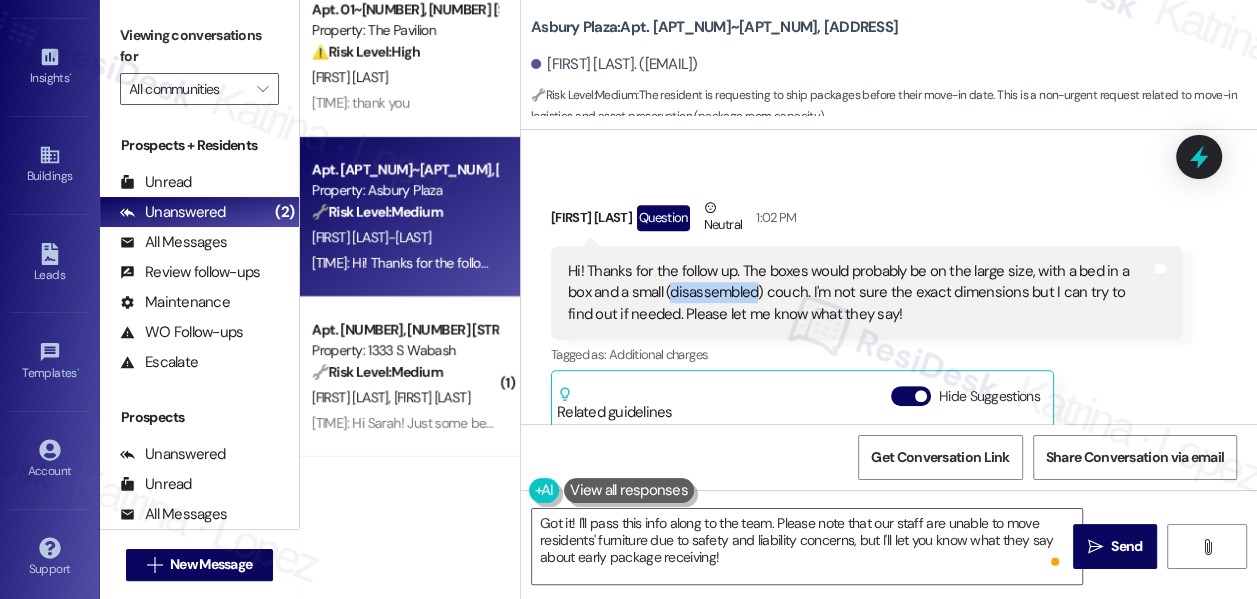 click on "Hi! Thanks for the follow up. The boxes would probably be on the large size, with a bed in a box and a small (disassembled) couch. I'm not sure the exact dimensions but I can try to find out if needed. Please let me know what they say!" at bounding box center [859, 293] 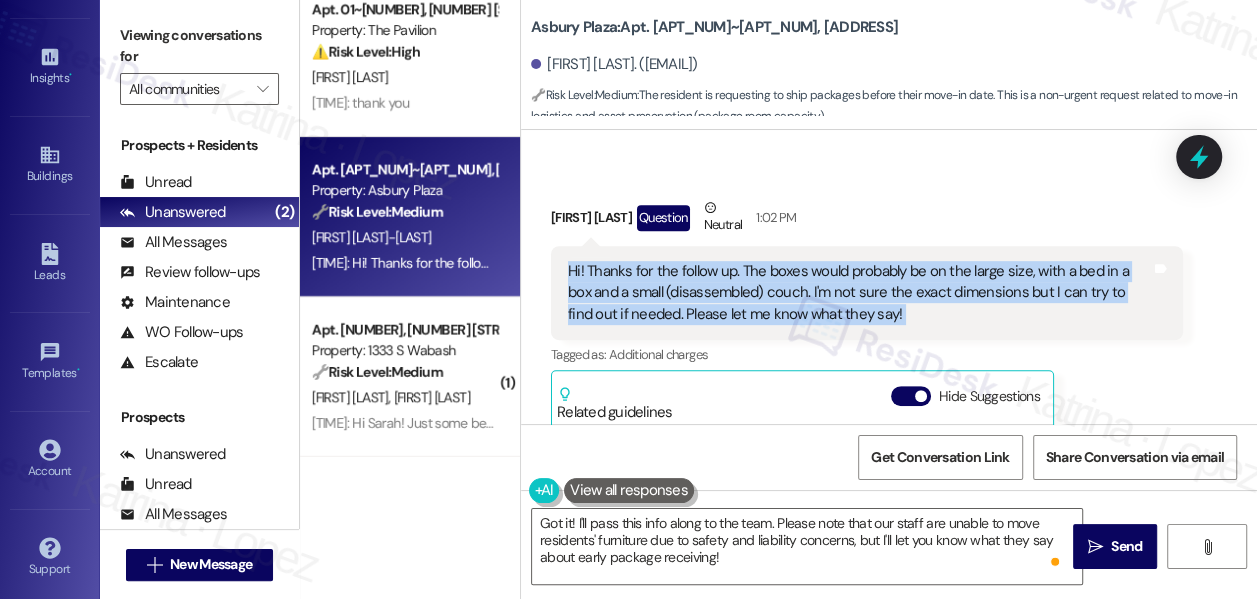 click on "Hi! Thanks for the follow up. The boxes would probably be on the large size, with a bed in a box and a small (disassembled) couch. I'm not sure the exact dimensions but I can try to find out if needed. Please let me know what they say!" at bounding box center [859, 293] 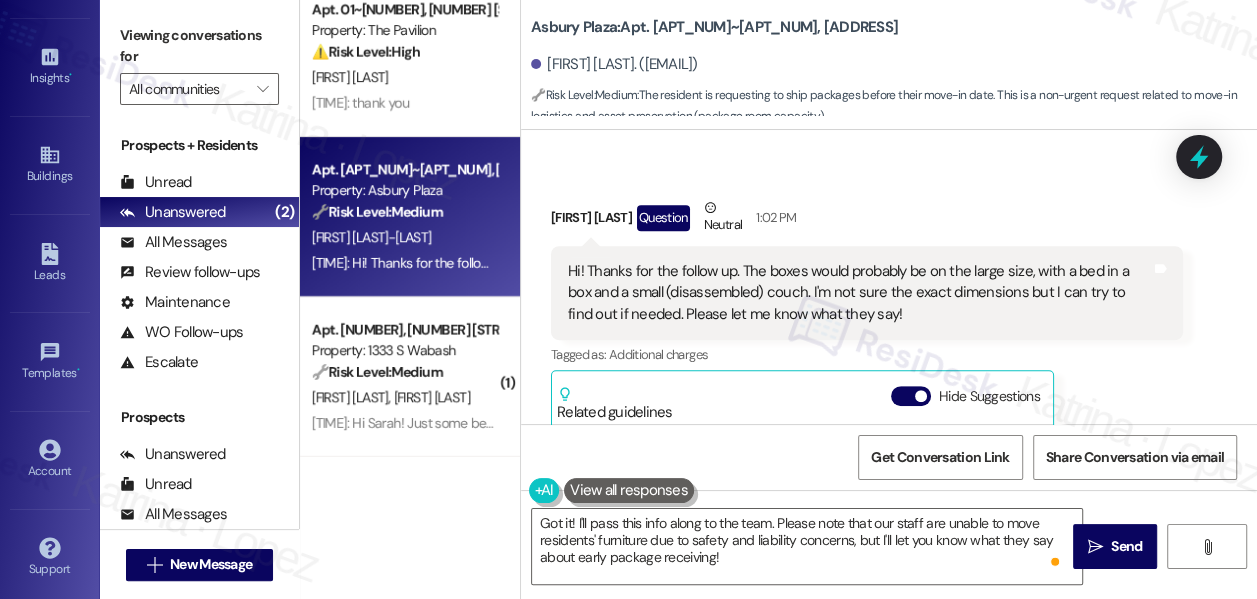 click on "Viewing conversations for" at bounding box center [199, 46] 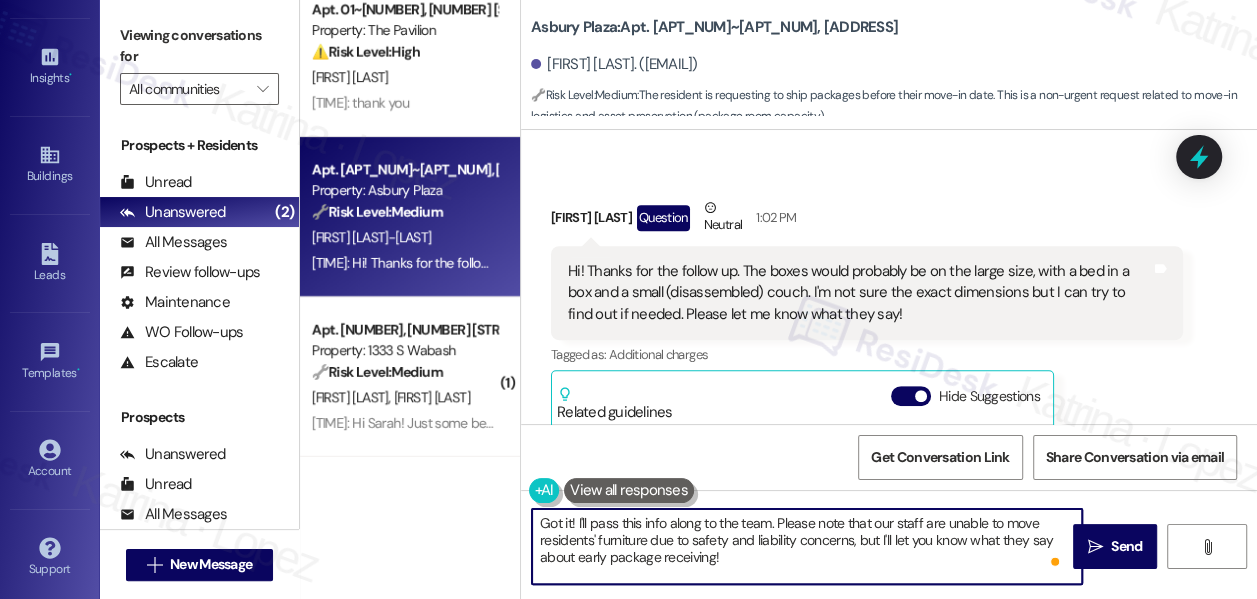 click on "Got it! I'll pass this info along to the team. Please note that our staff are unable to move residents' furniture due to safety and liability concerns, but I'll let you know what they say about early package receiving!" at bounding box center [807, 546] 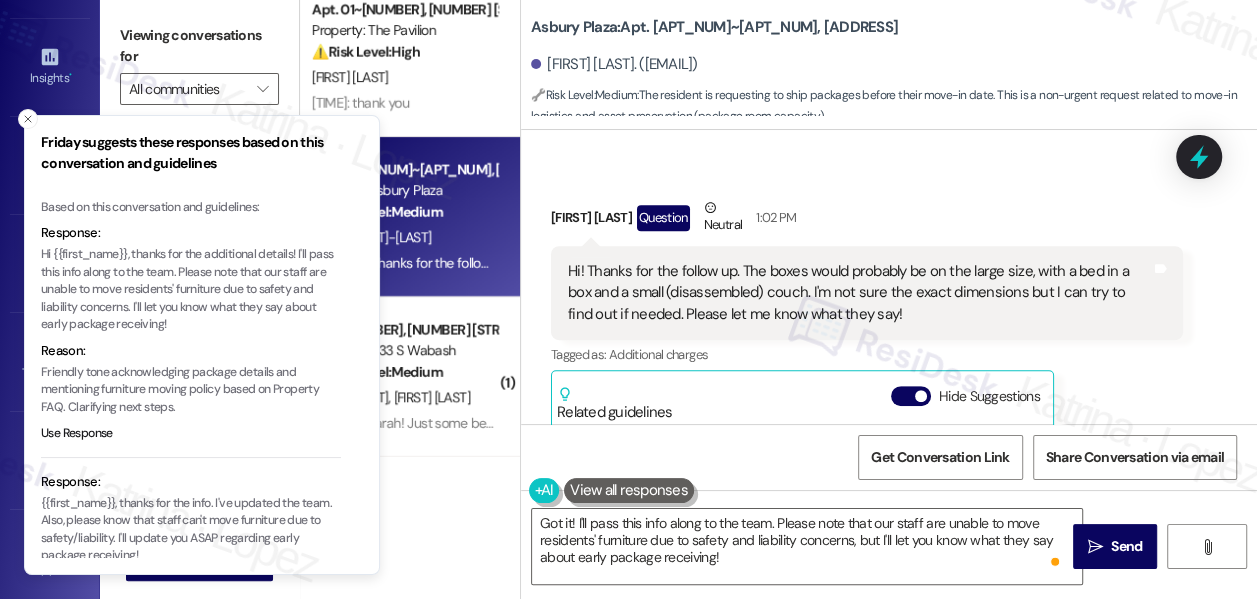 click on "Hi! Thanks for the follow up. The boxes would probably be on the large size, with a bed in a box and a small (disassembled) couch. I'm not sure the exact dimensions but I can try to find out if needed. Please let me know what they say!" at bounding box center [859, 293] 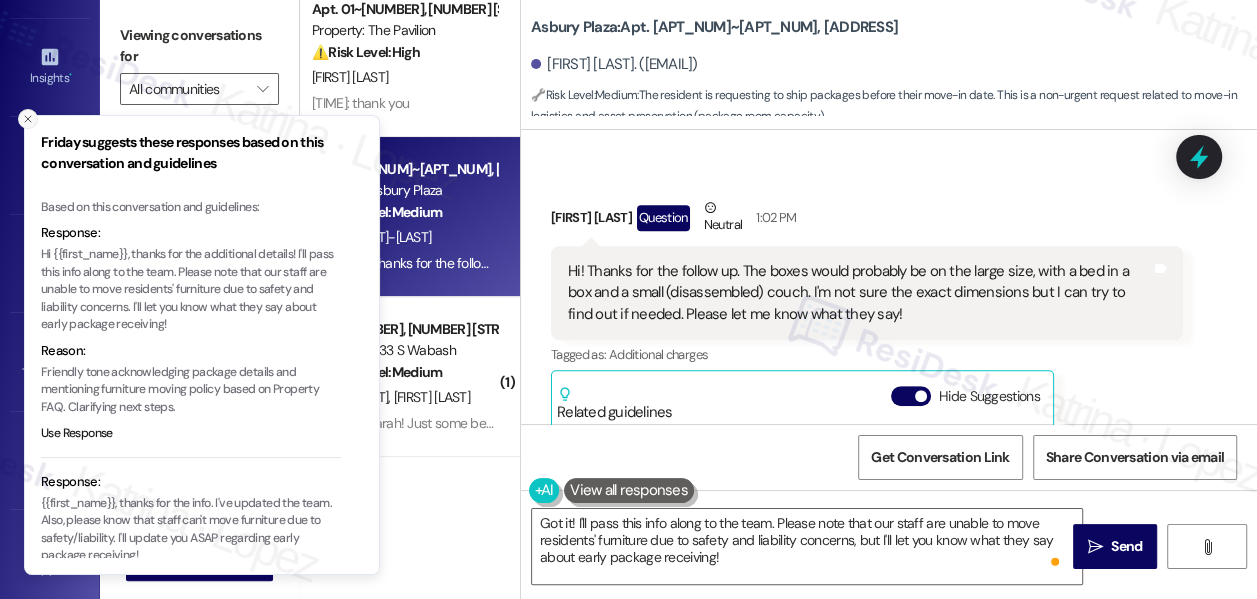 click 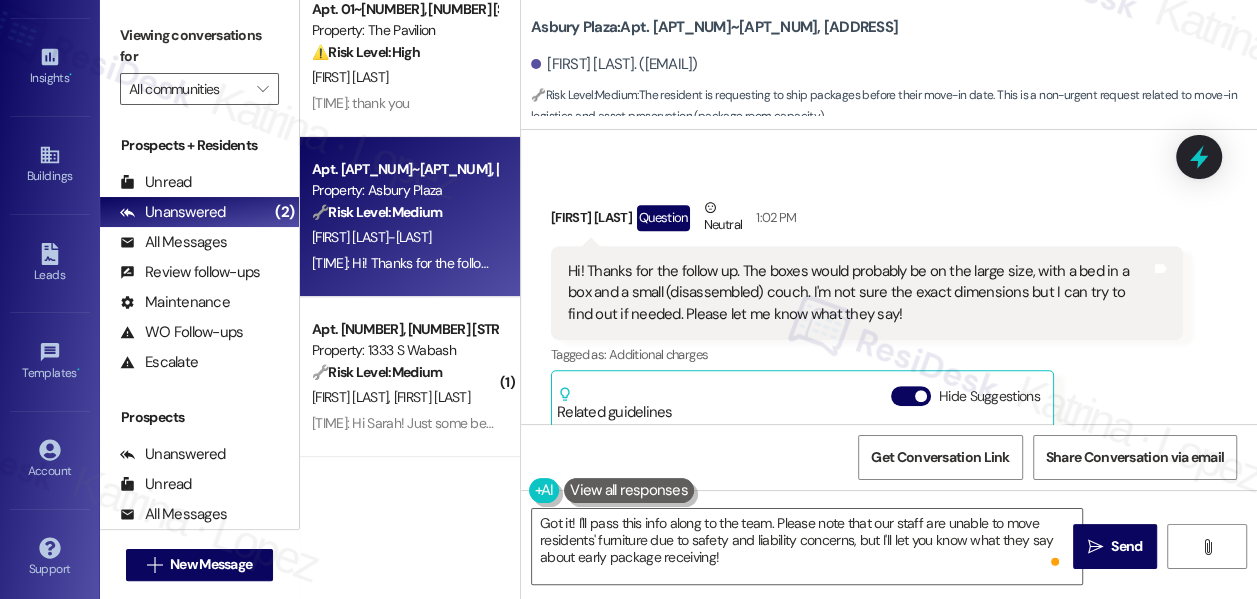 click on "Hi! Thanks for the follow up. The boxes would probably be on the large size, with a bed in a box and a small (disassembled) couch. I'm not sure the exact dimensions but I can try to find out if needed. Please let me know what they say!" at bounding box center [859, 293] 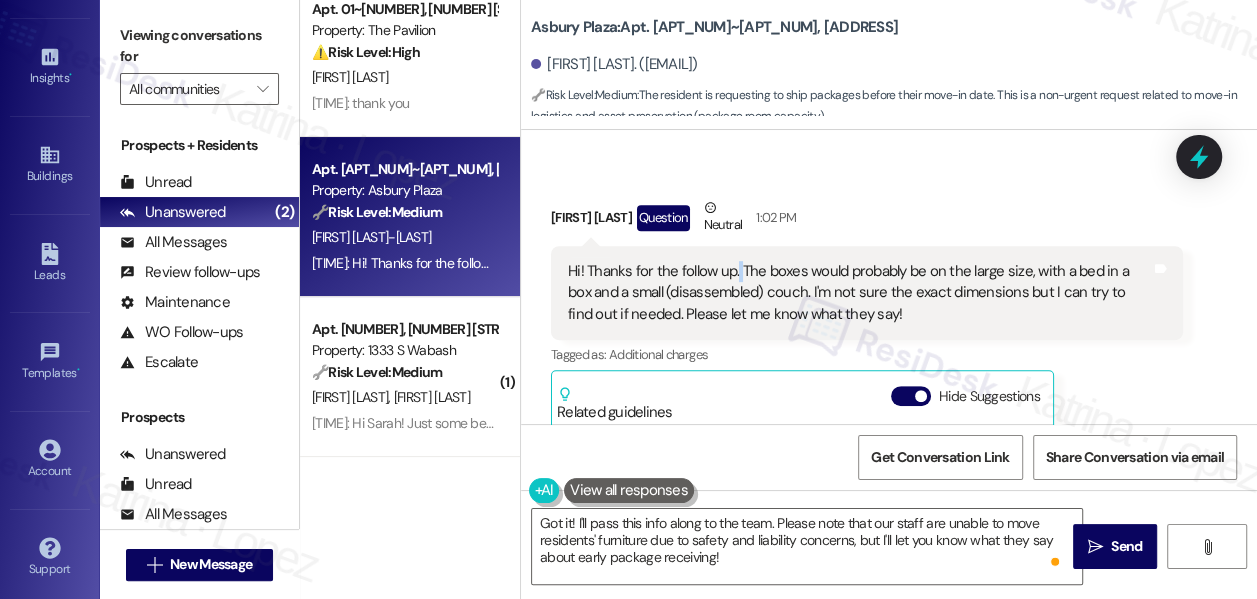 click on "Hi! Thanks for the follow up. The boxes would probably be on the large size, with a bed in a box and a small (disassembled) couch. I'm not sure the exact dimensions but I can try to find out if needed. Please let me know what they say!" at bounding box center [859, 293] 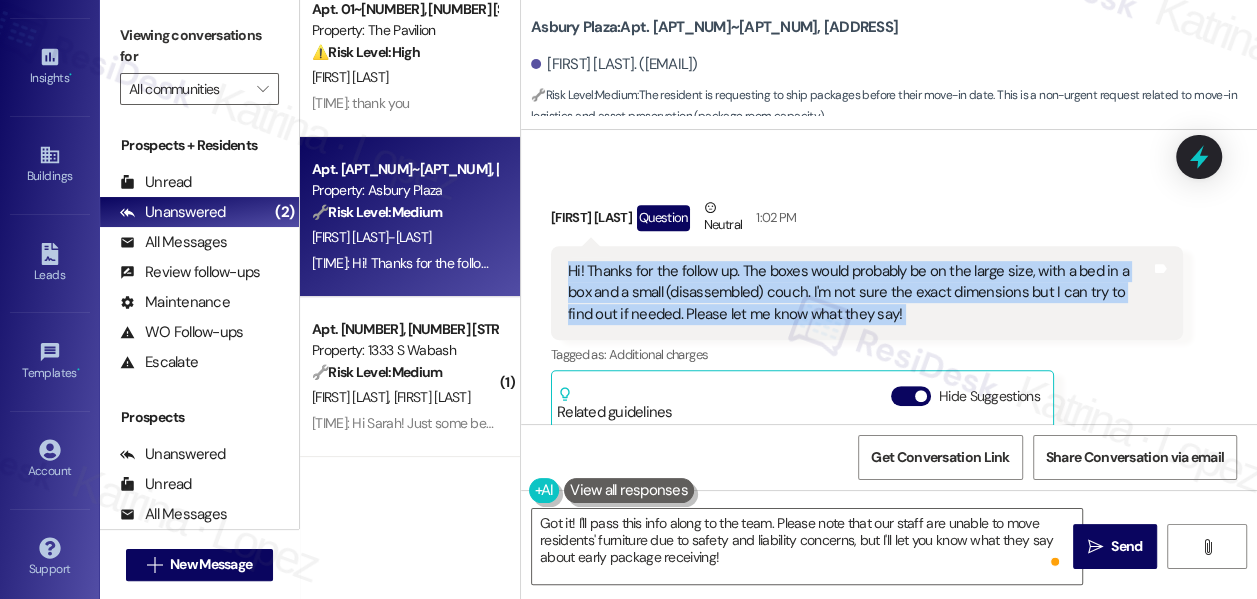 click on "Hi! Thanks for the follow up. The boxes would probably be on the large size, with a bed in a box and a small (disassembled) couch. I'm not sure the exact dimensions but I can try to find out if needed. Please let me know what they say!" at bounding box center [859, 293] 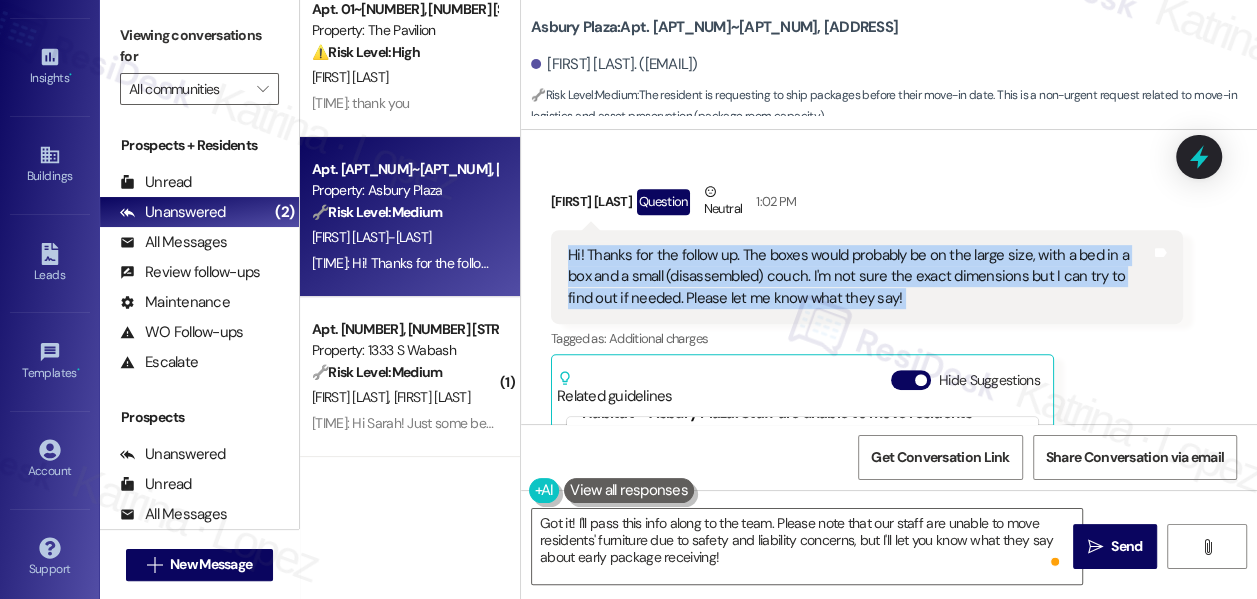 scroll, scrollTop: 558, scrollLeft: 0, axis: vertical 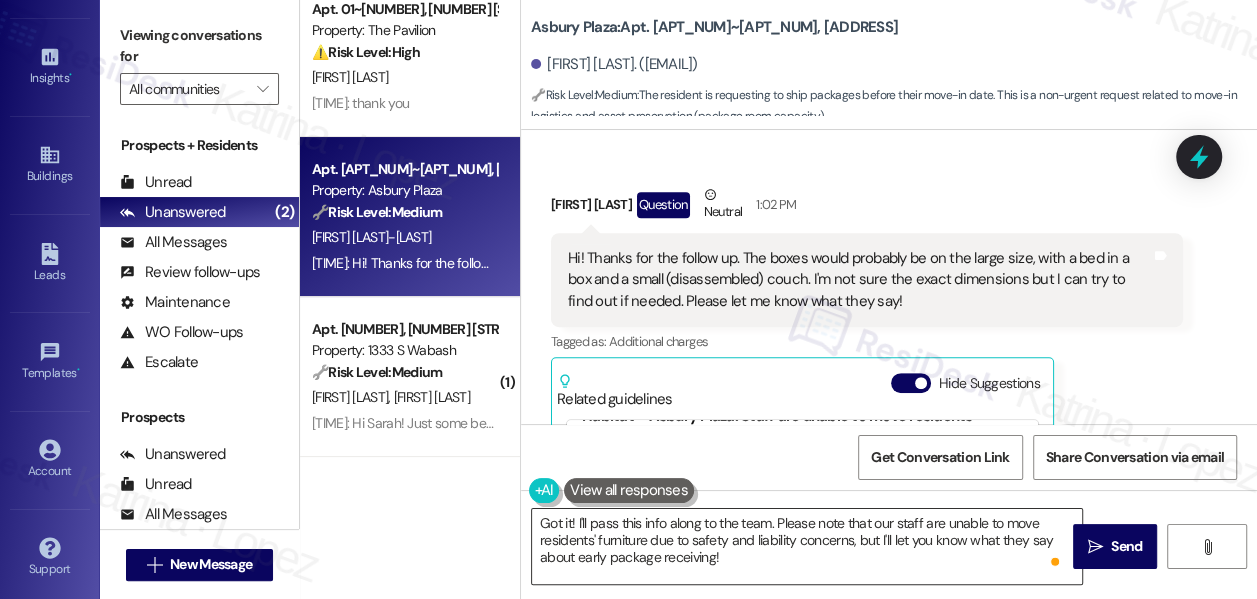 click on "Got it! I'll pass this info along to the team. Please note that our staff are unable to move residents' furniture due to safety and liability concerns, but I'll let you know what they say about early package receiving!" at bounding box center (807, 546) 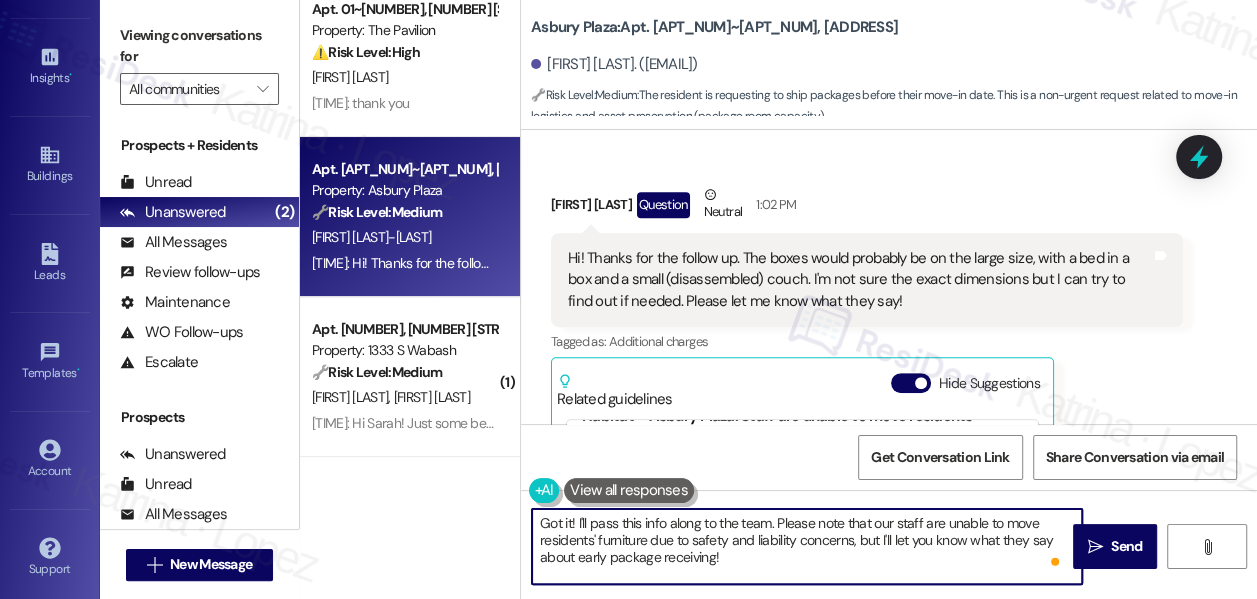 drag, startPoint x: 780, startPoint y: 520, endPoint x: 530, endPoint y: 518, distance: 250.008 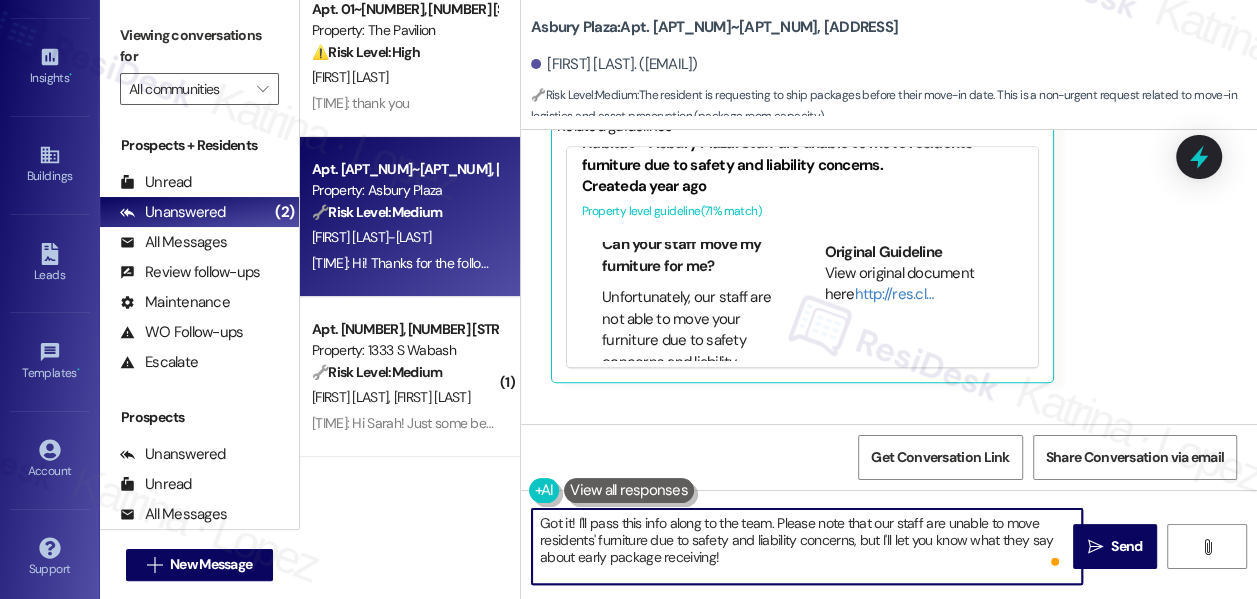 scroll, scrollTop: 90, scrollLeft: 0, axis: vertical 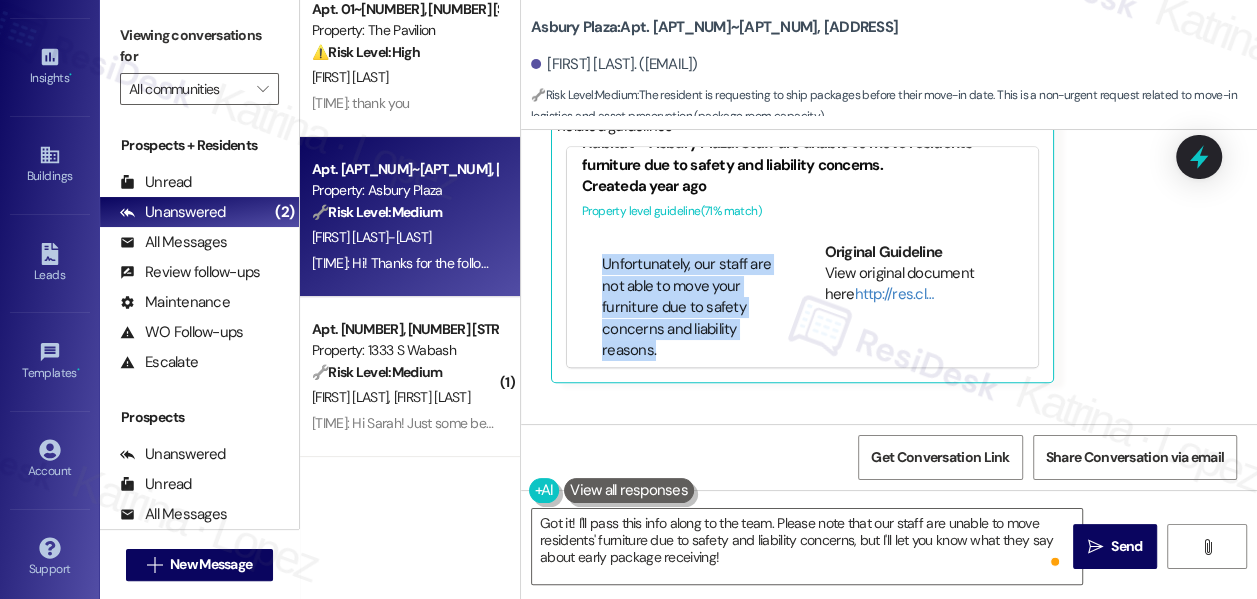 drag, startPoint x: 604, startPoint y: 251, endPoint x: 688, endPoint y: 335, distance: 118.79394 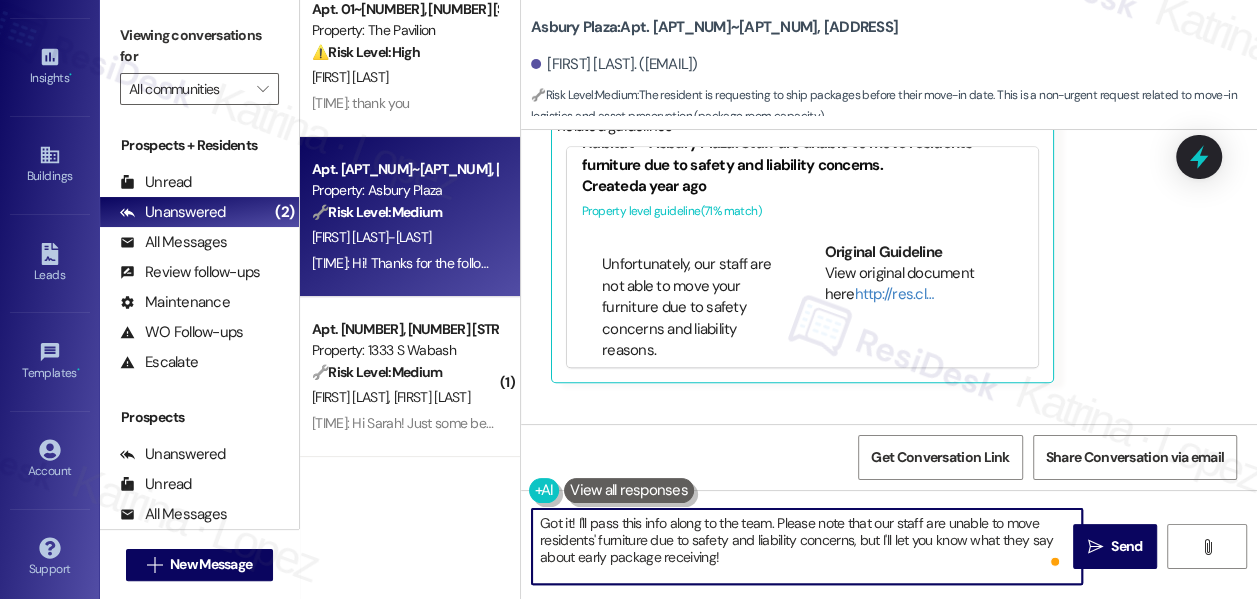 click on "Got it! I'll pass this info along to the team. Please note that our staff are unable to move residents' furniture due to safety and liability concerns, but I'll let you know what they say about early package receiving!" at bounding box center (807, 546) 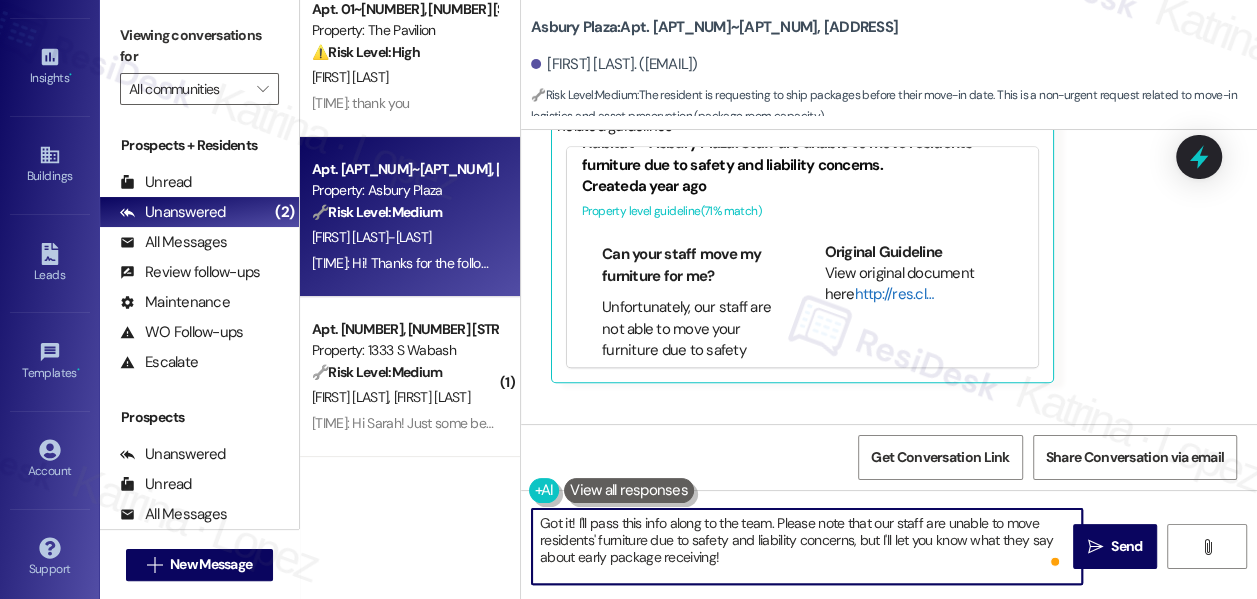 scroll, scrollTop: 0, scrollLeft: 0, axis: both 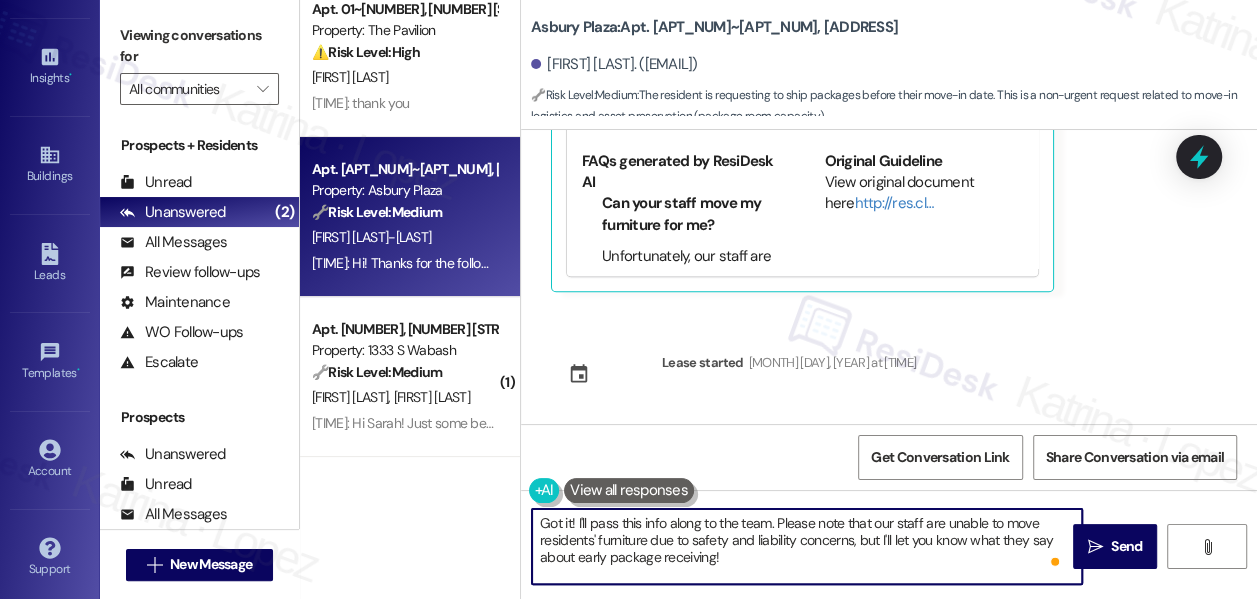 click on "Got it! I'll pass this info along to the team. Please note that our staff are unable to move residents' furniture due to safety and liability concerns, but I'll let you know what they say about early package receiving!" at bounding box center [807, 546] 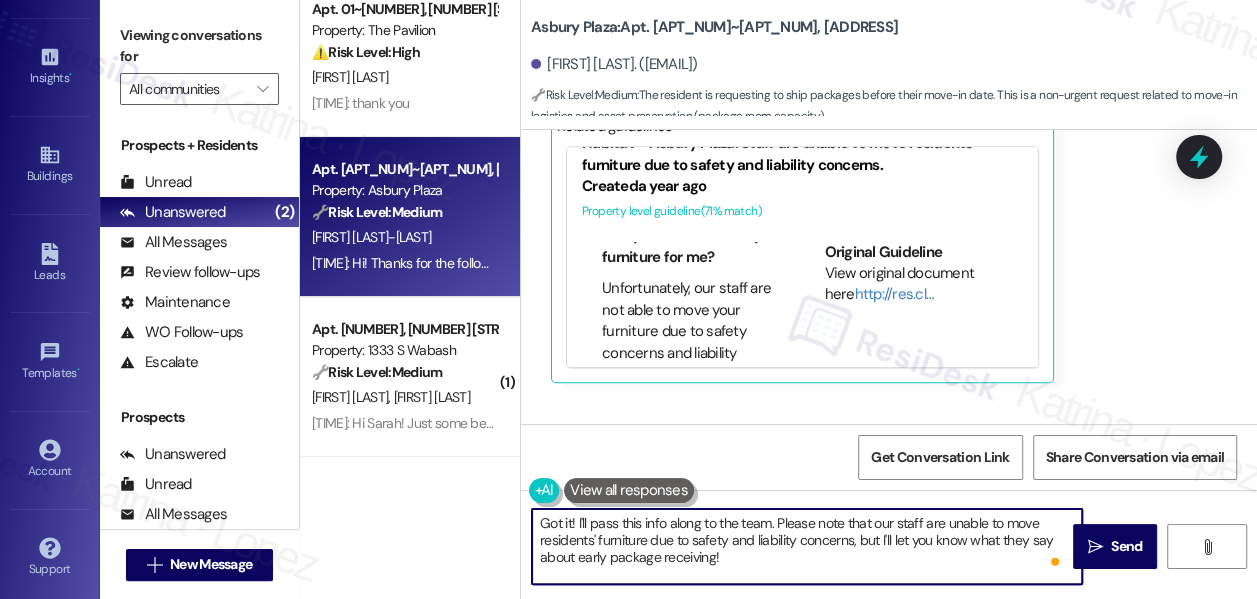 scroll, scrollTop: 90, scrollLeft: 0, axis: vertical 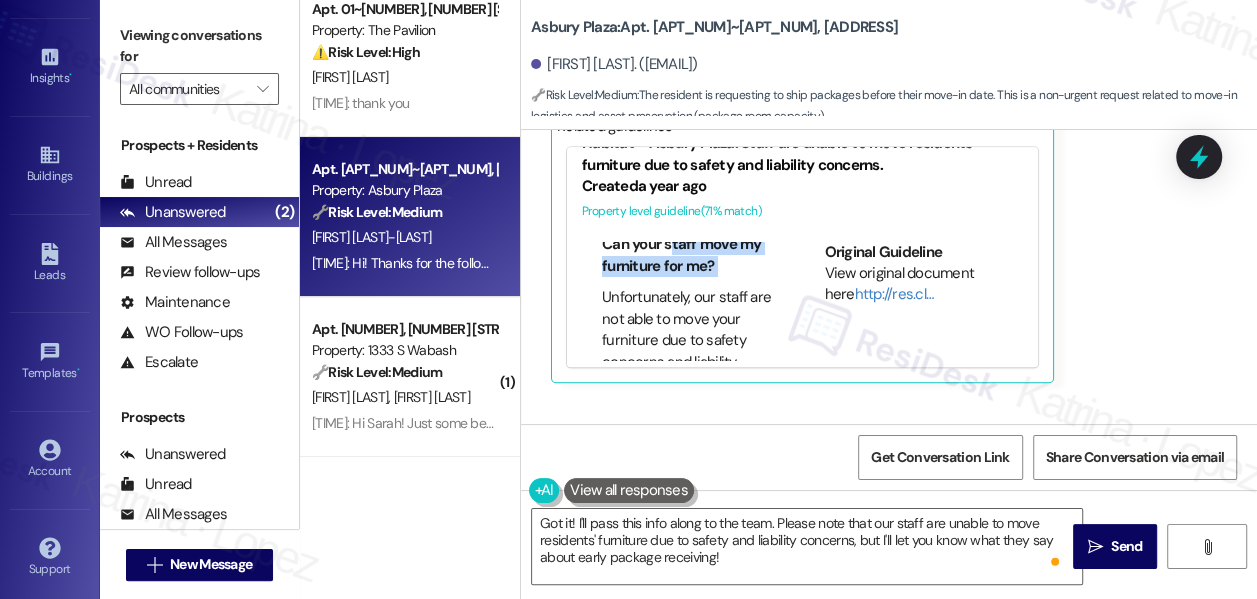 drag, startPoint x: 598, startPoint y: 251, endPoint x: 672, endPoint y: 253, distance: 74.02702 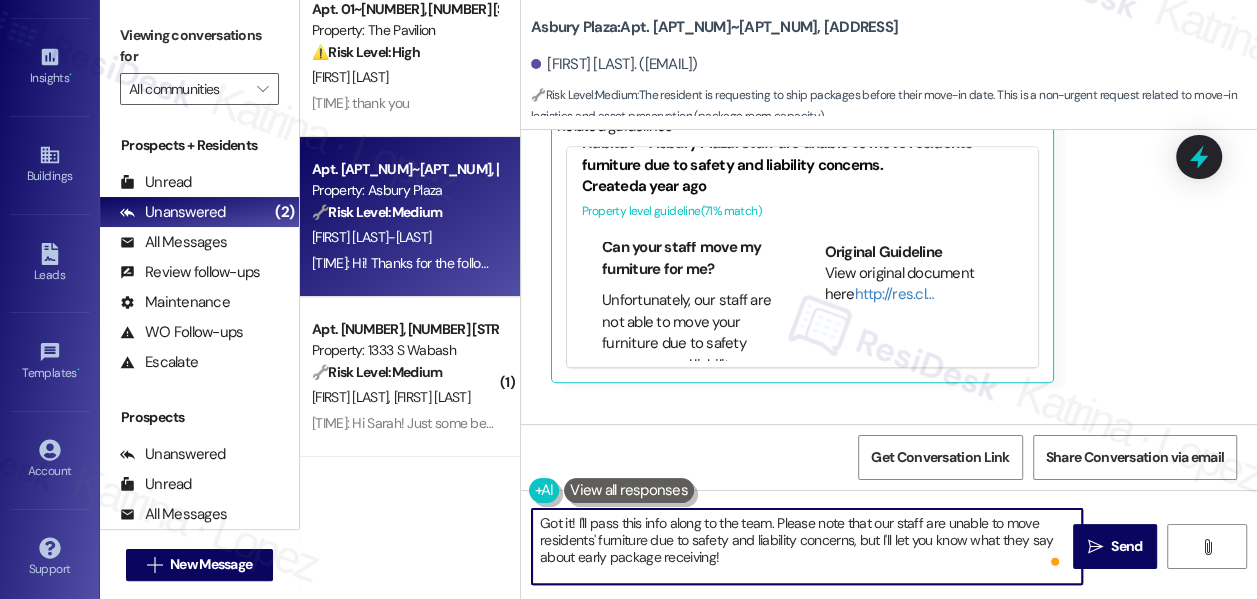 click on "Got it! I'll pass this info along to the team. Please note that our staff are unable to move residents' furniture due to safety and liability concerns, but I'll let you know what they say about early package receiving!" at bounding box center (807, 546) 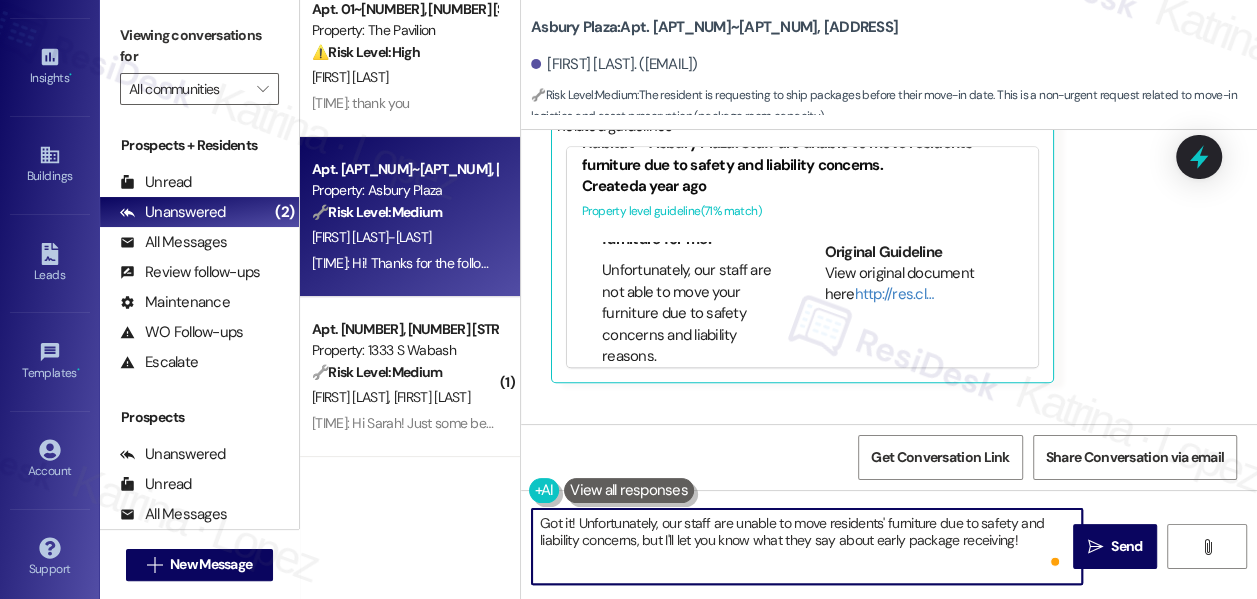 scroll, scrollTop: 92, scrollLeft: 0, axis: vertical 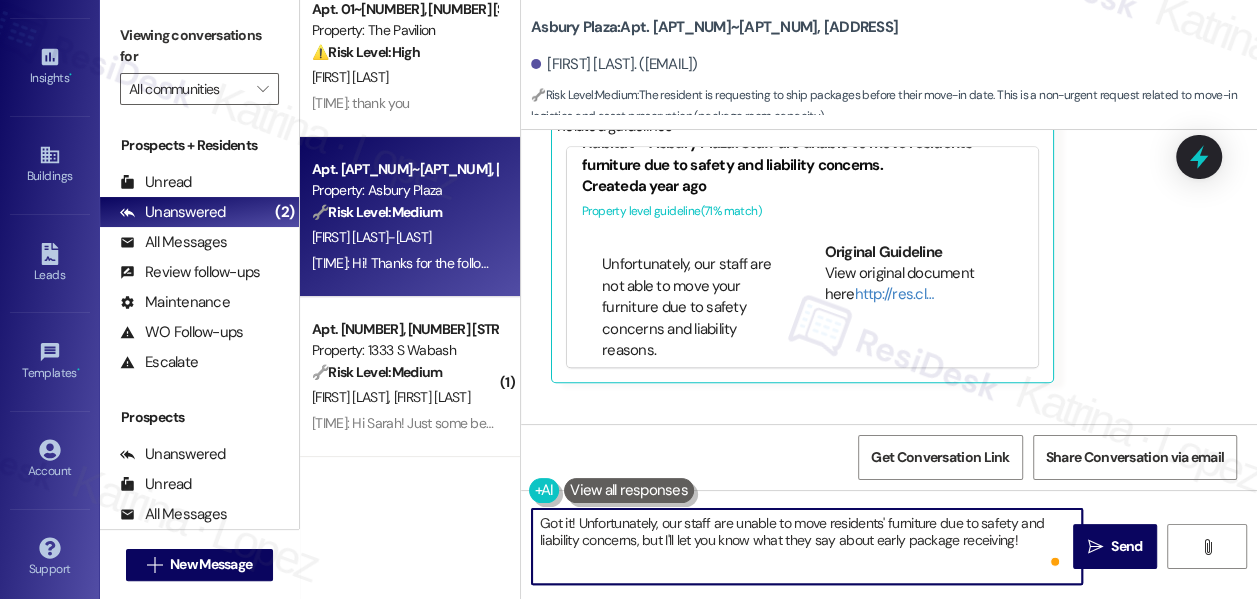 drag, startPoint x: 667, startPoint y: 541, endPoint x: 978, endPoint y: 552, distance: 311.19446 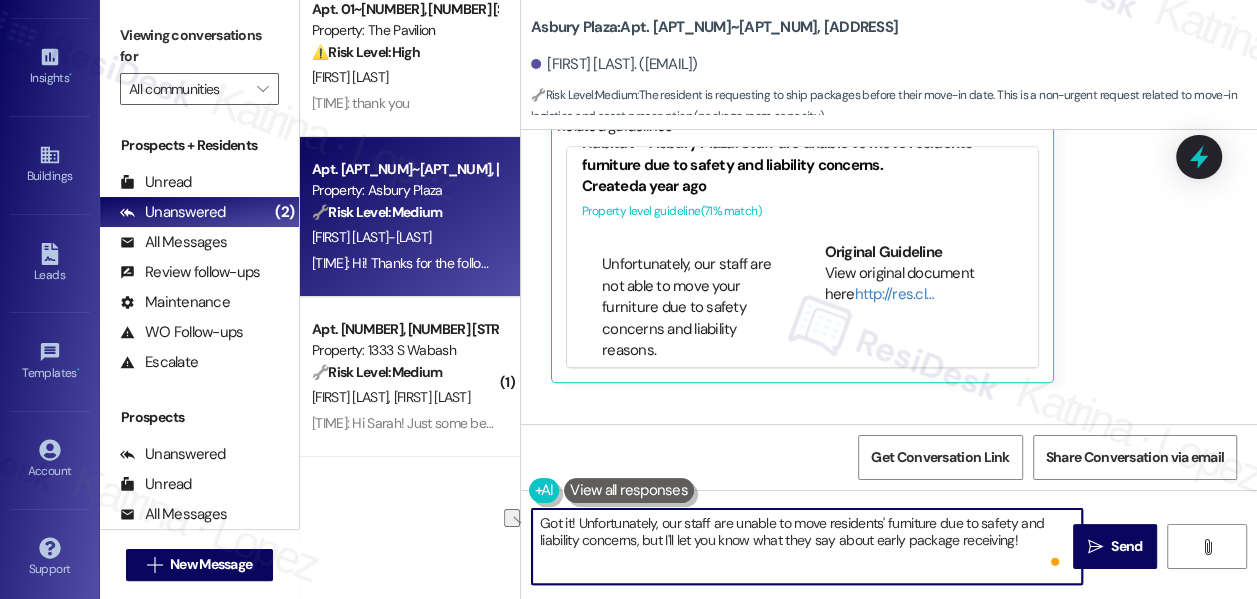 click on "Got it! Unfortunately, our staff are unable to move residents' furniture due to safety and liability concerns, but I'll let you know what they say about early package receiving!" at bounding box center [807, 546] 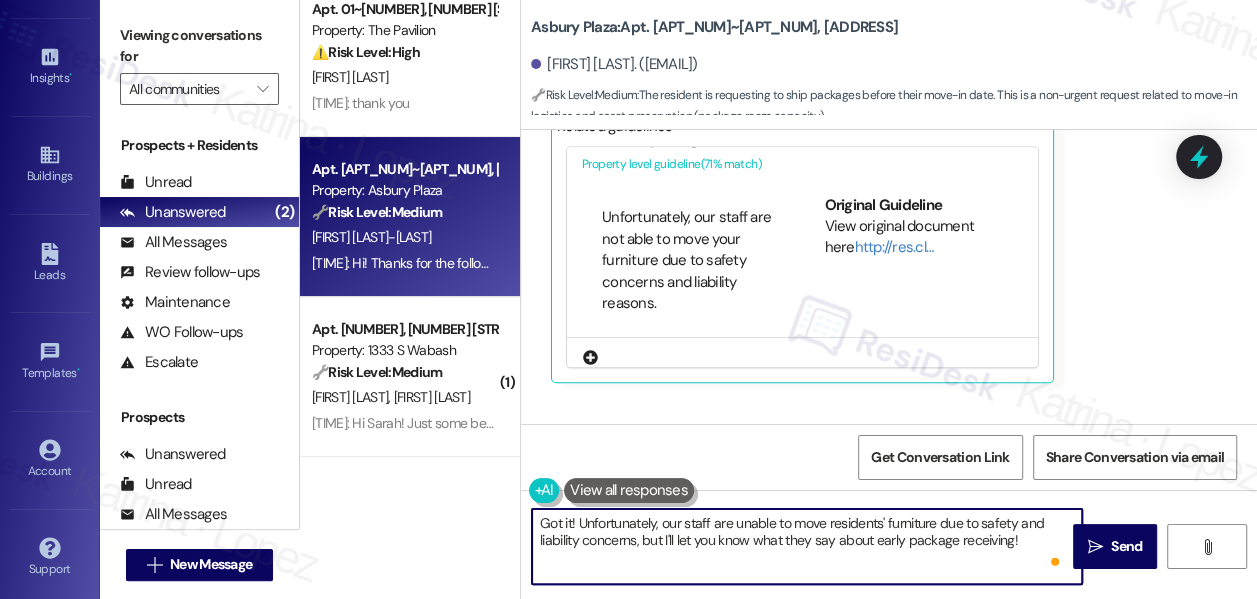 scroll, scrollTop: 133, scrollLeft: 0, axis: vertical 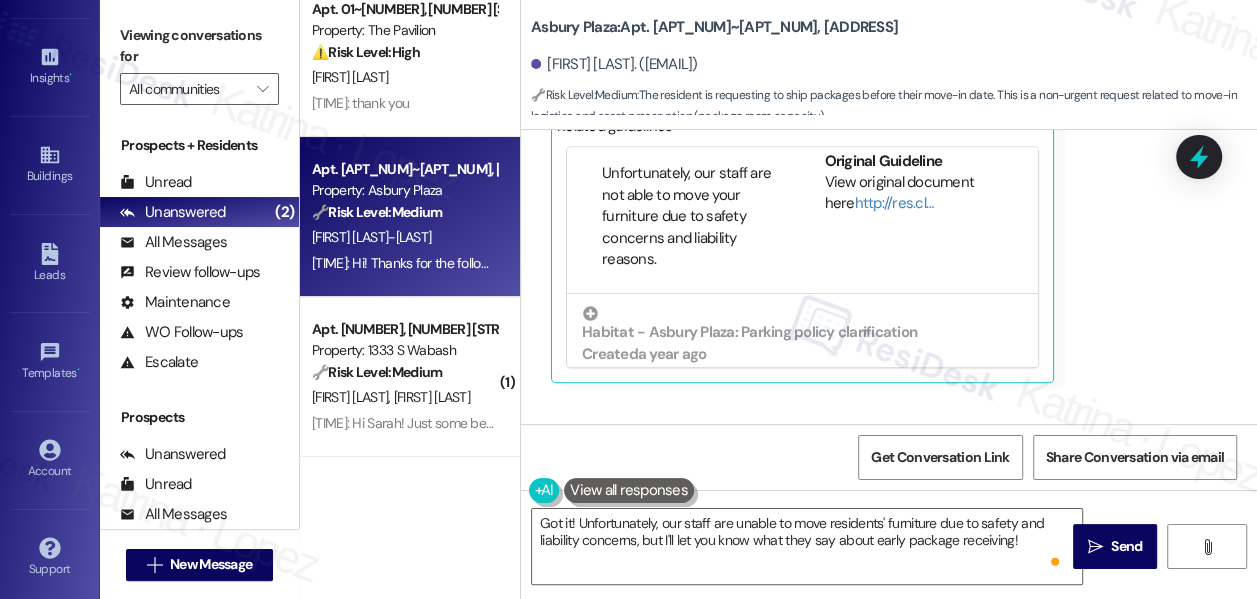 click on "Viewing conversations for All communities " at bounding box center (199, 62) 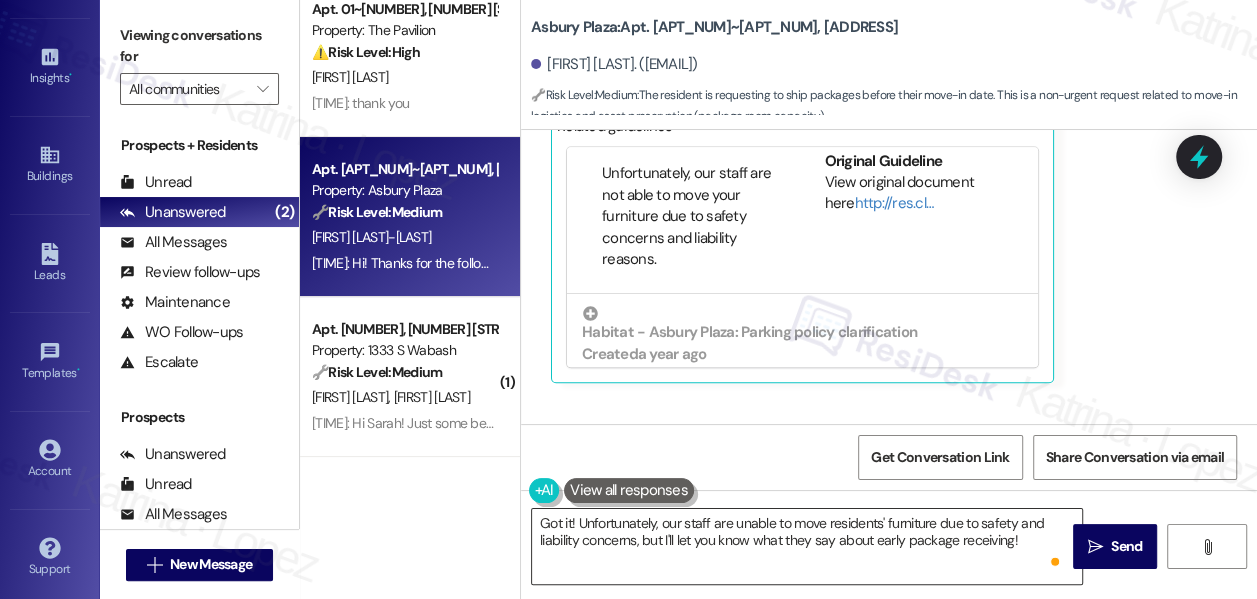 click on "Got it! Unfortunately, our staff are unable to move residents' furniture due to safety and liability concerns, but I'll let you know what they say about early package receiving!" at bounding box center [807, 546] 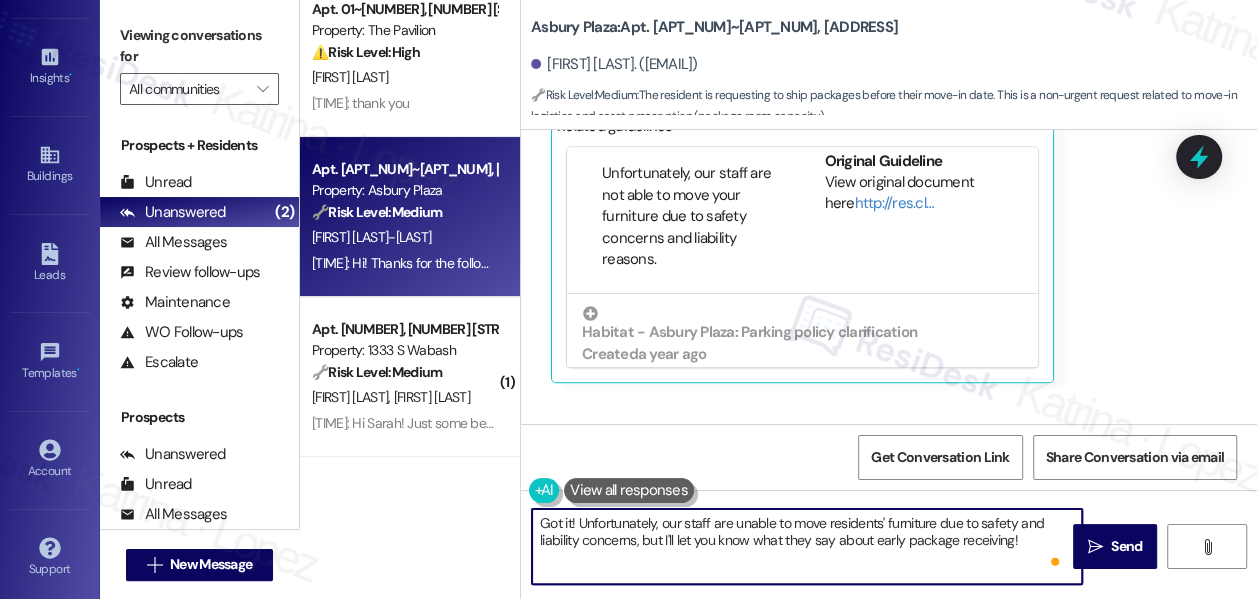 click on "Got it! Unfortunately, our staff are unable to move residents' furniture due to safety and liability concerns, but I'll let you know what they say about early package receiving!" at bounding box center (807, 546) 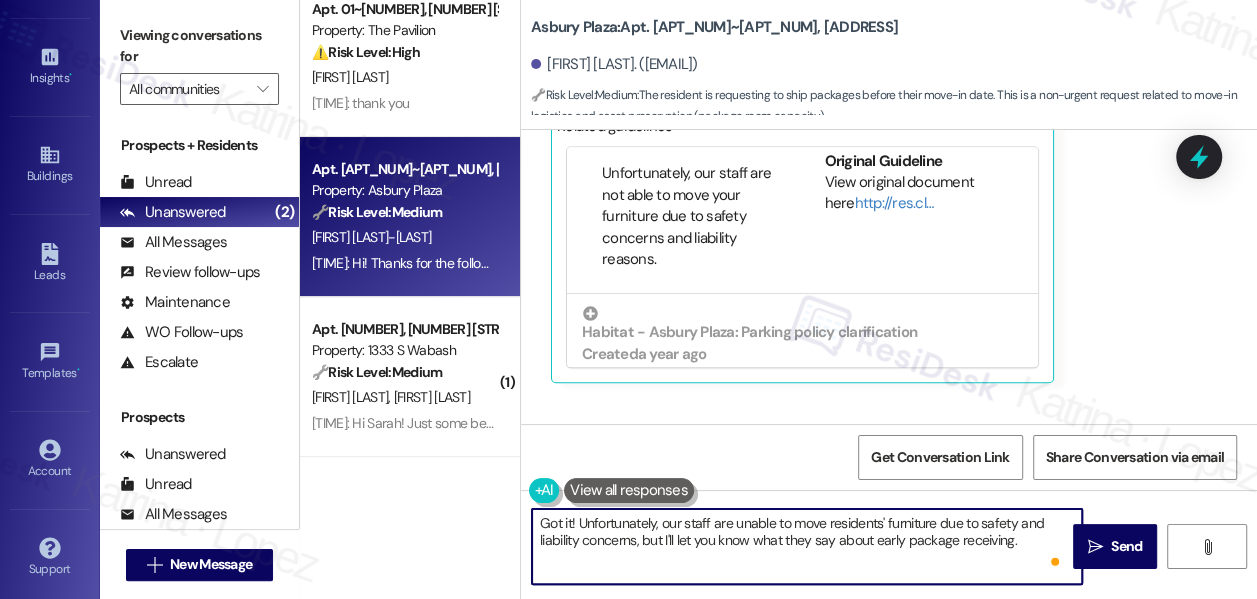 paste on "If you’d like, you can send the box dimensions so the team can see if there are other ways to help. Some residents also choose to coordinate with movers or request delivery assistance from the store to make things easier." 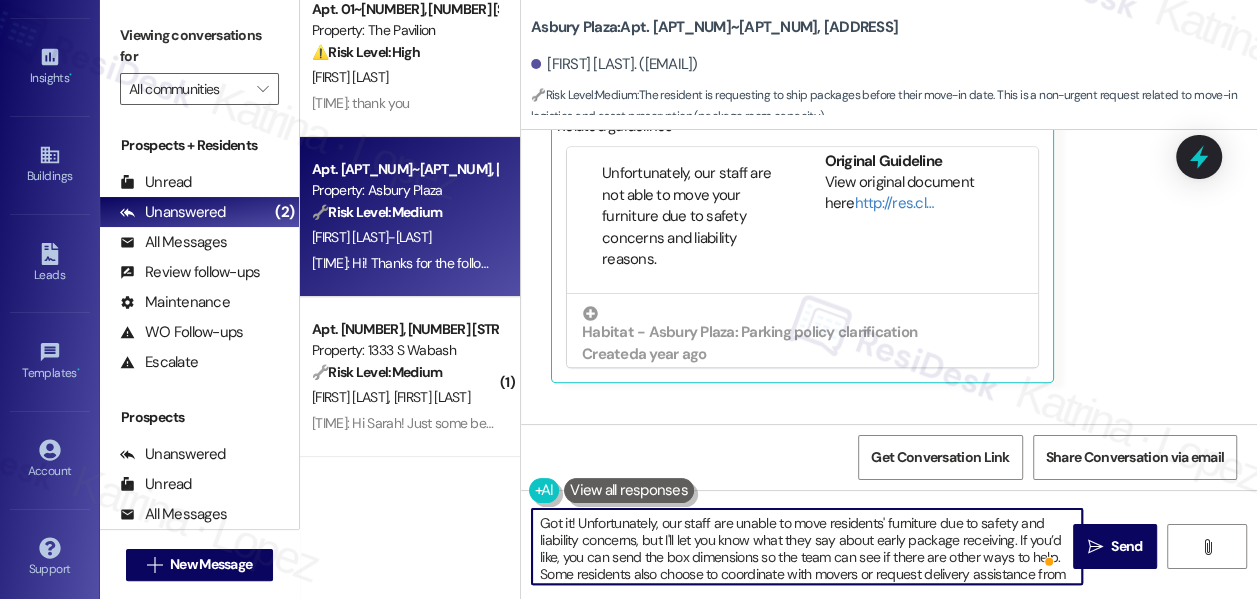 scroll, scrollTop: 16, scrollLeft: 0, axis: vertical 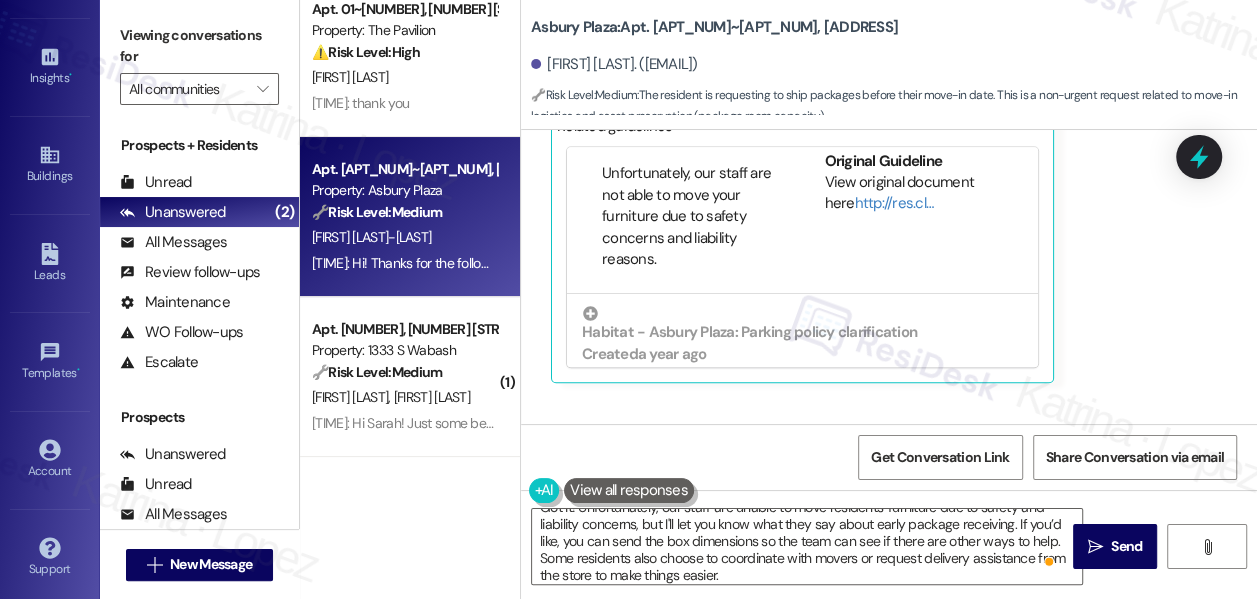 click on "Viewing conversations for" at bounding box center (199, 46) 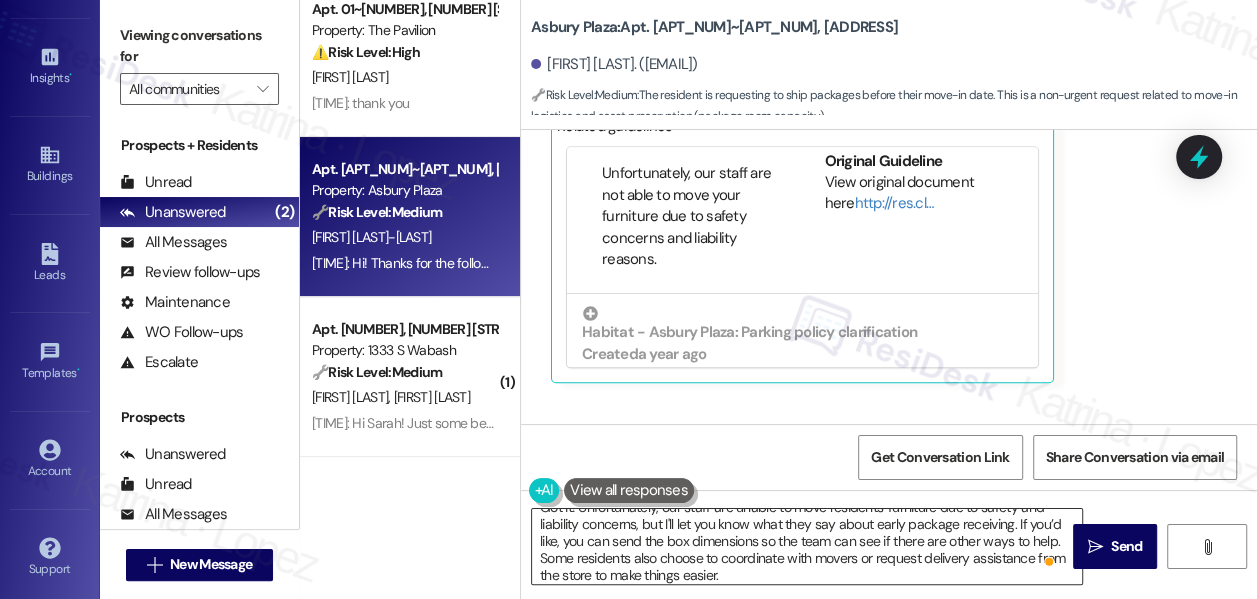 scroll, scrollTop: 2, scrollLeft: 0, axis: vertical 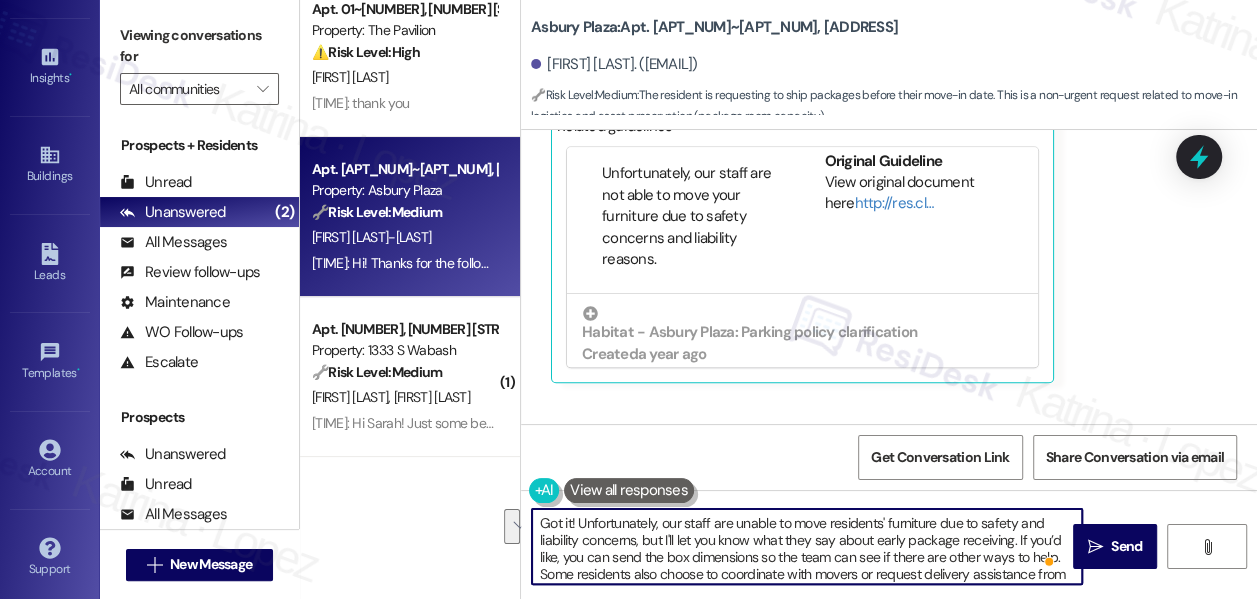 drag, startPoint x: 1056, startPoint y: 532, endPoint x: 1013, endPoint y: 535, distance: 43.104523 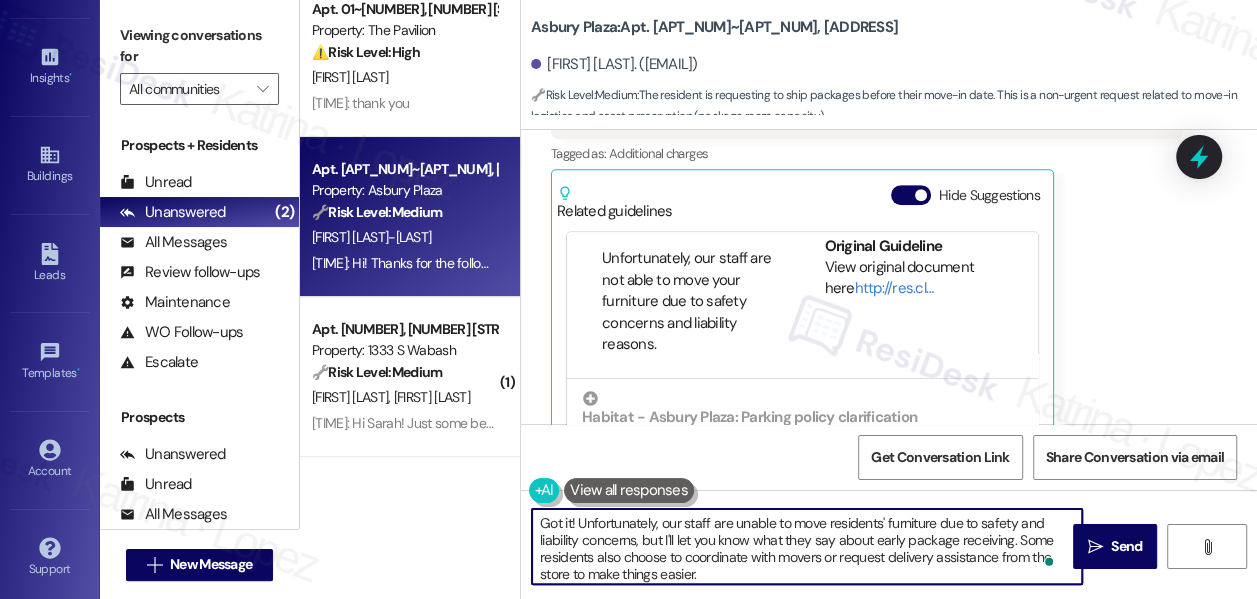 scroll, scrollTop: 649, scrollLeft: 0, axis: vertical 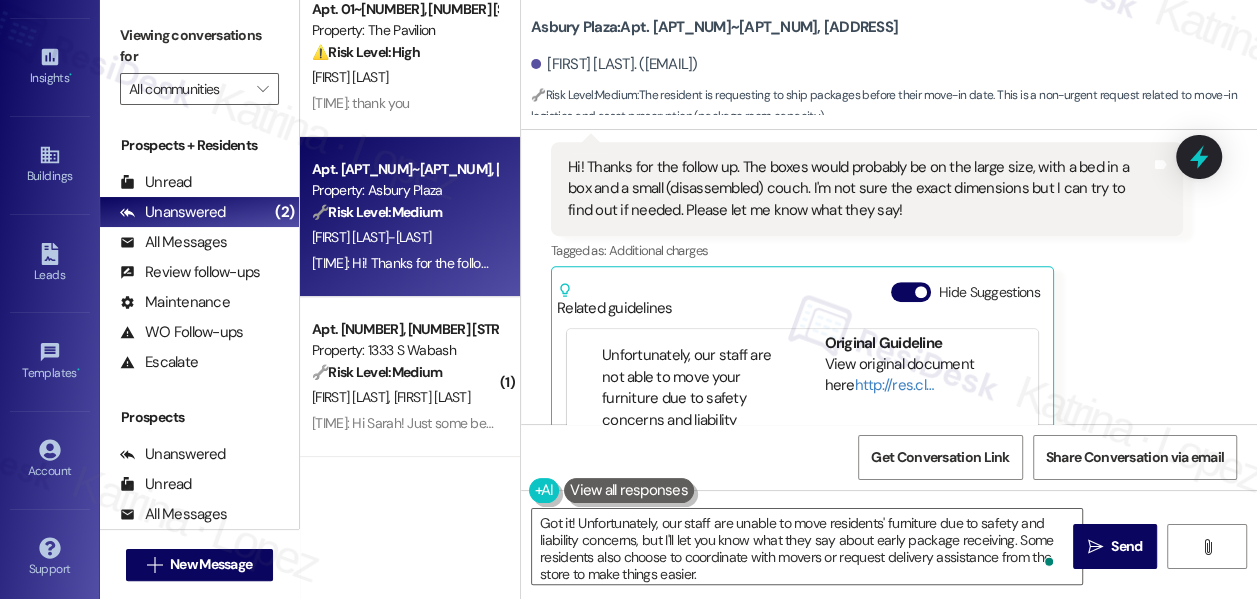 click on "Viewing conversations for" at bounding box center [199, 46] 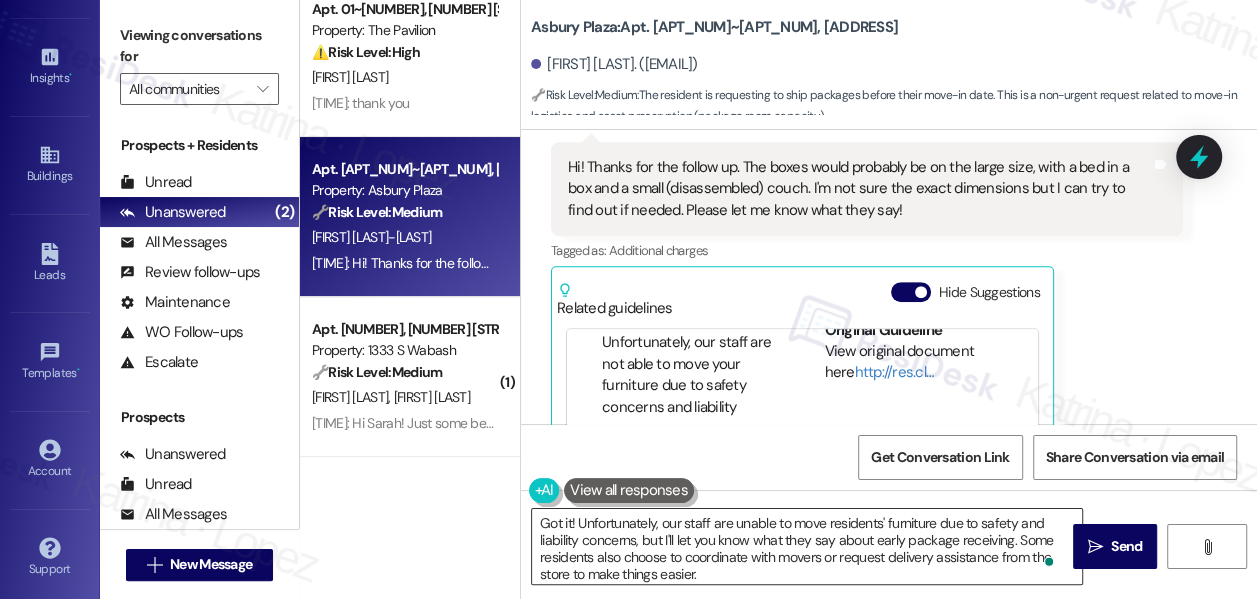 scroll, scrollTop: 224, scrollLeft: 0, axis: vertical 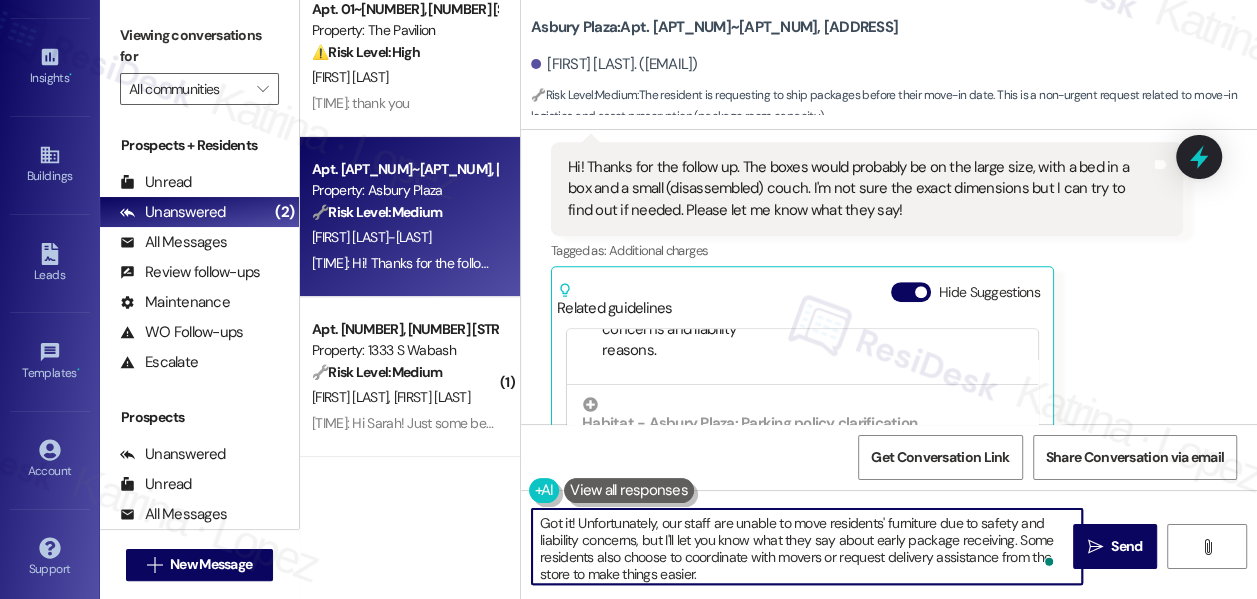 click on "Got it! Unfortunately, our staff are unable to move residents' furniture due to safety and liability concerns, but I'll let you know what they say about early package receiving. Some residents also choose to coordinate with movers or request delivery assistance from the store to make things easier." at bounding box center (807, 546) 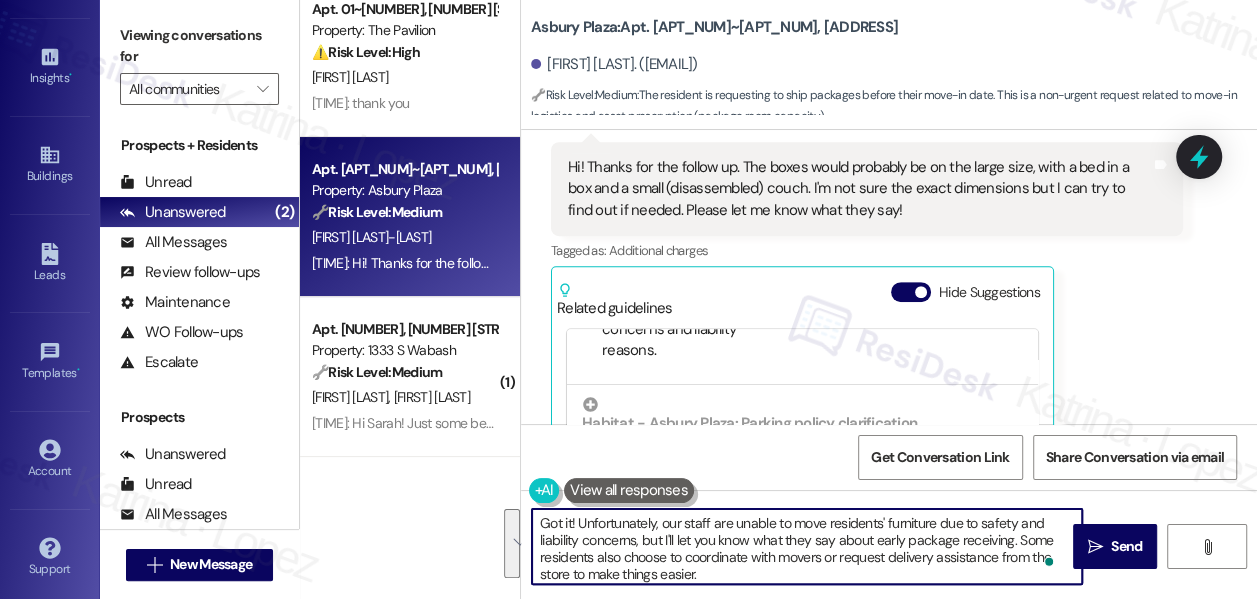 click on "Got it! Unfortunately, our staff are unable to move residents' furniture due to safety and liability concerns, but I'll let you know what they say about early package receiving. Some residents also choose to coordinate with movers or request delivery assistance from the store to make things easier." at bounding box center (807, 546) 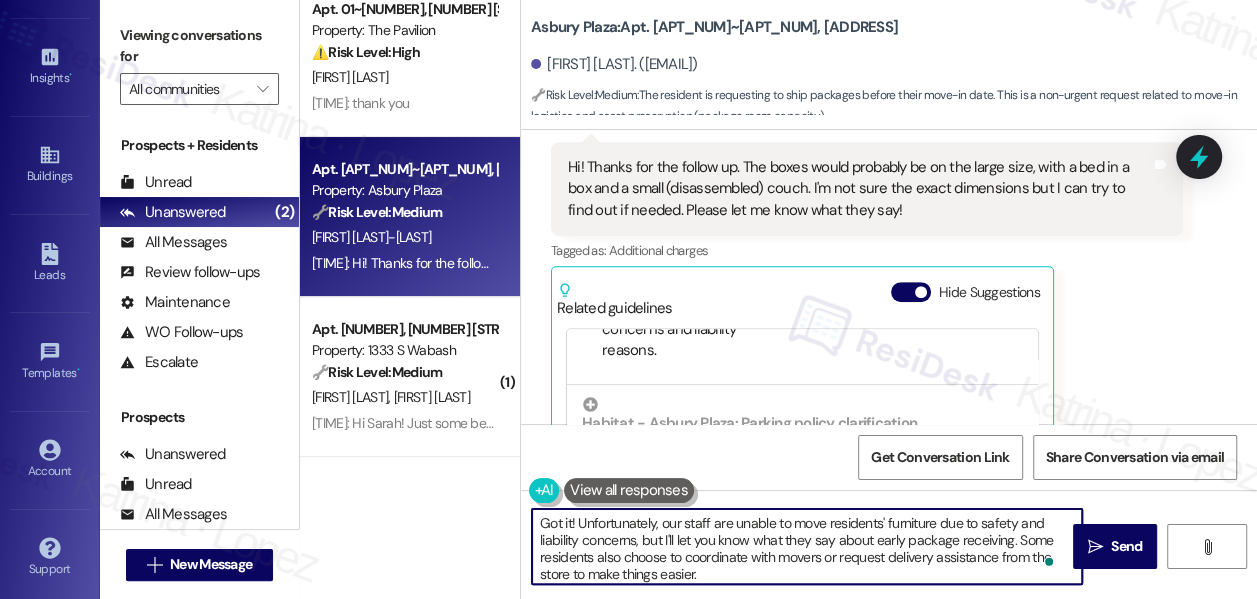 click on "Got it! Unfortunately, our staff are unable to move residents' furniture due to safety and liability concerns, but I'll let you know what they say about early package receiving. Some residents also choose to coordinate with movers or request delivery assistance from the store to make things easier." at bounding box center (807, 546) 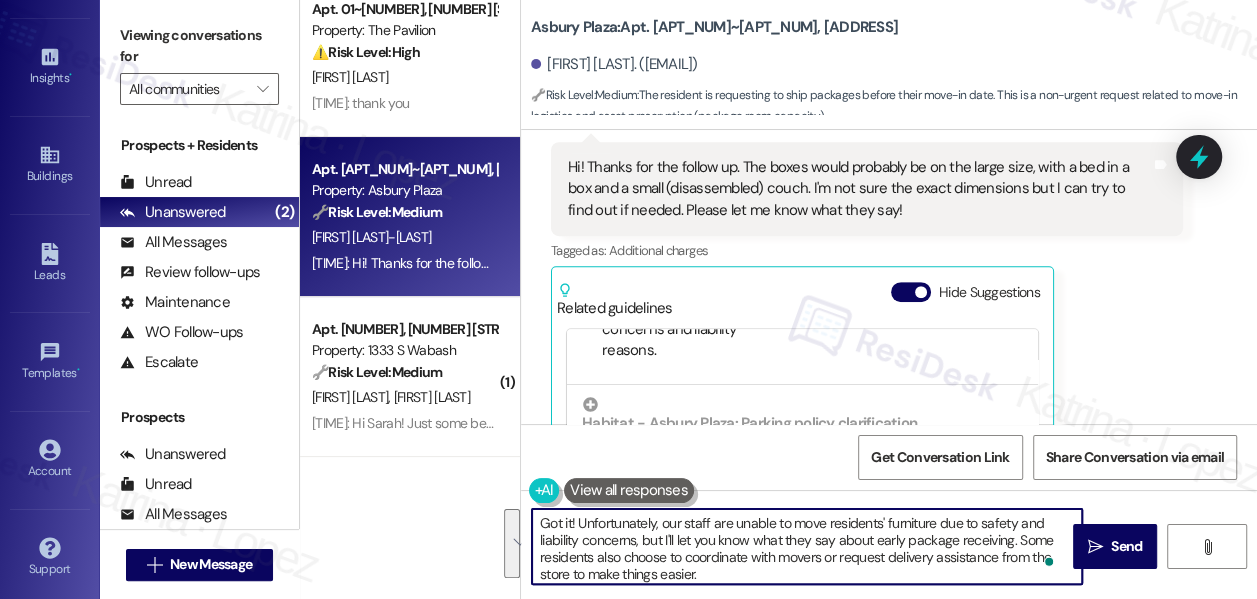click on "Got it! Unfortunately, our staff are unable to move residents' furniture due to safety and liability concerns, but I'll let you know what they say about early package receiving. Some residents also choose to coordinate with movers or request delivery assistance from the store to make things easier." at bounding box center (807, 546) 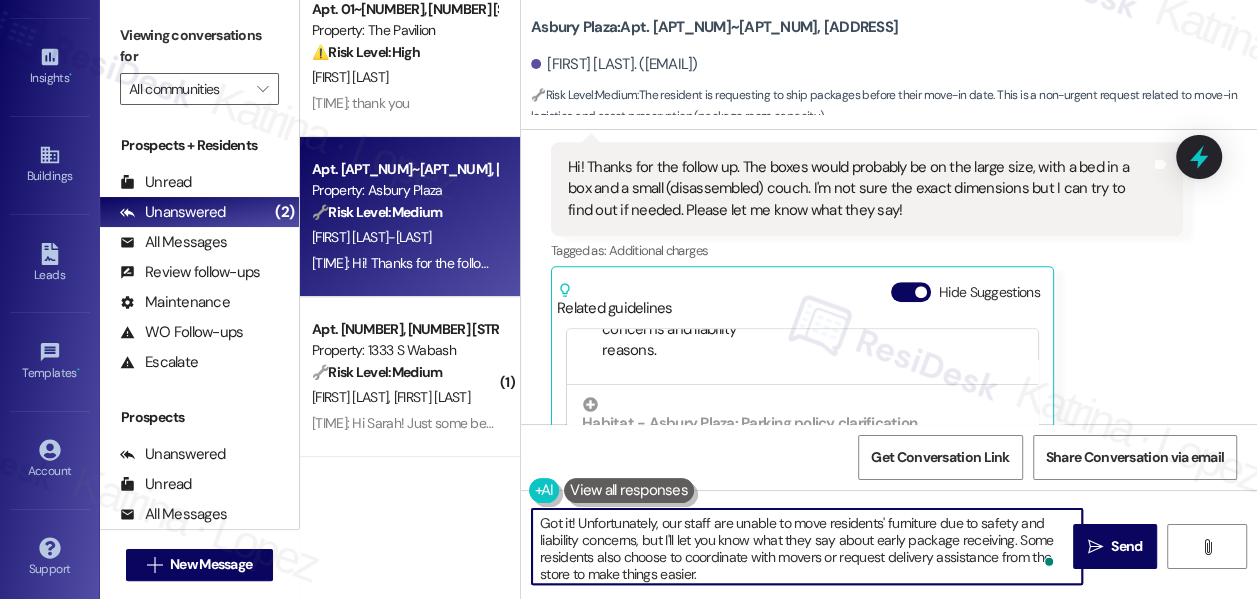 click on "Got it! Unfortunately, our staff are unable to move residents' furniture due to safety and liability concerns, but I'll let you know what they say about early package receiving. Some residents also choose to coordinate with movers or request delivery assistance from the store to make things easier." at bounding box center [807, 546] 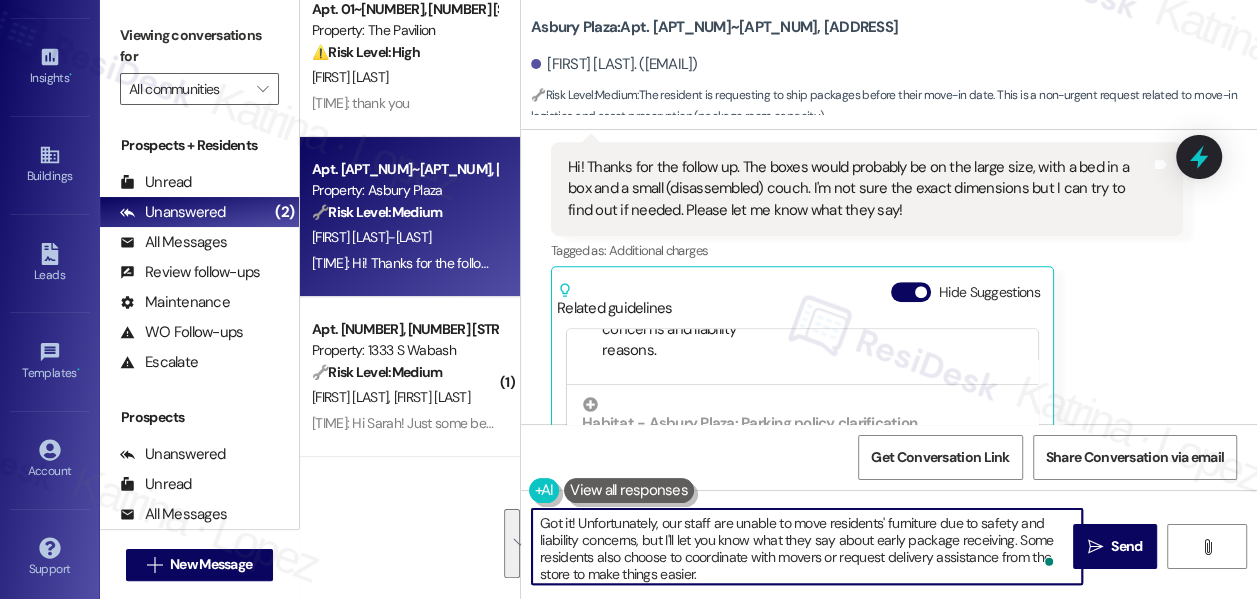 click on "Got it! Unfortunately, our staff are unable to move residents' furniture due to safety and liability concerns, but I'll let you know what they say about early package receiving. Some residents also choose to coordinate with movers or request delivery assistance from the store to make things easier." at bounding box center (807, 546) 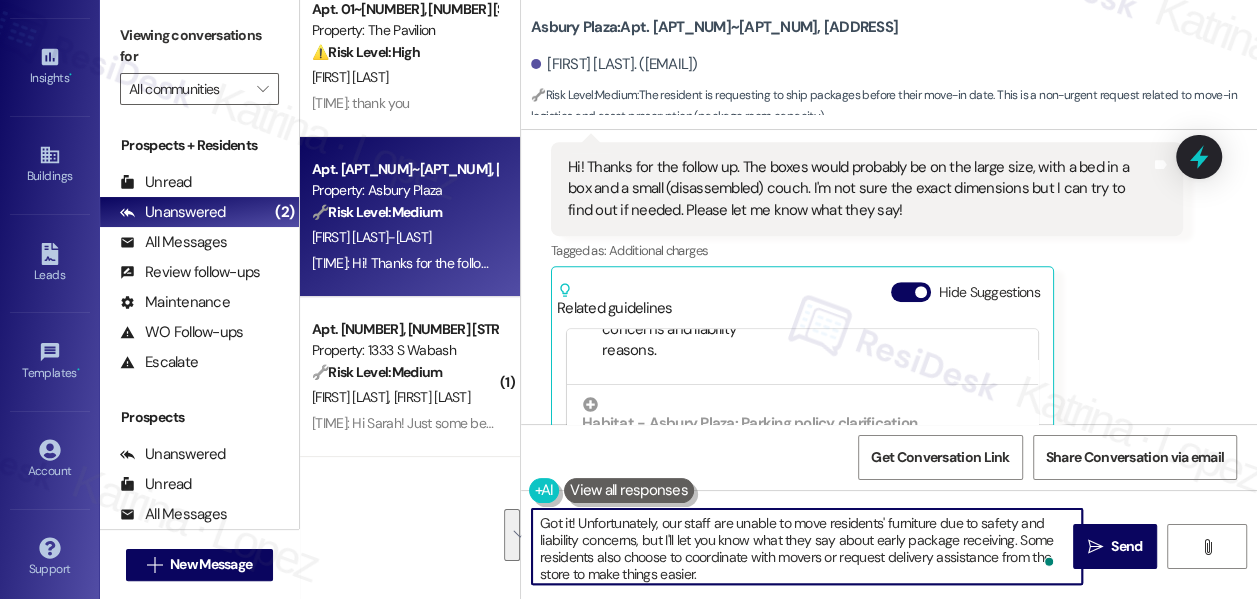 drag, startPoint x: 852, startPoint y: 578, endPoint x: 1016, endPoint y: 539, distance: 168.57343 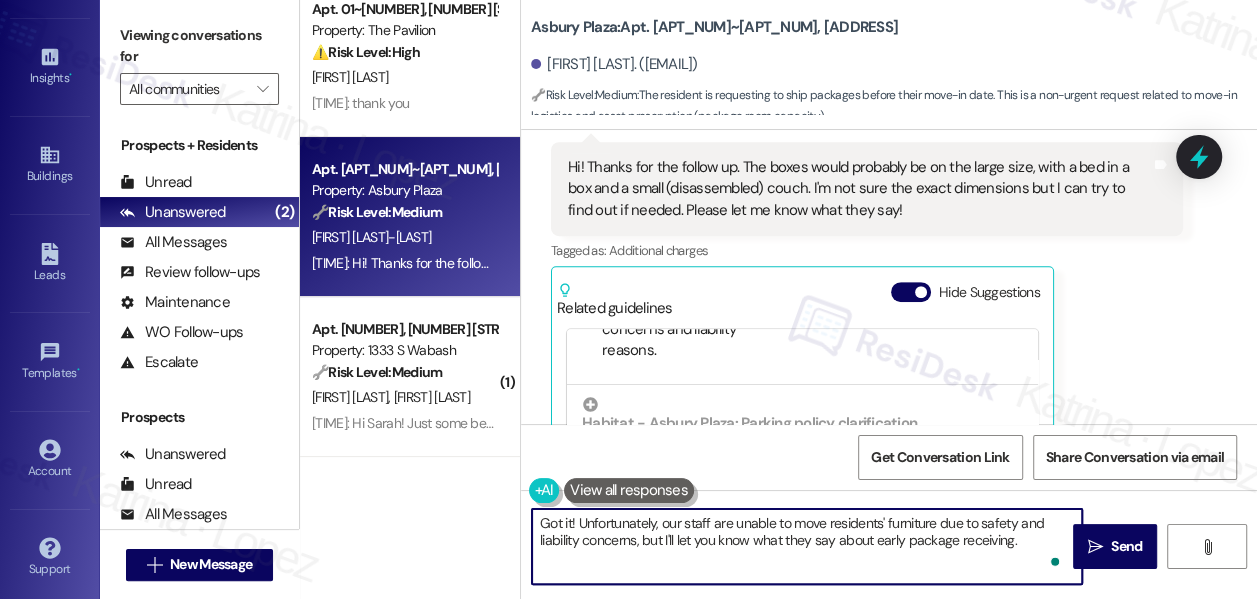 type on "Got it! Unfortunately, our staff are unable to move residents' furniture due to safety and liability concerns, but I'll let you know what they say about early package receiving." 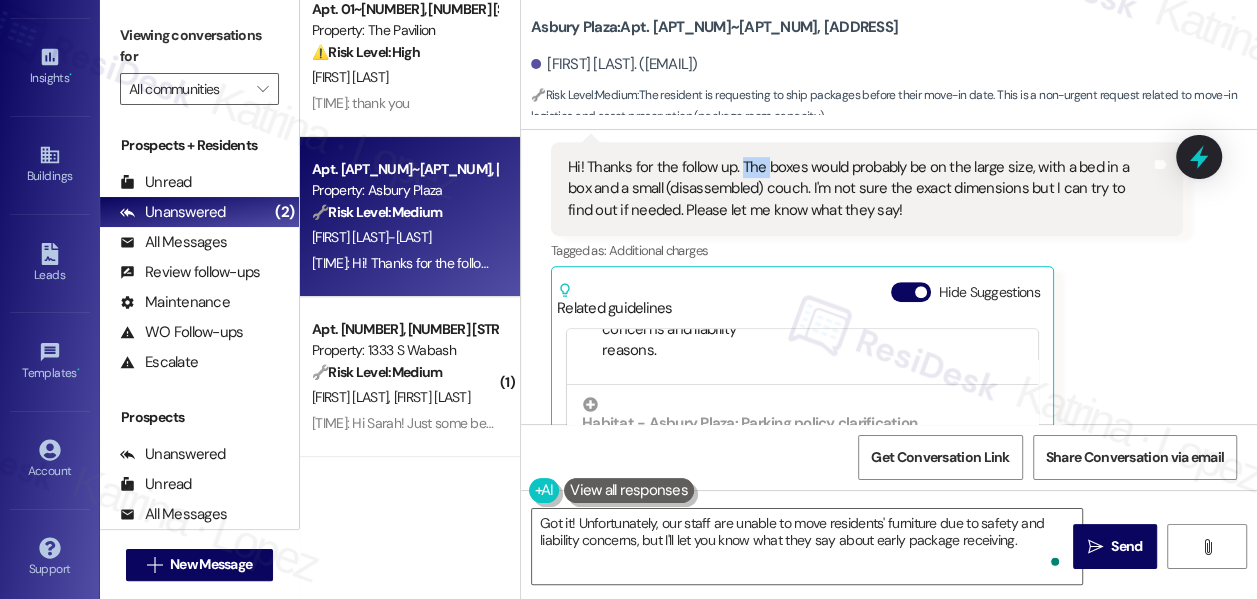 click on "Hi! Thanks for the follow up. The boxes would probably be on the large size, with a bed in a box and a small (disassembled) couch. I'm not sure the exact dimensions but I can try to find out if needed. Please let me know what they say!" at bounding box center (859, 189) 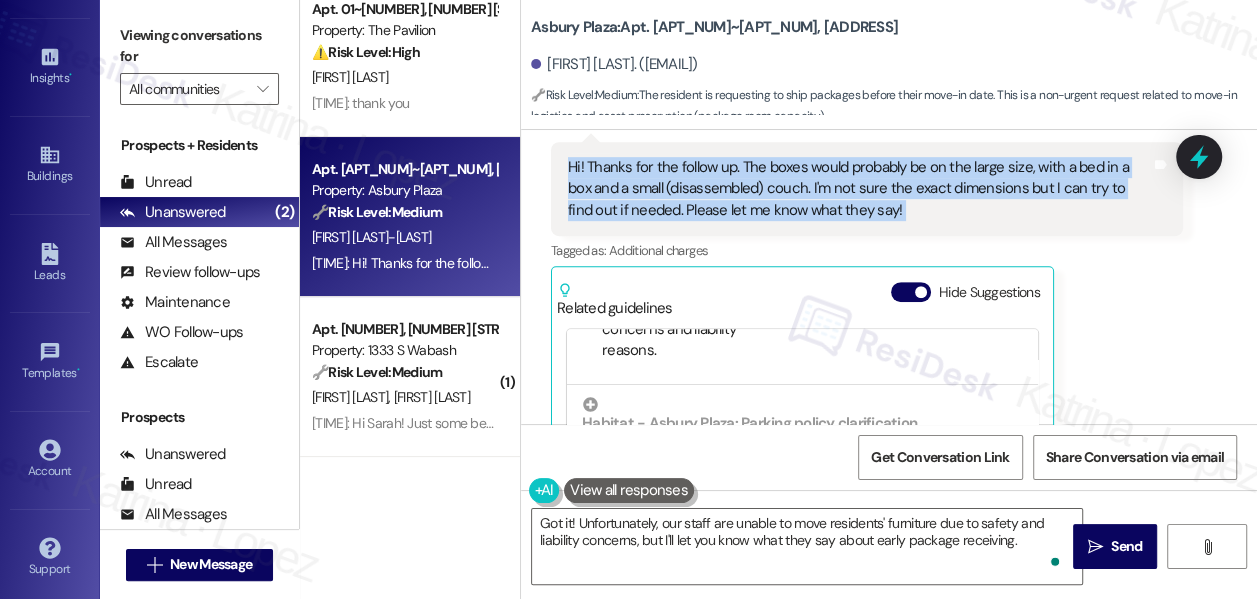 click on "Hi! Thanks for the follow up. The boxes would probably be on the large size, with a bed in a box and a small (disassembled) couch. I'm not sure the exact dimensions but I can try to find out if needed. Please let me know what they say!" at bounding box center [859, 189] 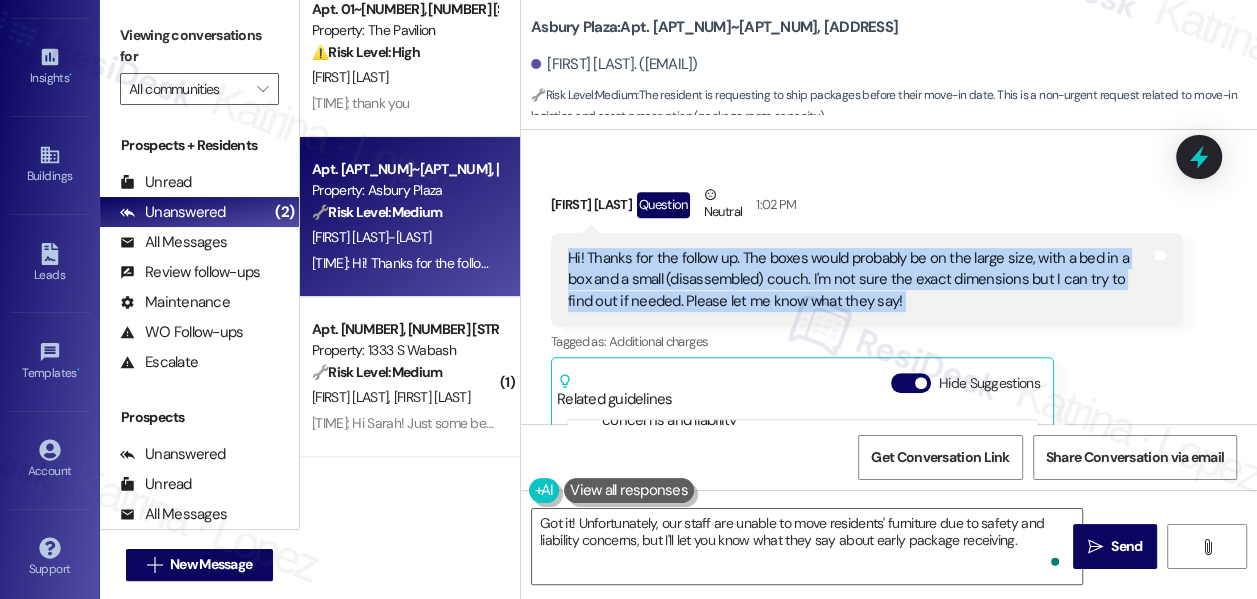 scroll, scrollTop: 467, scrollLeft: 0, axis: vertical 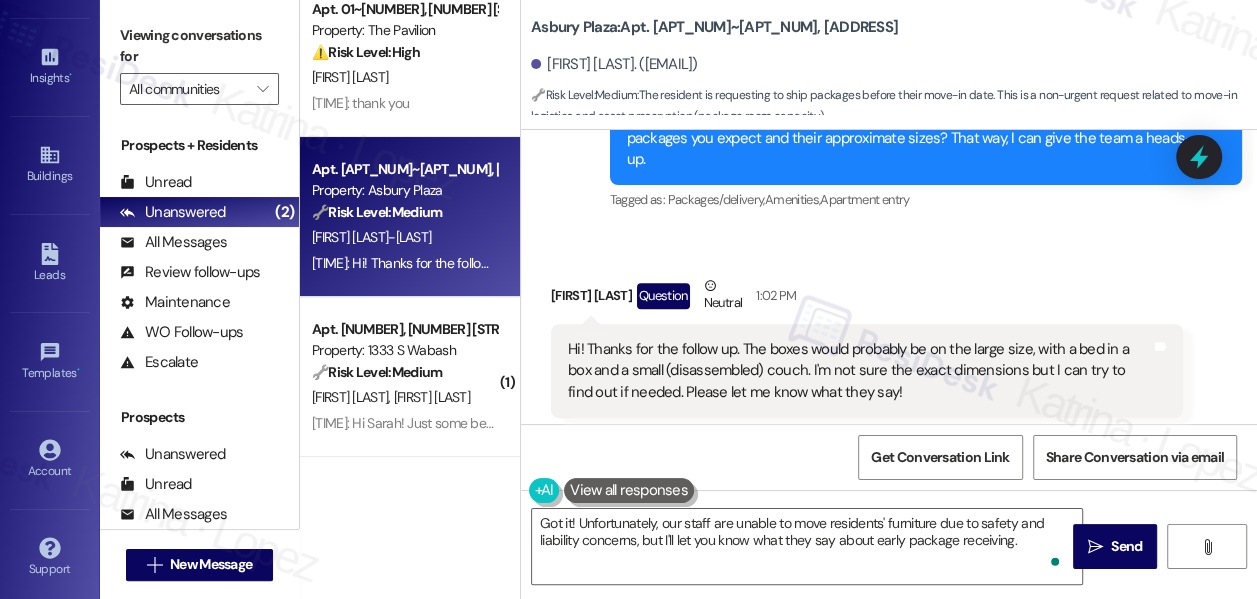 click on "Viewing conversations for" at bounding box center [199, 46] 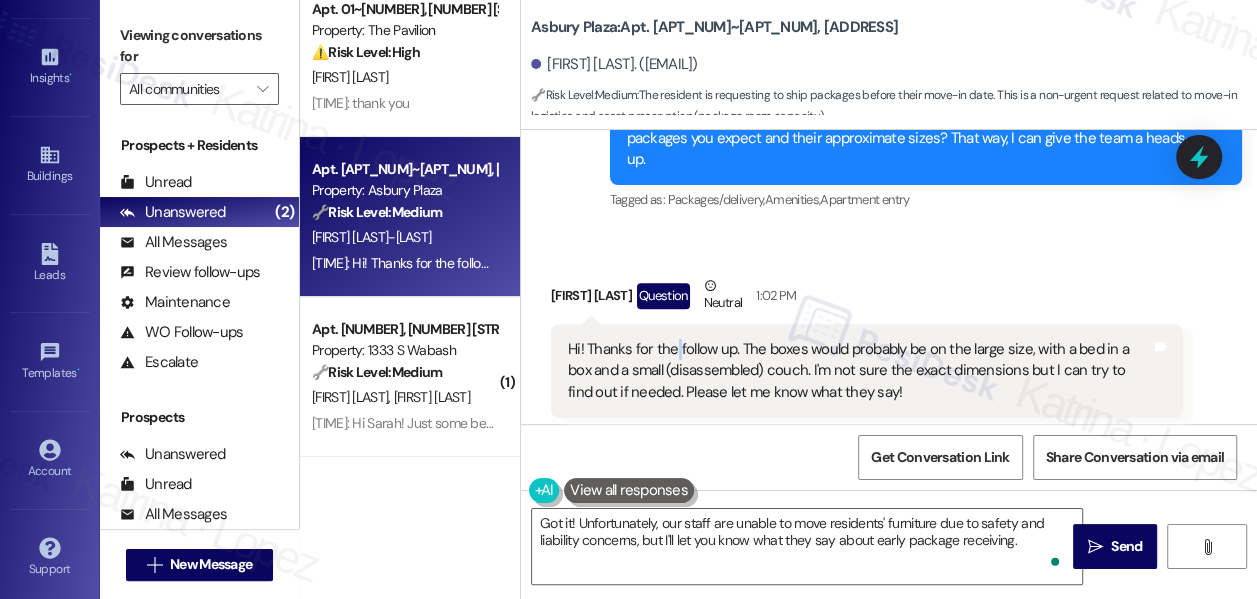 click on "Hi! Thanks for the follow up. The boxes would probably be on the large size, with a bed in a box and a small (disassembled) couch. I'm not sure the exact dimensions but I can try to find out if needed. Please let me know what they say!" at bounding box center [859, 371] 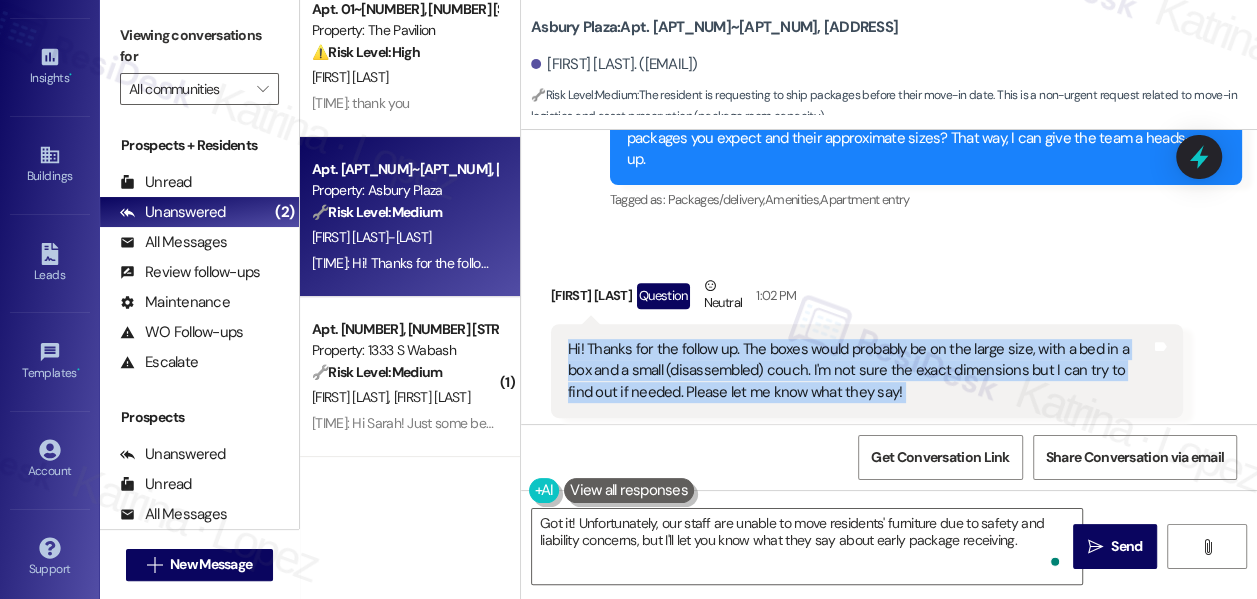 click on "Hi! Thanks for the follow up. The boxes would probably be on the large size, with a bed in a box and a small (disassembled) couch. I'm not sure the exact dimensions but I can try to find out if needed. Please let me know what they say!" at bounding box center (859, 371) 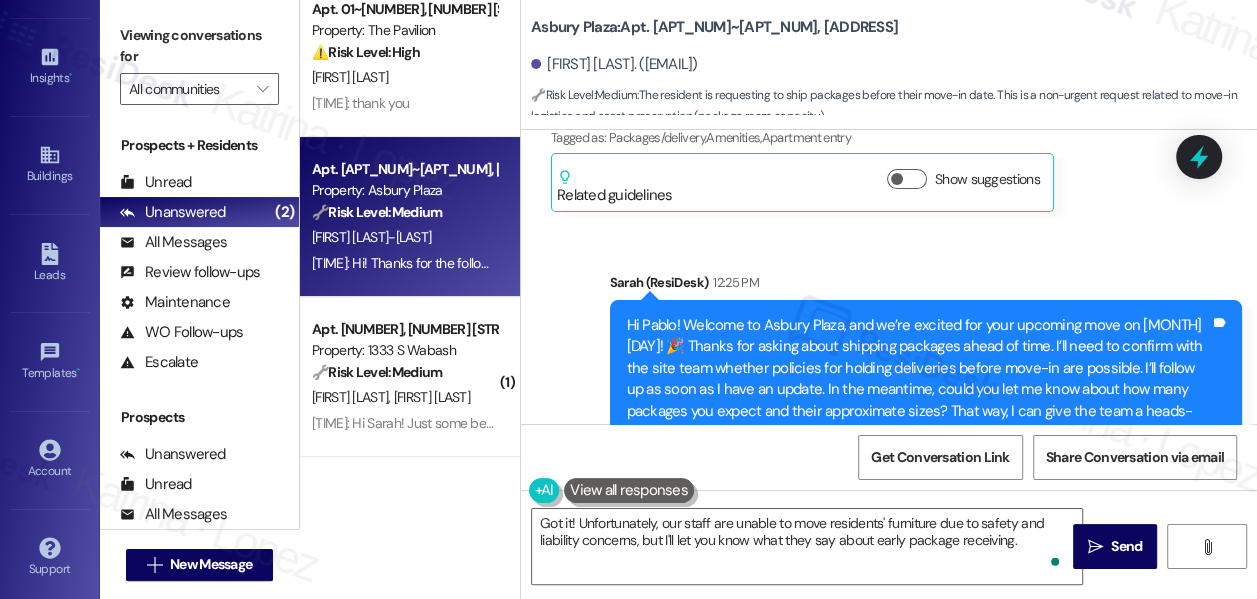 scroll, scrollTop: 13, scrollLeft: 0, axis: vertical 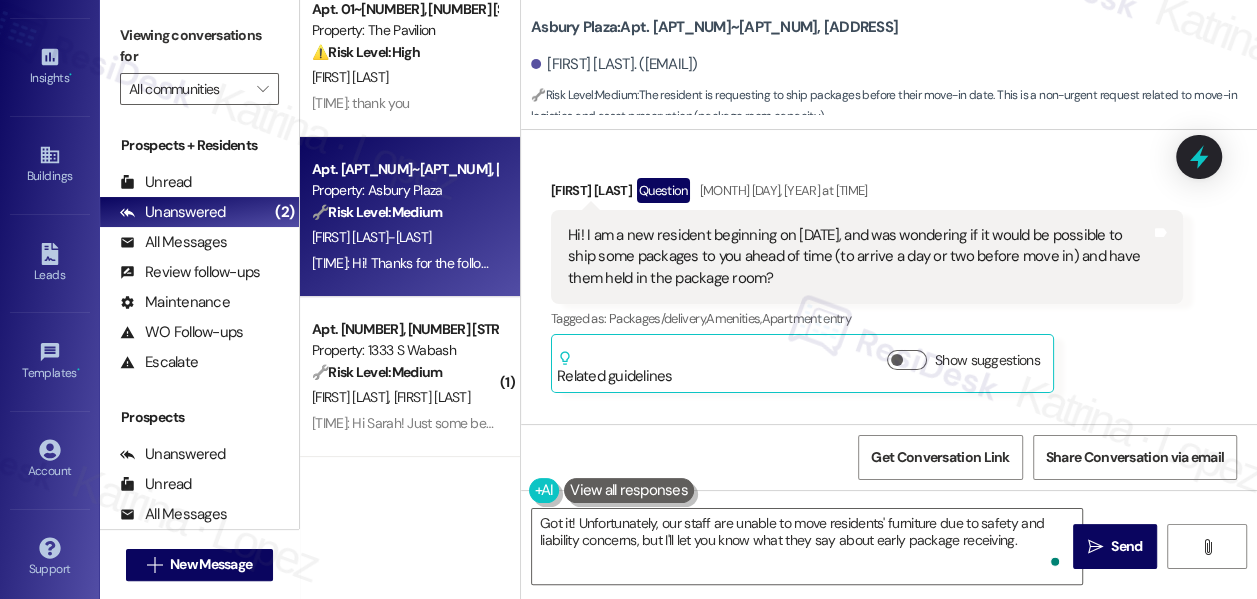 click on "Hi! I am a new resident beginning on [DATE], and was wondering if it would be possible to ship some packages to you ahead of time (to arrive a day or two before move in) and have them held in the package room?" at bounding box center [859, 257] 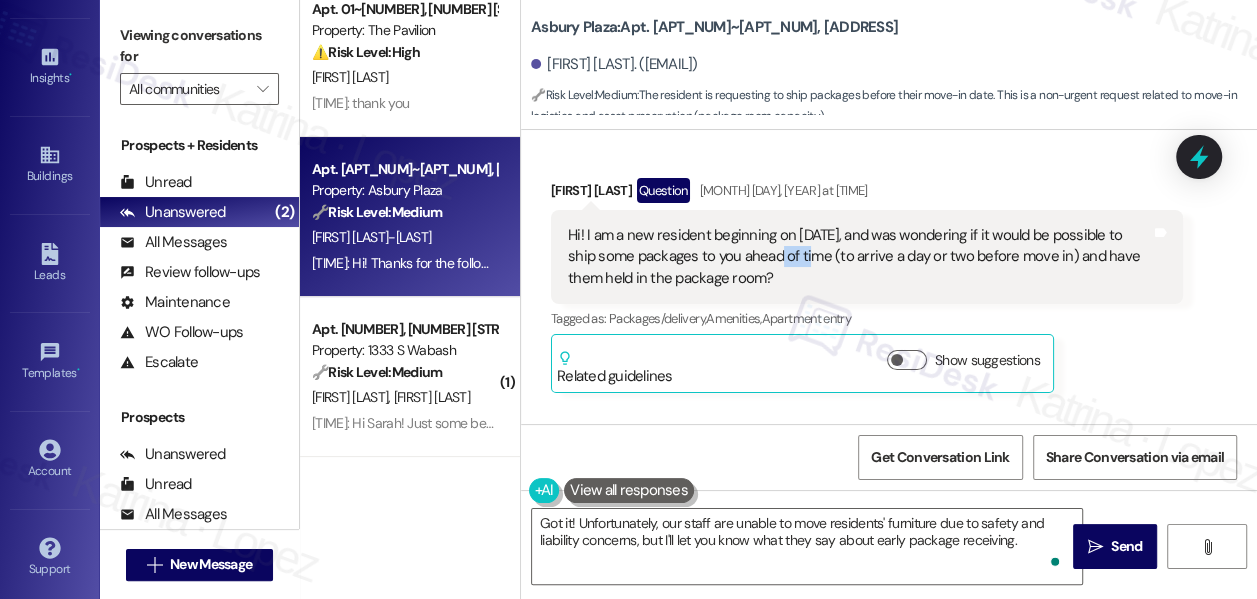 click on "Hi! I am a new resident beginning on [DATE], and was wondering if it would be possible to ship some packages to you ahead of time (to arrive a day or two before move in) and have them held in the package room?" at bounding box center (859, 257) 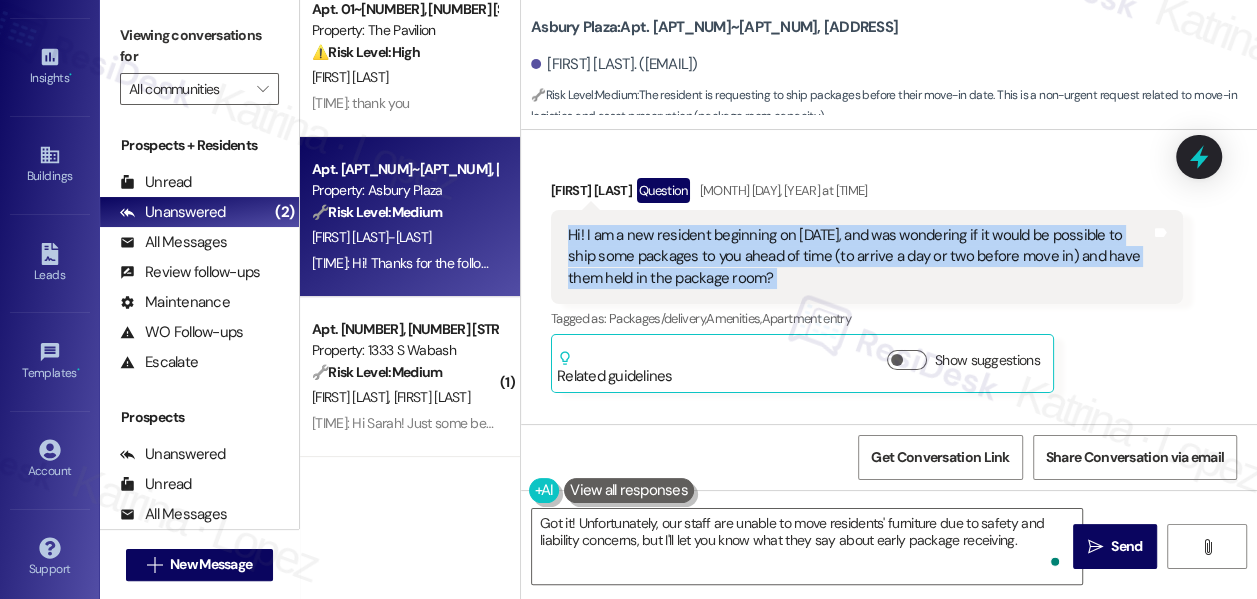 click on "Hi! I am a new resident beginning on [DATE], and was wondering if it would be possible to ship some packages to you ahead of time (to arrive a day or two before move in) and have them held in the package room?" at bounding box center [859, 257] 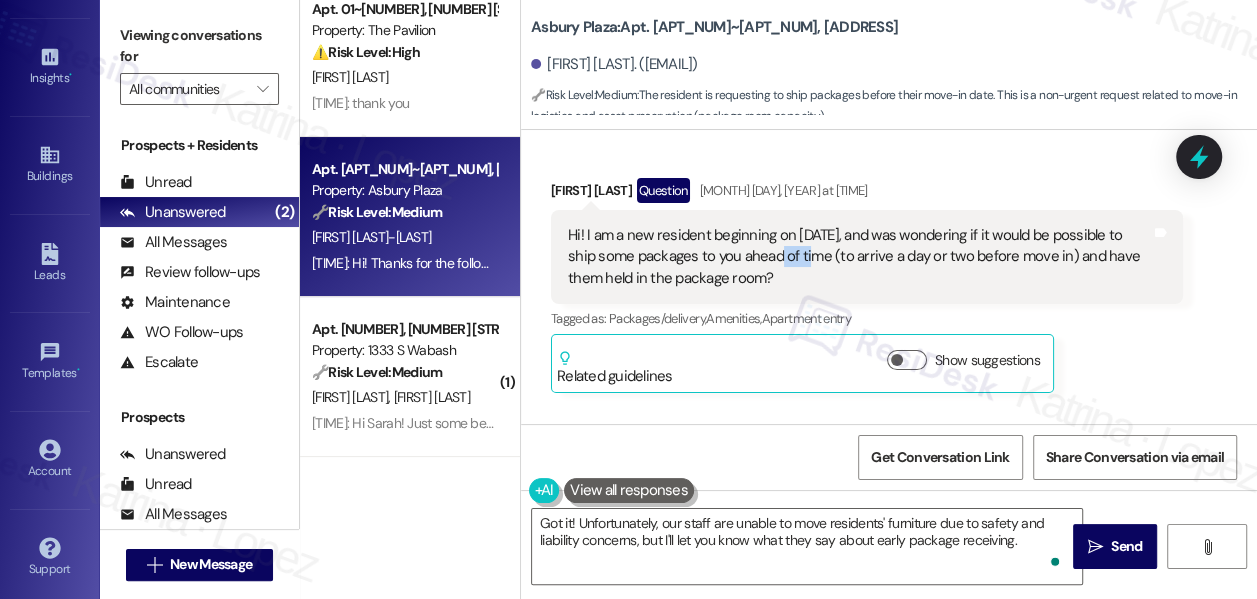 click on "Hi! I am a new resident beginning on [DATE], and was wondering if it would be possible to ship some packages to you ahead of time (to arrive a day or two before move in) and have them held in the package room?" at bounding box center [859, 257] 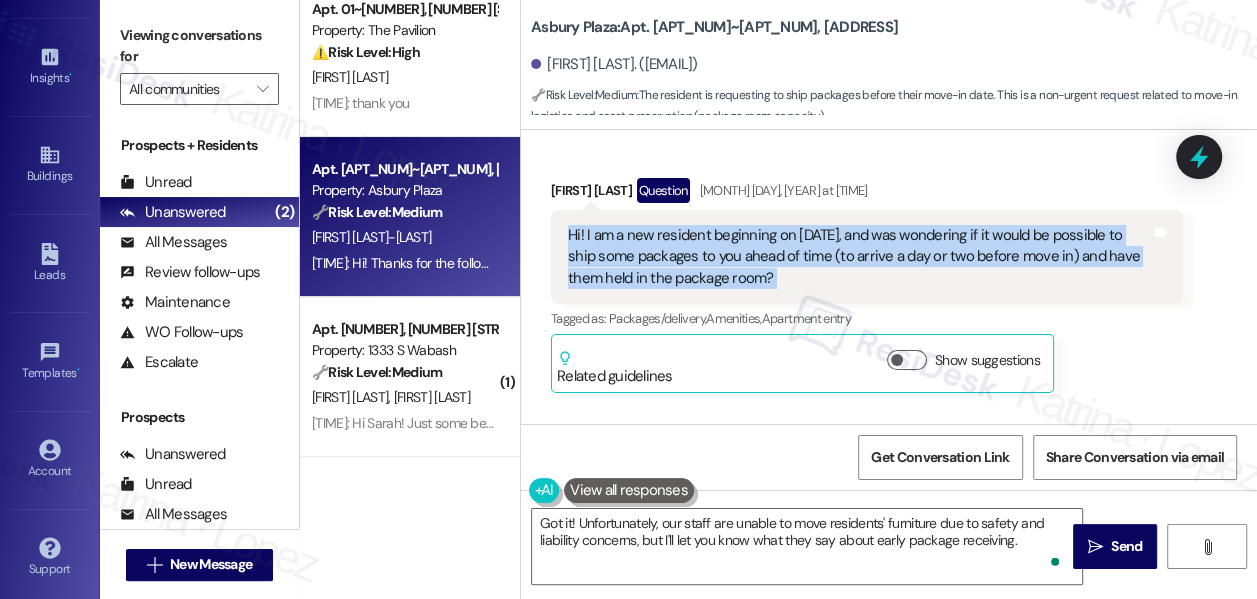 click on "Hi! I am a new resident beginning on [DATE], and was wondering if it would be possible to ship some packages to you ahead of time (to arrive a day or two before move in) and have them held in the package room?" at bounding box center (859, 257) 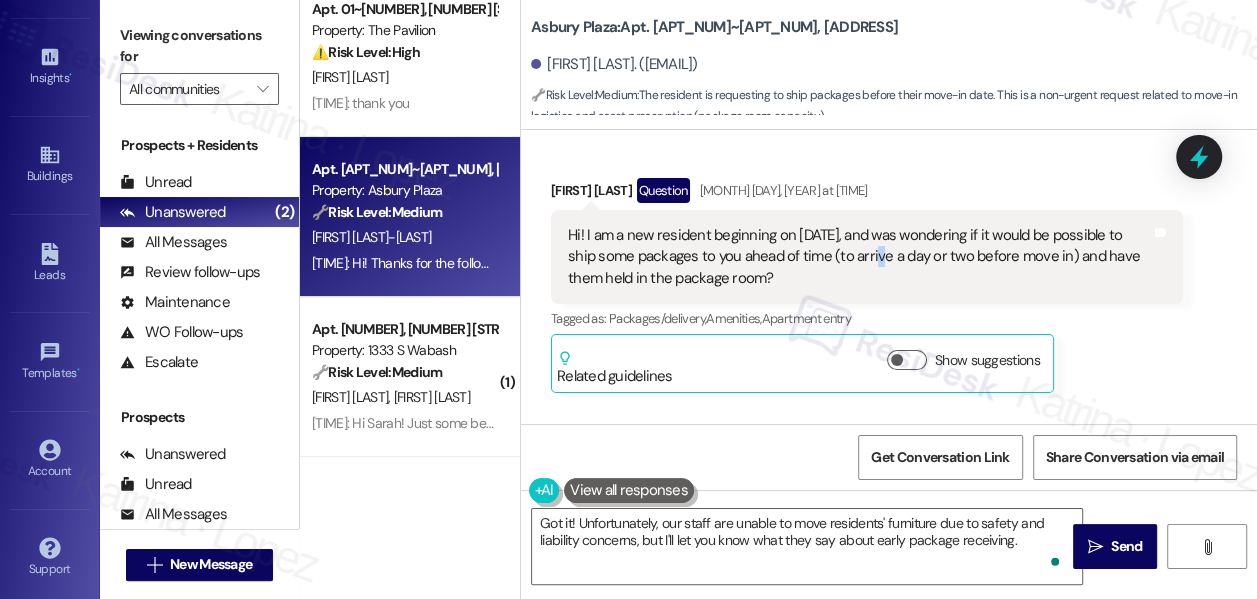 click on "Hi! I am a new resident beginning on [DATE], and was wondering if it would be possible to ship some packages to you ahead of time (to arrive a day or two before move in) and have them held in the package room?" at bounding box center (859, 257) 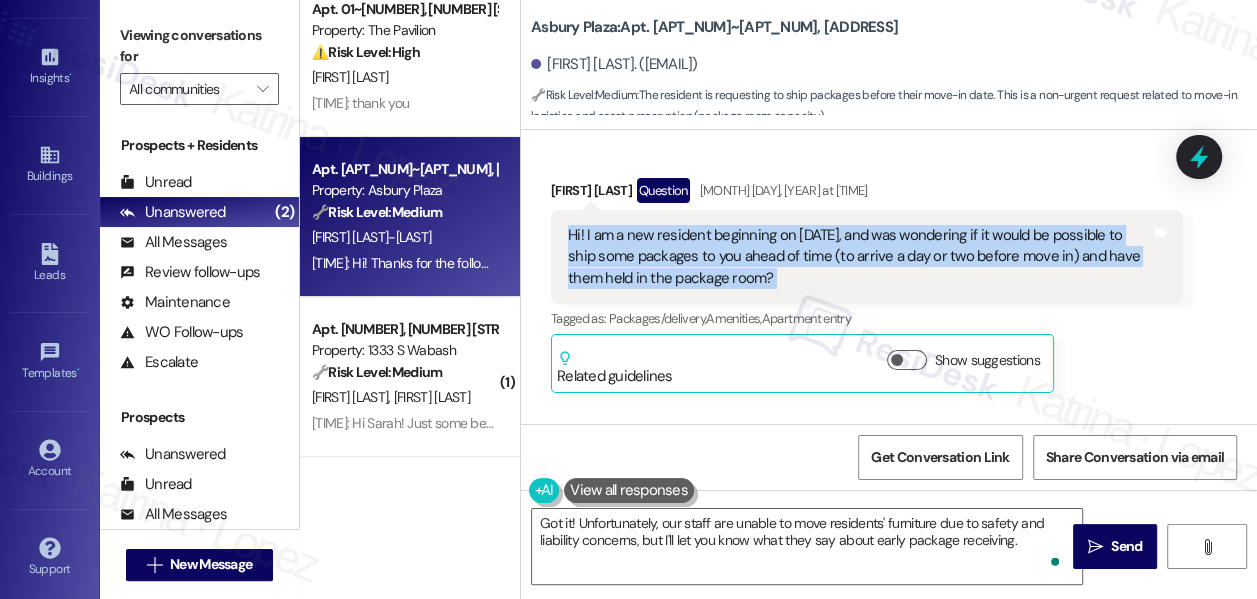 click on "Hi! I am a new resident beginning on [DATE], and was wondering if it would be possible to ship some packages to you ahead of time (to arrive a day or two before move in) and have them held in the package room?" at bounding box center (859, 257) 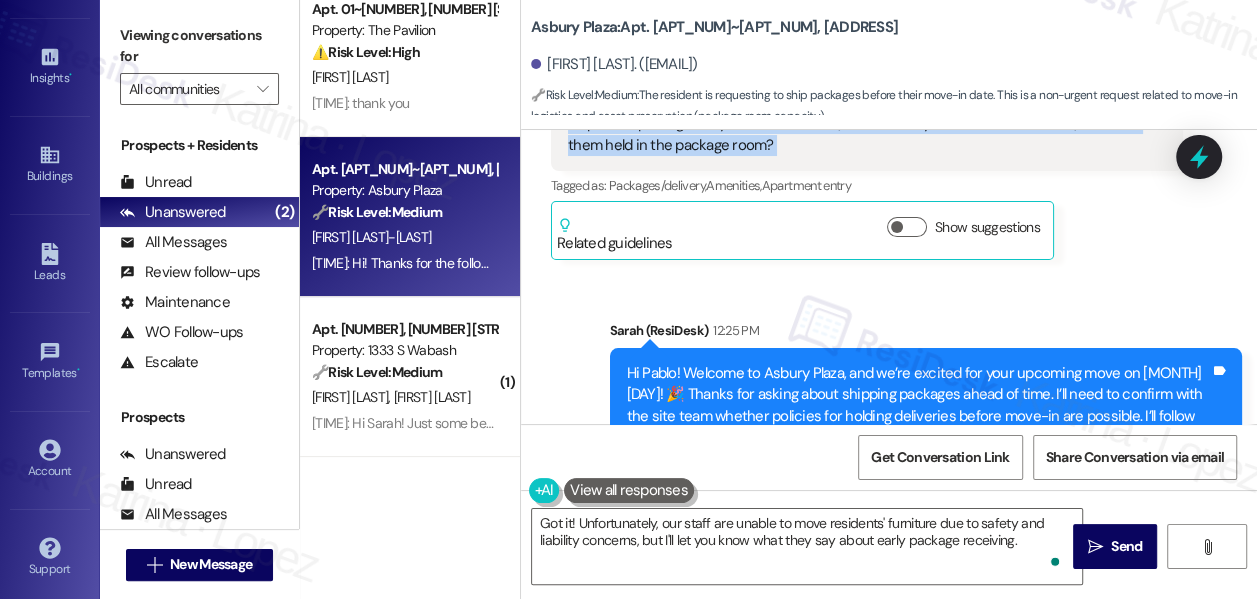scroll, scrollTop: 104, scrollLeft: 0, axis: vertical 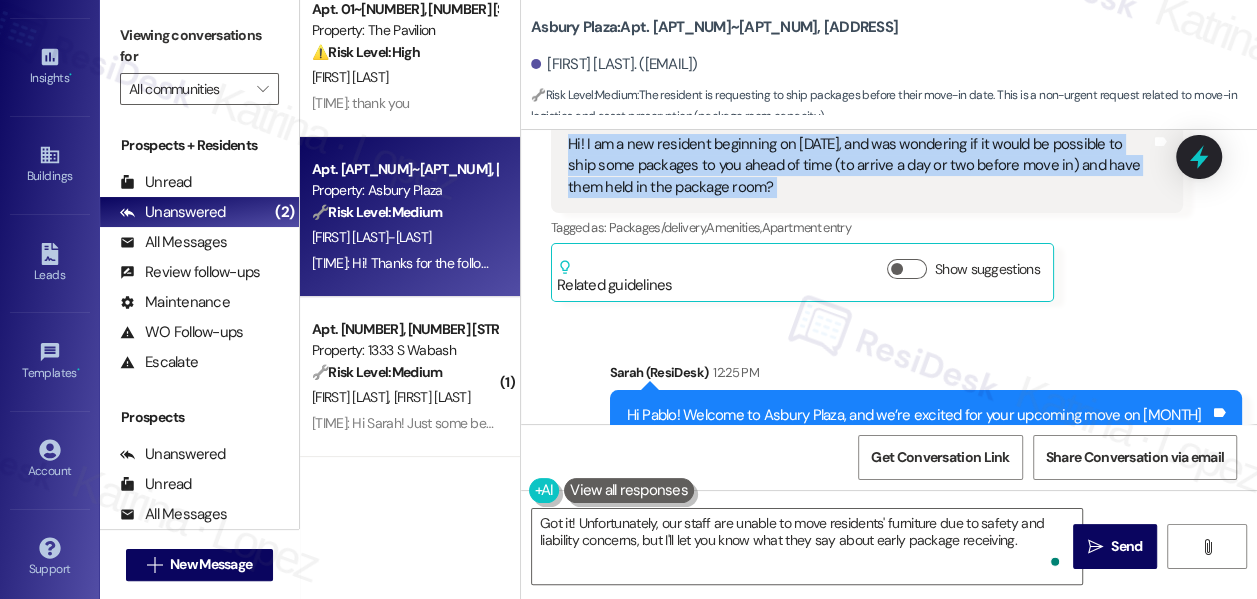 click on "Hi! I am a new resident beginning on [DATE], and was wondering if it would be possible to ship some packages to you ahead of time (to arrive a day or two before move in) and have them held in the package room?" at bounding box center (859, 166) 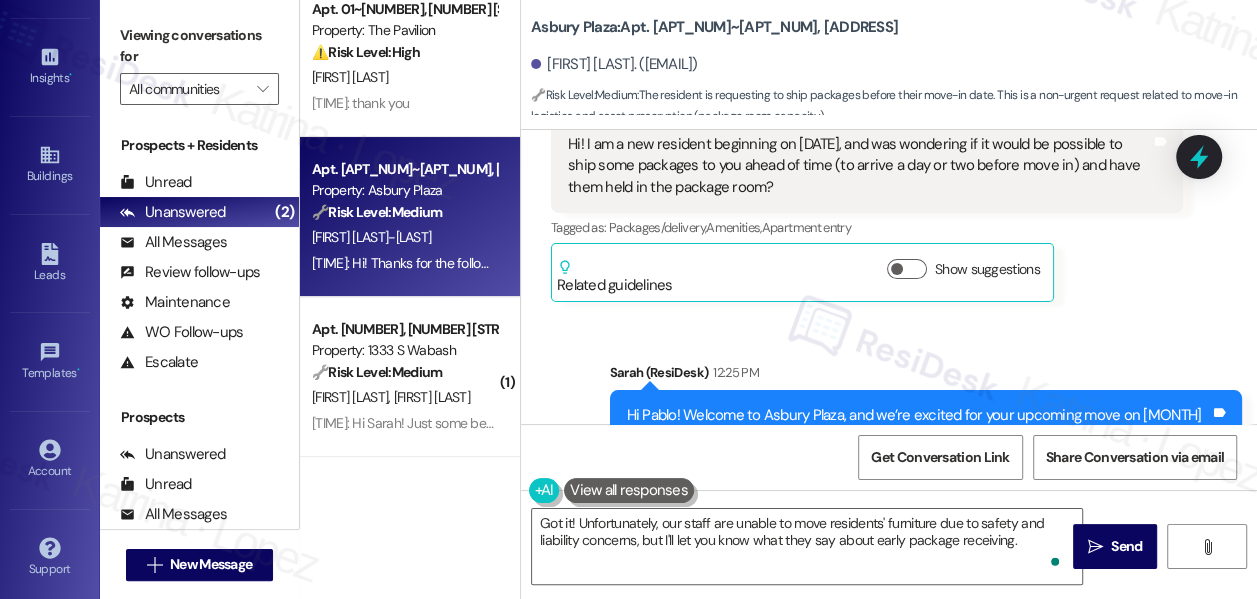click on "Viewing conversations for" at bounding box center [199, 46] 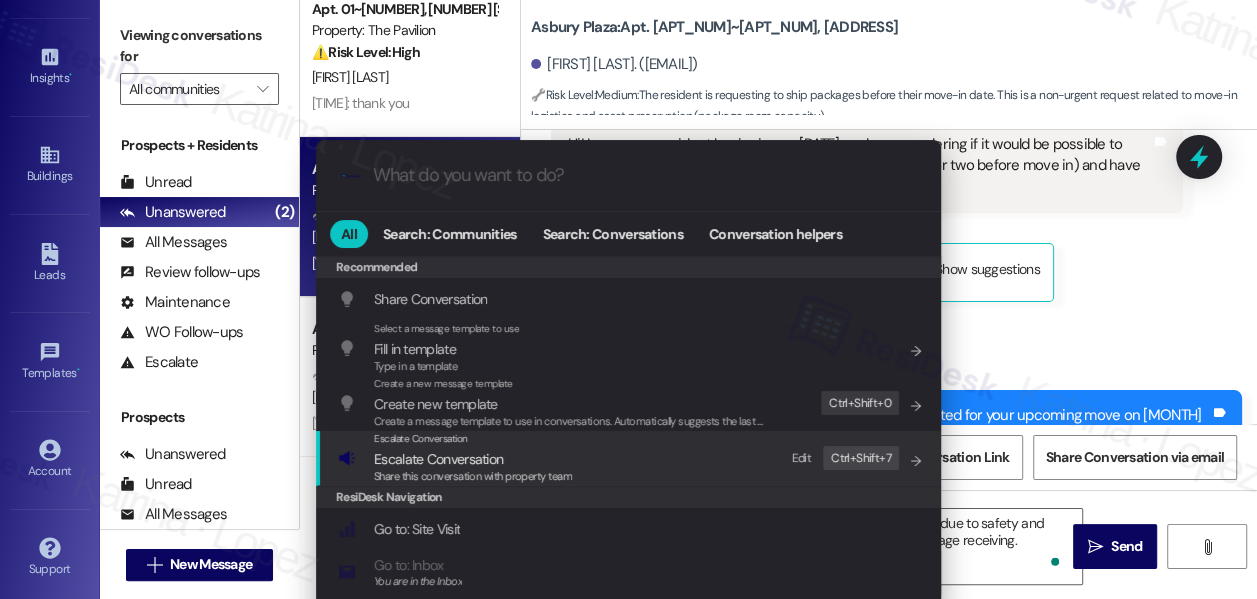 click on "Share this conversation with property team" at bounding box center [473, 476] 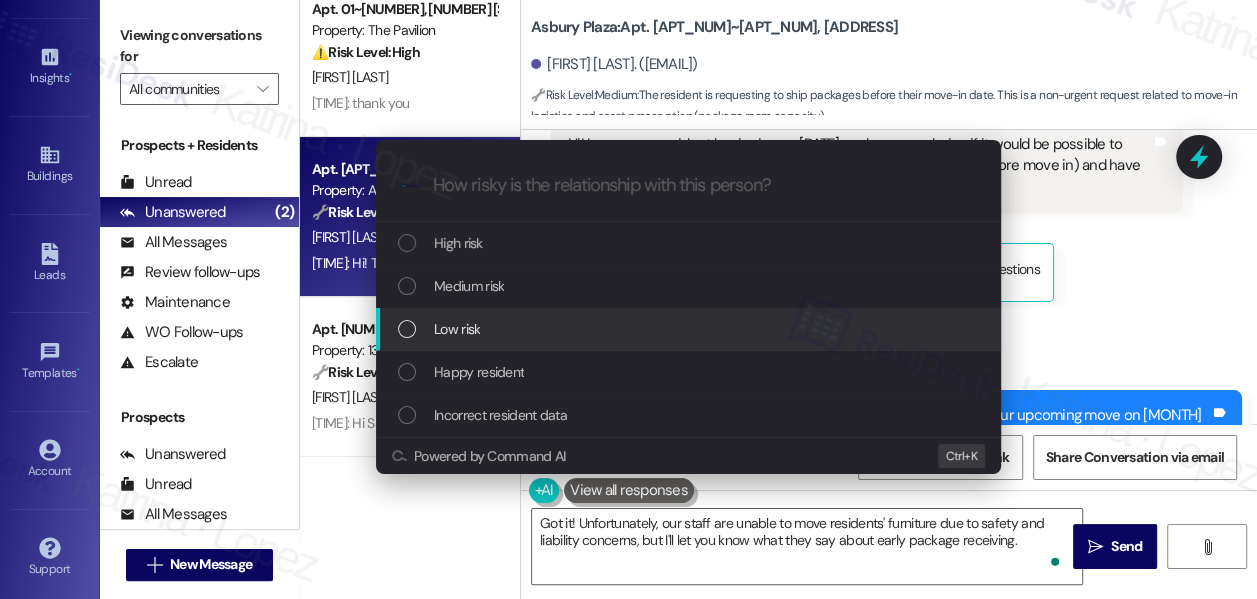 click on "Low risk" at bounding box center [690, 329] 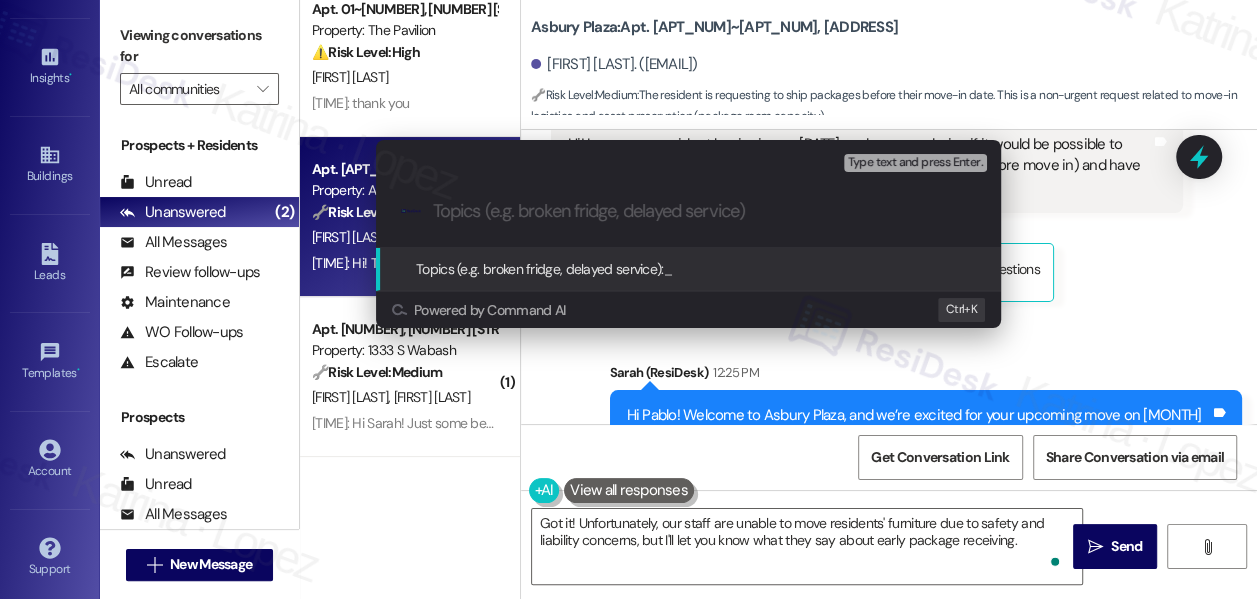 paste on "Request to Hold Packages in Package Room Prior to Move‑In" 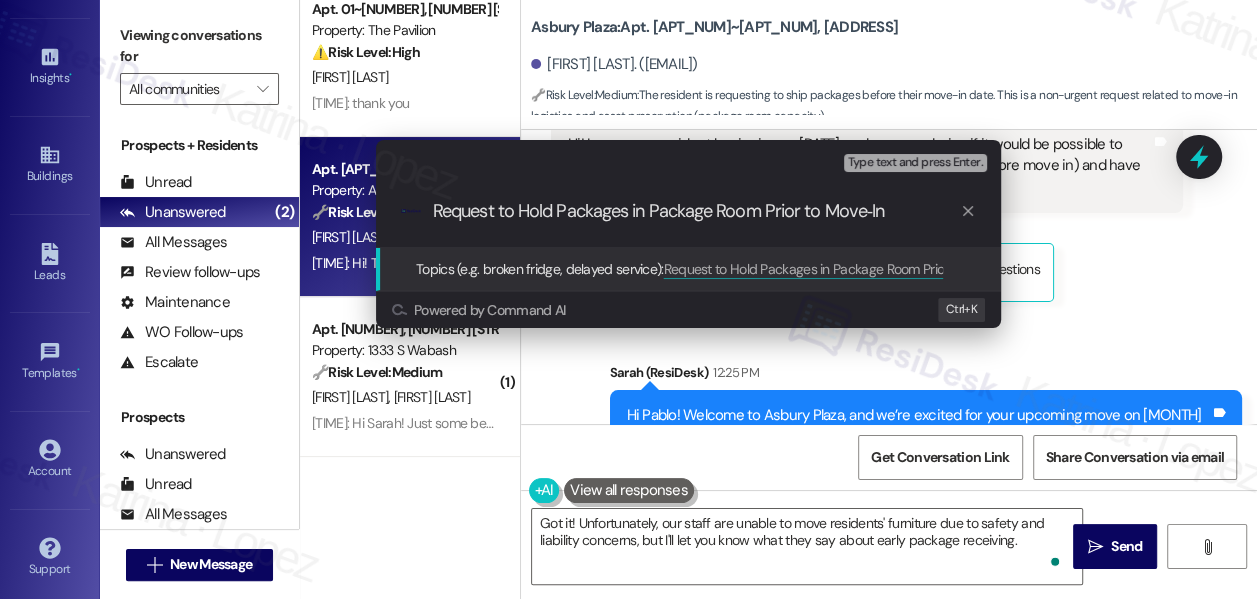 type 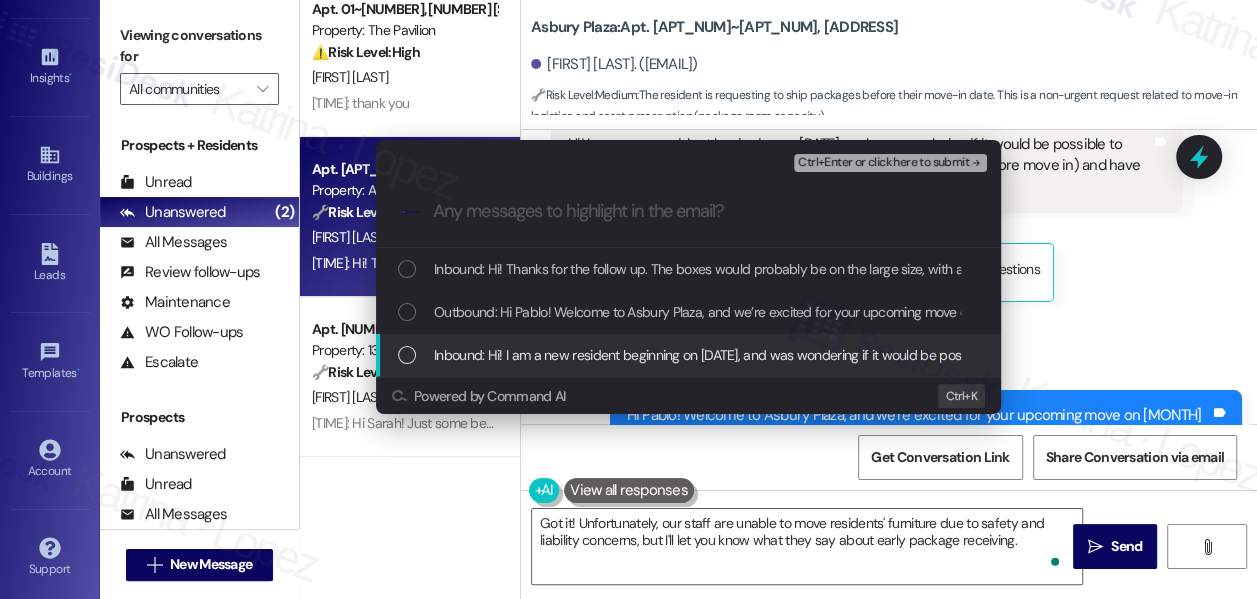click on "Inbound: Hi! I am a new resident beginning on [DATE], and was wondering if it would be possible to ship some packages to you ahead of time (to arrive a day or two before move in) and have them held in the package room?" at bounding box center (1079, 355) 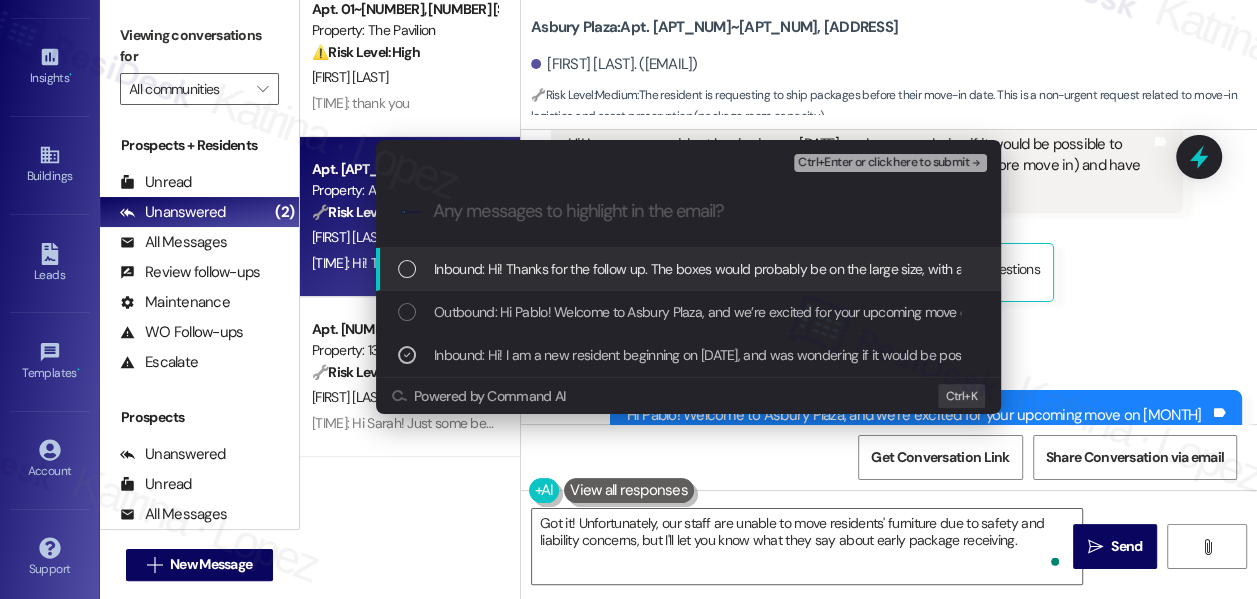 click on "Inbound: Hi! Thanks for the follow up. The boxes would probably be on the large size, with a bed in a box and a small (disassembled) couch. I'm not sure the exact dimensions but I can try to find out if needed. Please let me know what they say!" at bounding box center [1137, 269] 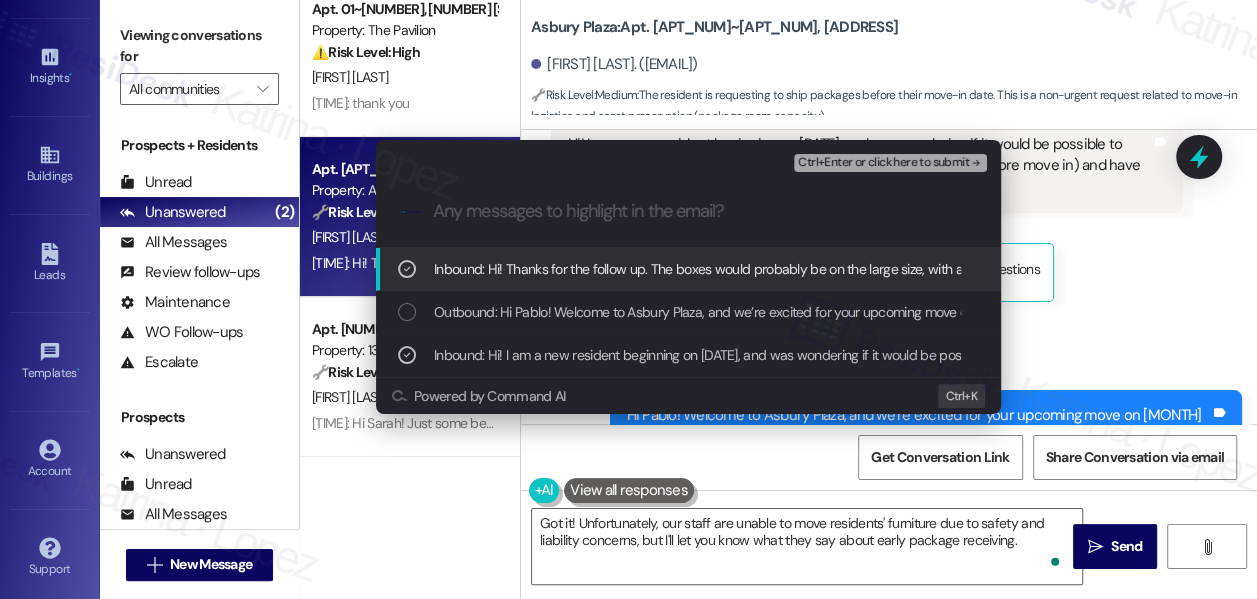 click on "Ctrl+Enter or click here to submit" at bounding box center (883, 163) 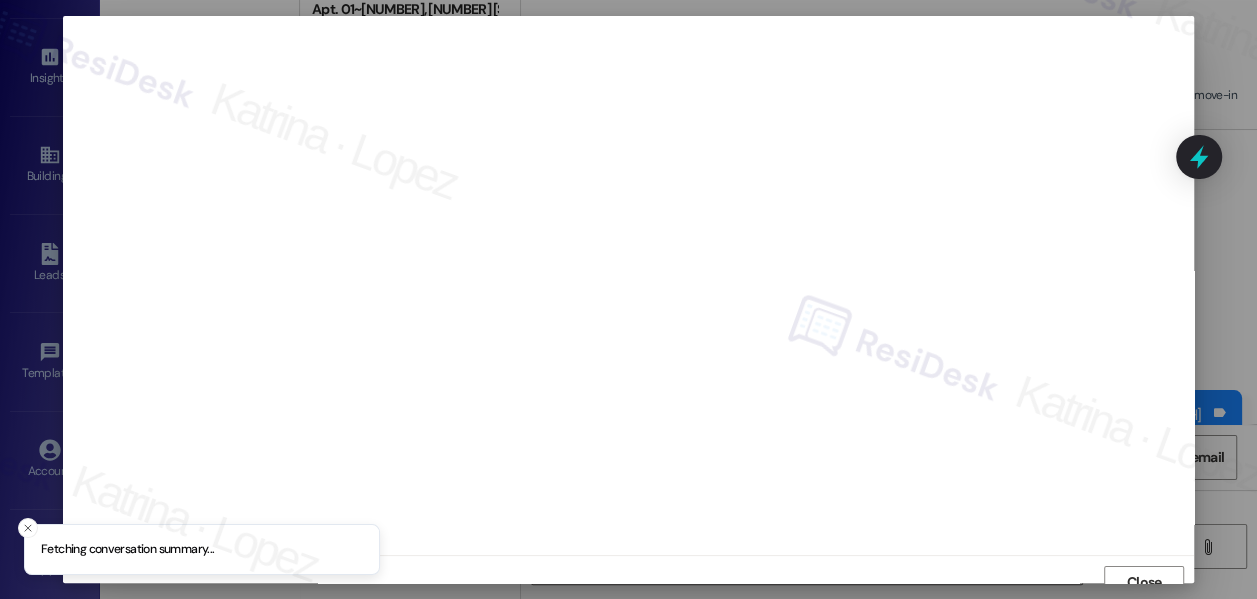 scroll, scrollTop: 14, scrollLeft: 0, axis: vertical 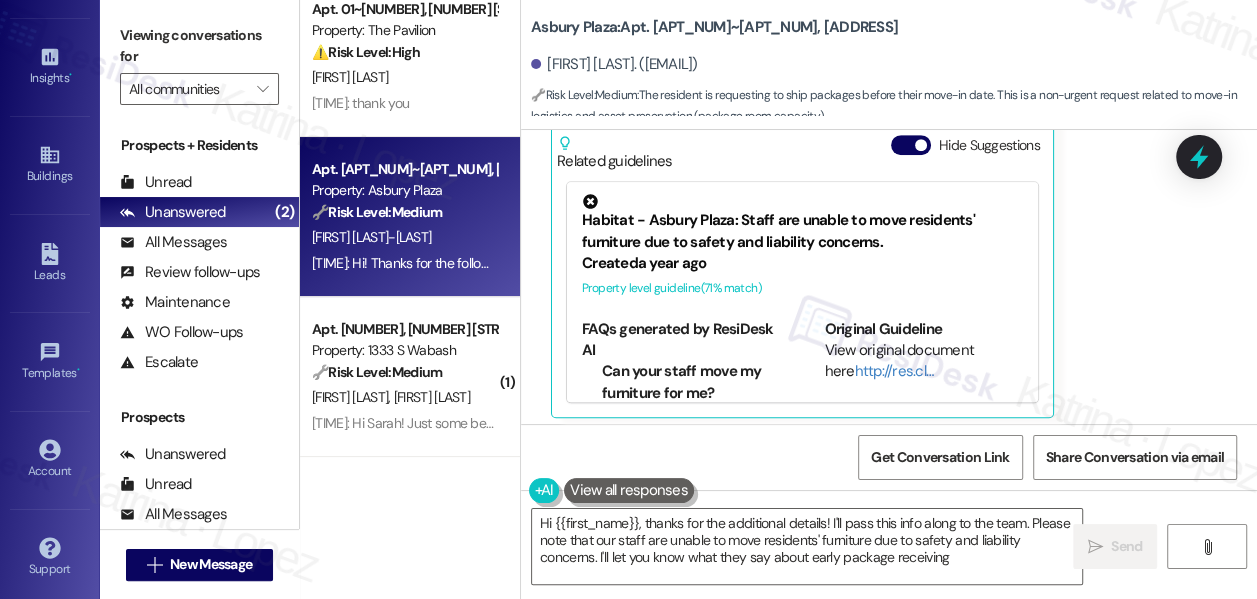 type on "Hi {{first_name}}, thanks for the additional details! I'll pass this info along to the team. Please note that our staff are unable to move residents' furniture due to safety and liability concerns. I'll let you know what they say about early package receiving!" 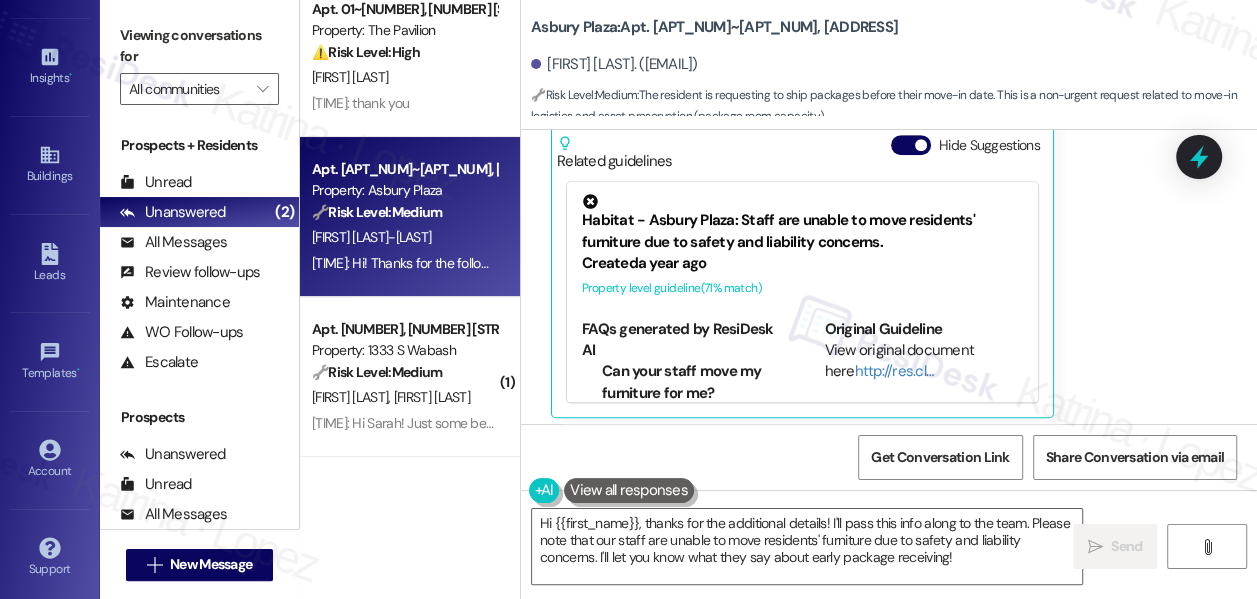 scroll, scrollTop: 803, scrollLeft: 0, axis: vertical 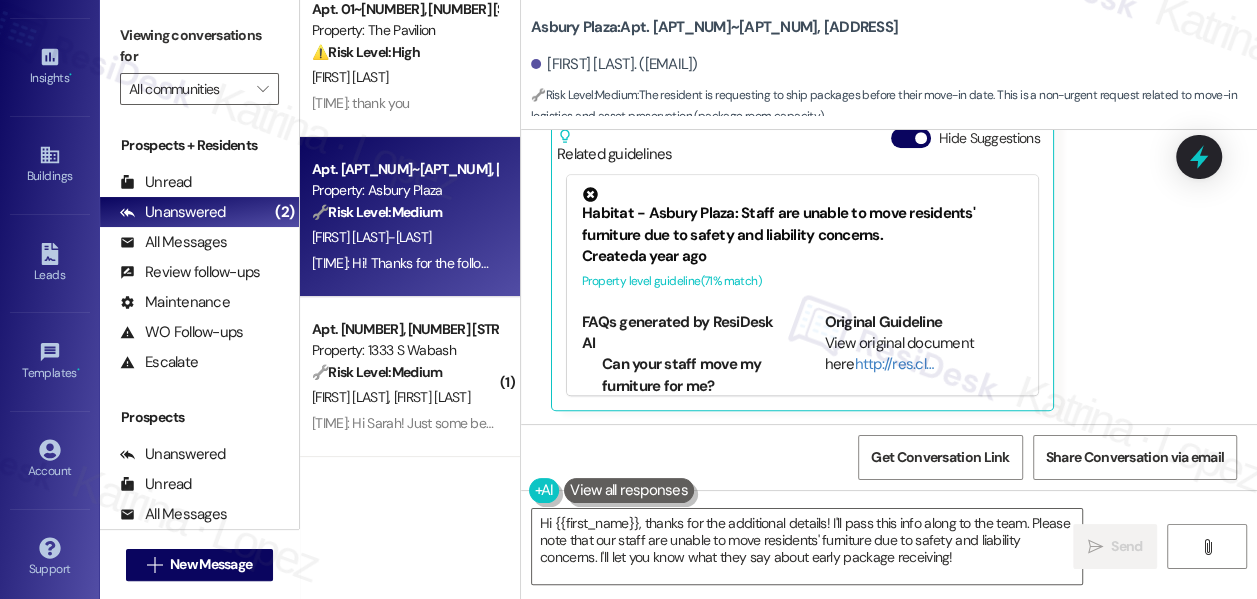 click on "Viewing conversations for All communities " at bounding box center (199, 62) 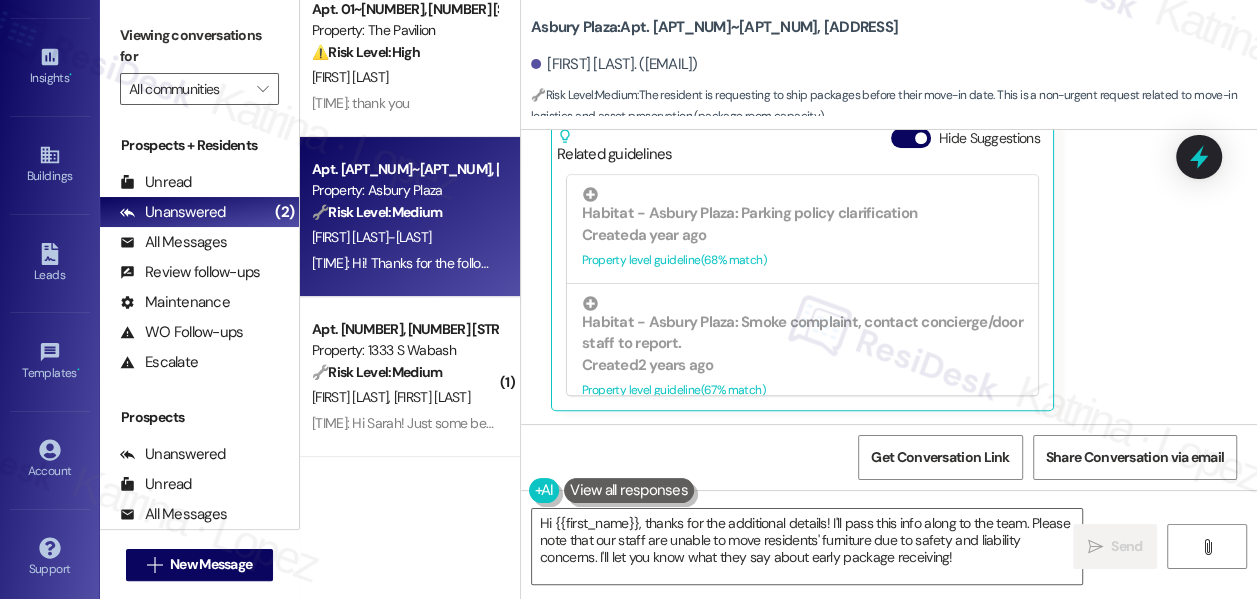 scroll, scrollTop: 406, scrollLeft: 0, axis: vertical 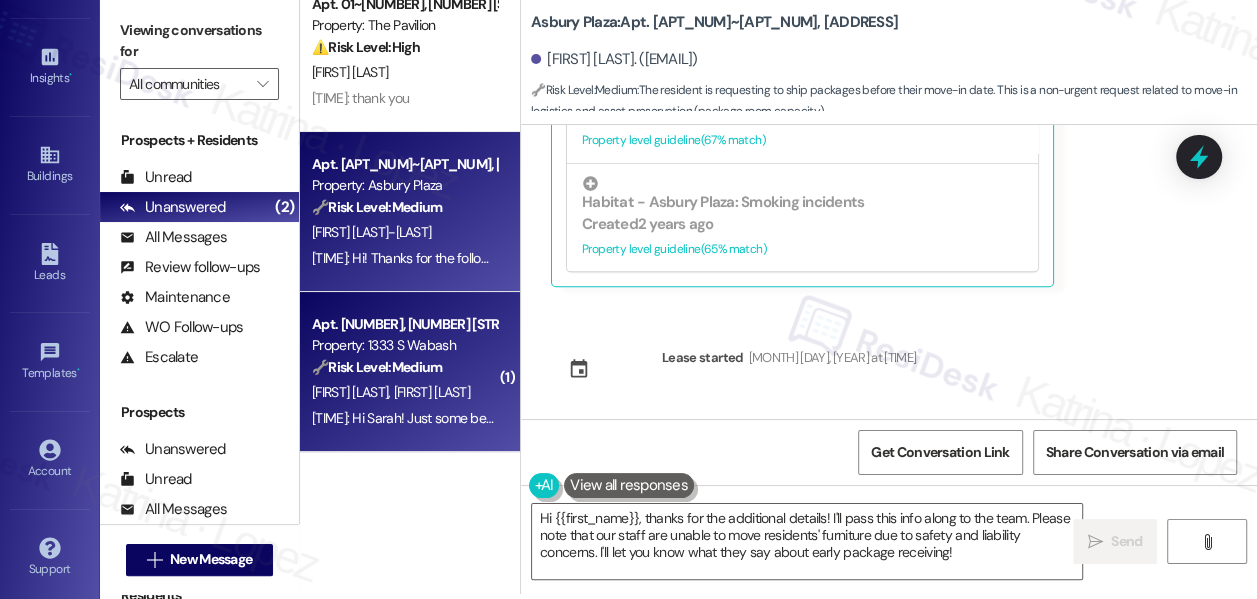 click on "🔧  Risk Level:  Medium" at bounding box center [377, 367] 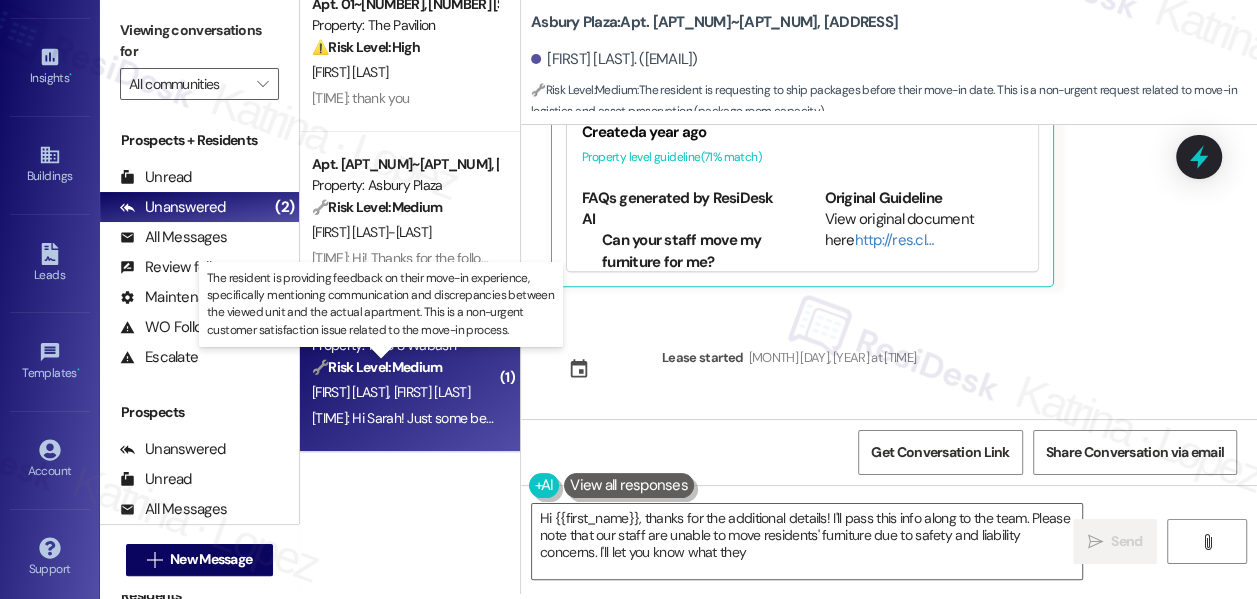 scroll, scrollTop: 561, scrollLeft: 0, axis: vertical 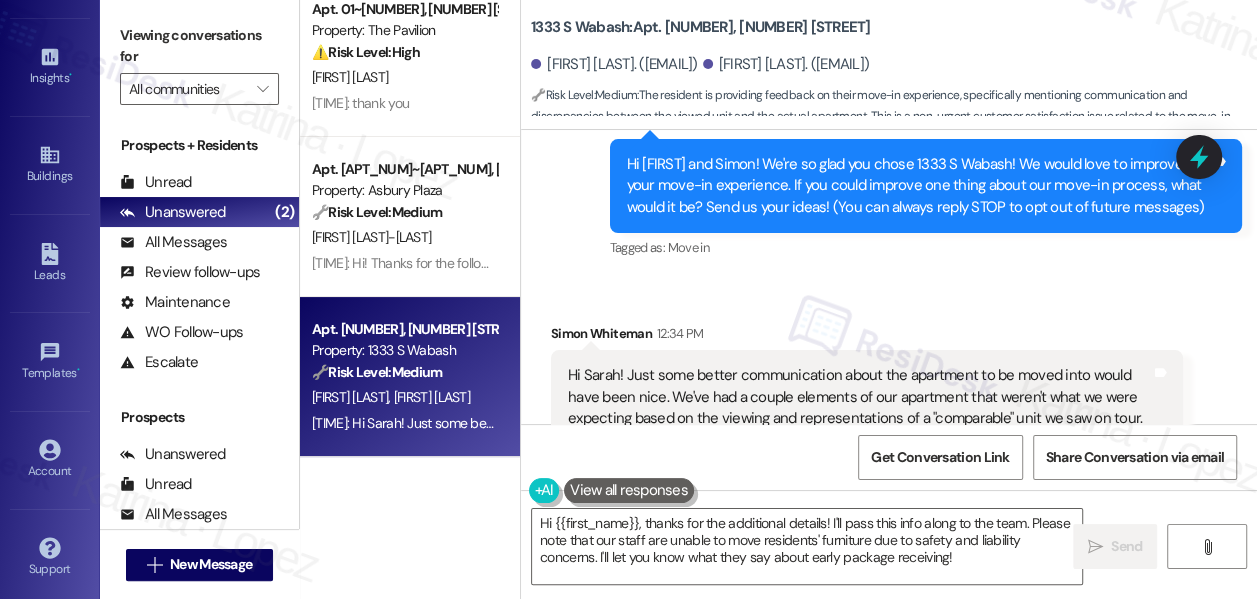 click on "Hi [FIRST] and Simon! We're so glad you chose 1333 S Wabash! We would love to improve your move-in experience. If you could improve one thing about our move-in process, what would it be? Send us your ideas! (You can always reply STOP to opt out of future messages)" at bounding box center (918, 186) 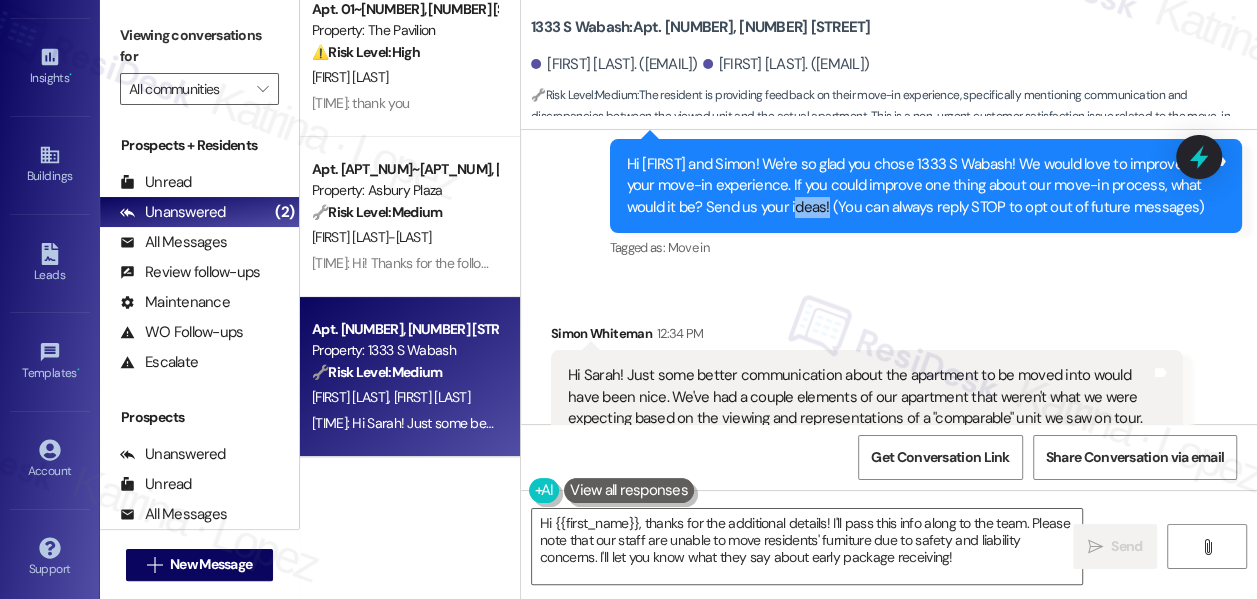 click on "Hi [FIRST] and Simon! We're so glad you chose 1333 S Wabash! We would love to improve your move-in experience. If you could improve one thing about our move-in process, what would it be? Send us your ideas! (You can always reply STOP to opt out of future messages)" at bounding box center (918, 186) 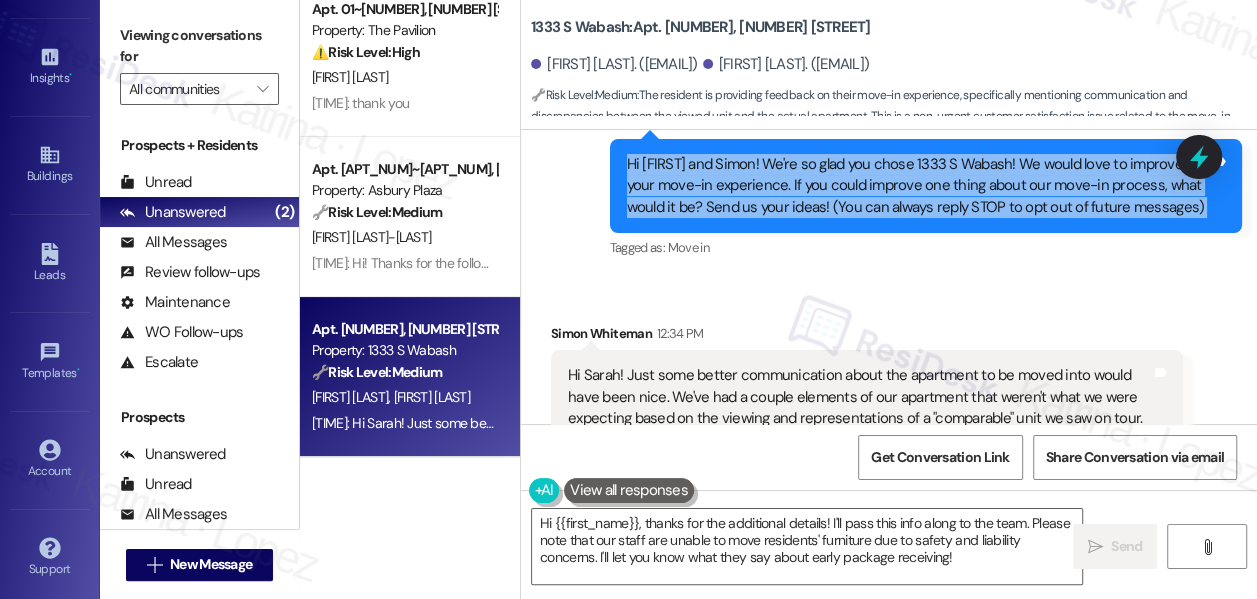 click on "Hi [FIRST] and Simon! We're so glad you chose 1333 S Wabash! We would love to improve your move-in experience. If you could improve one thing about our move-in process, what would it be? Send us your ideas! (You can always reply STOP to opt out of future messages)" at bounding box center (918, 186) 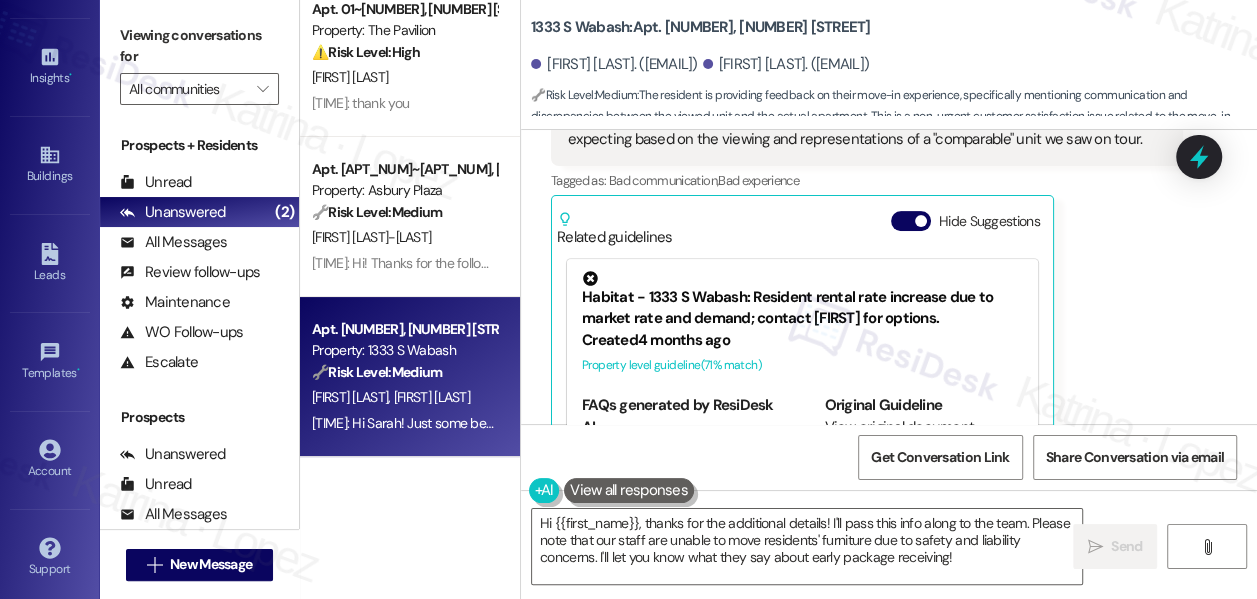 scroll, scrollTop: 381, scrollLeft: 0, axis: vertical 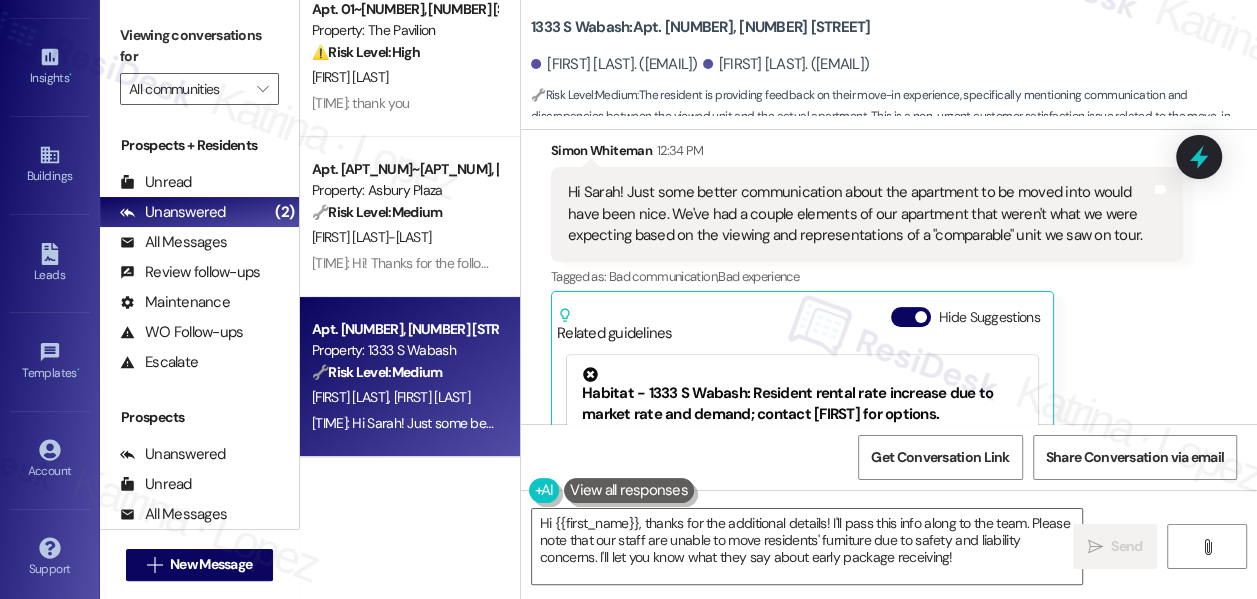 click on "Hi Sarah! Just some better communication about the apartment to be moved into would have been nice. We've had a couple elements of our apartment that weren't what we were expecting based on the viewing and representations of a "comparable" unit we saw on tour." at bounding box center (859, 214) 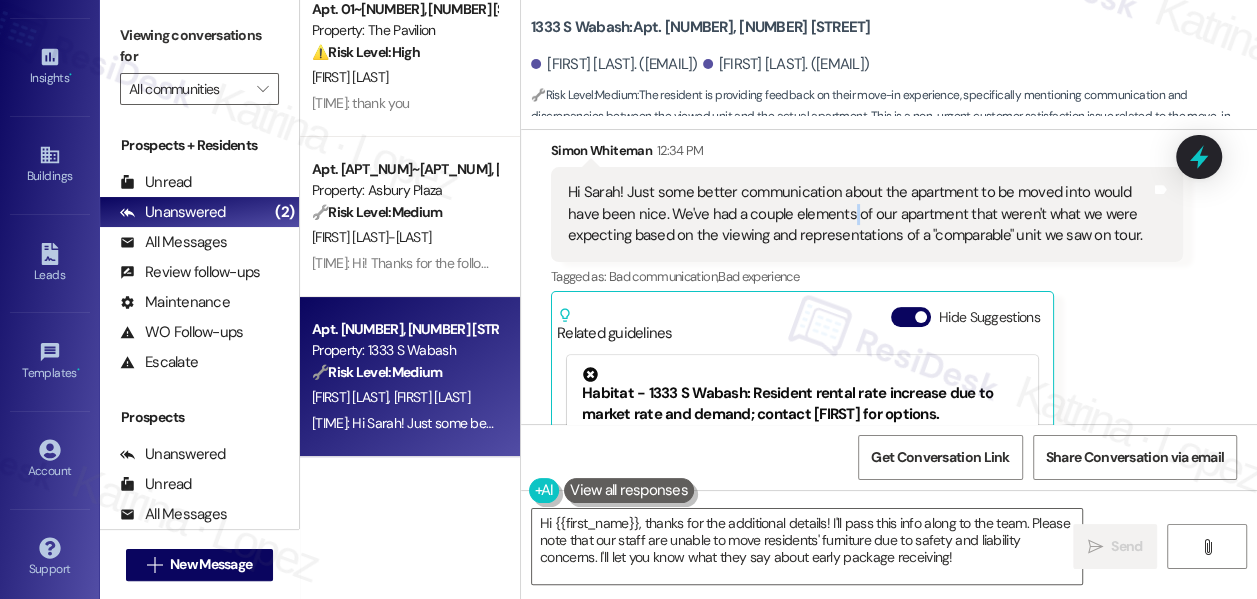 click on "Hi Sarah! Just some better communication about the apartment to be moved into would have been nice. We've had a couple elements of our apartment that weren't what we were expecting based on the viewing and representations of a "comparable" unit we saw on tour." at bounding box center [859, 214] 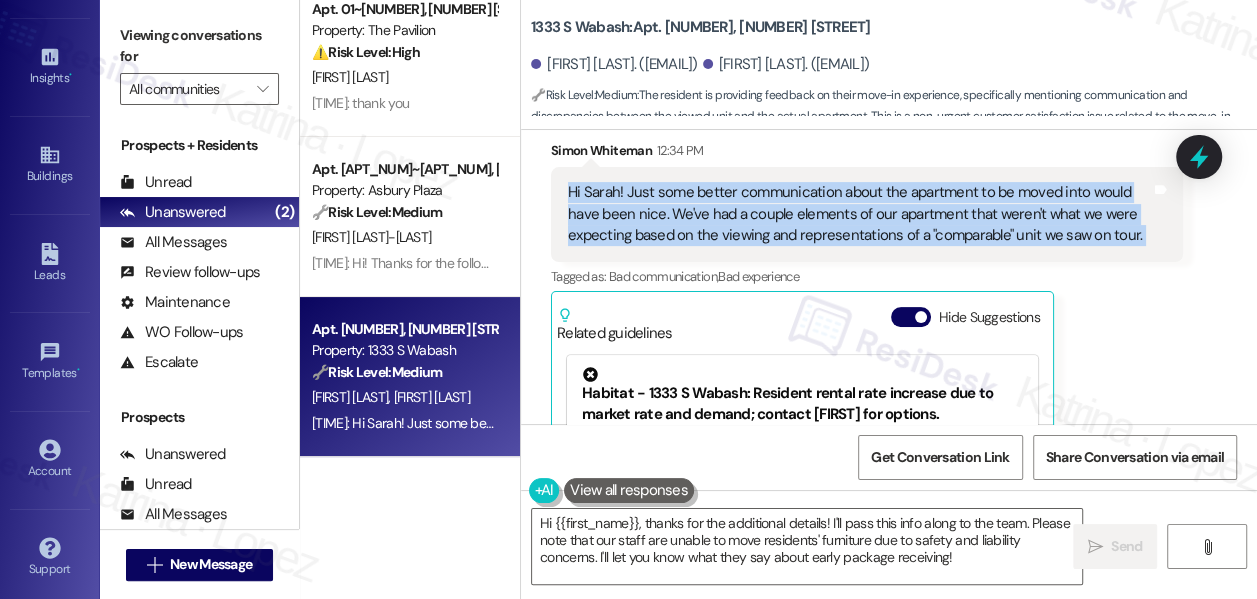 click on "Hi Sarah! Just some better communication about the apartment to be moved into would have been nice. We've had a couple elements of our apartment that weren't what we were expecting based on the viewing and representations of a "comparable" unit we saw on tour." at bounding box center (859, 214) 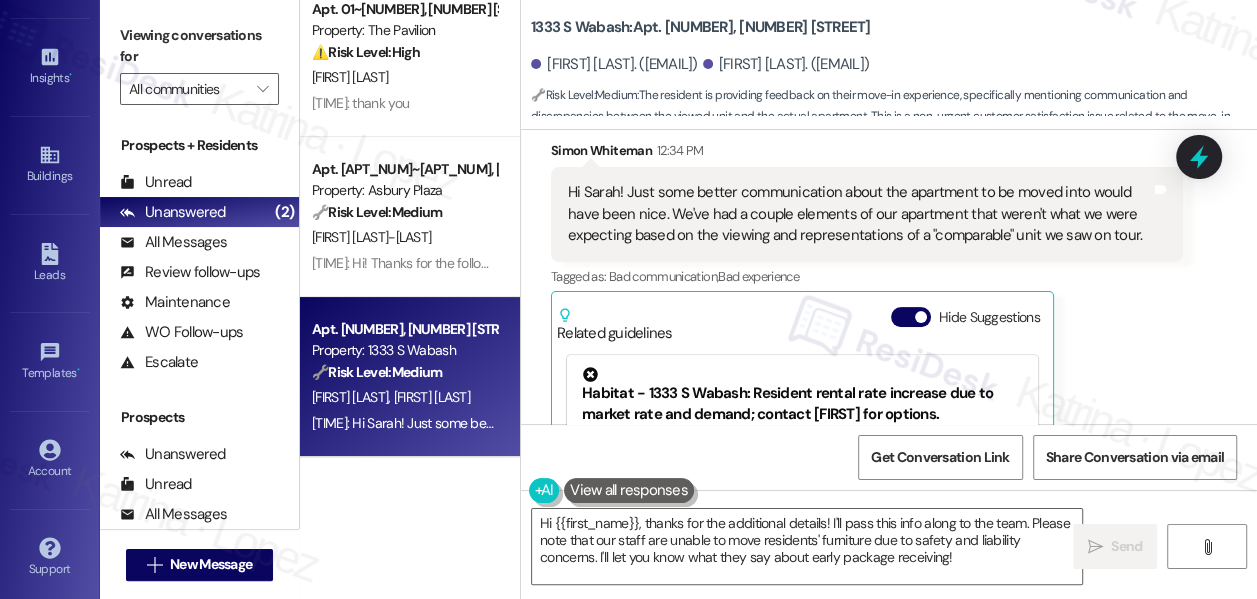 click on "Viewing conversations for" at bounding box center [199, 46] 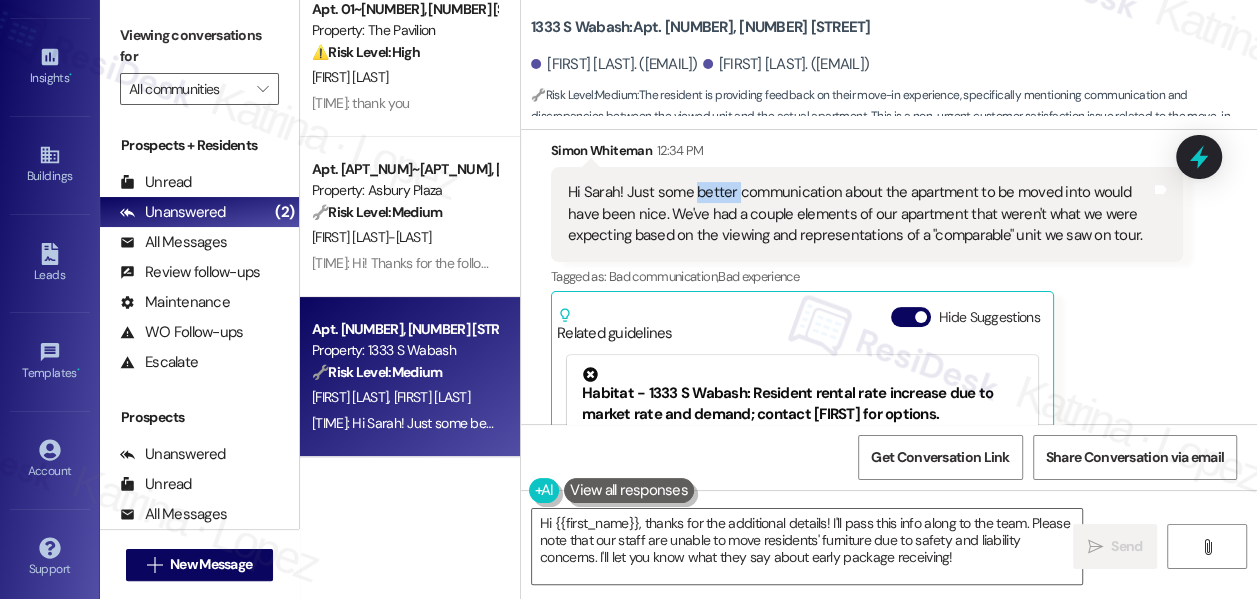 click on "Hi Sarah! Just some better communication about the apartment to be moved into would have been nice. We've had a couple elements of our apartment that weren't what we were expecting based on the viewing and representations of a "comparable" unit we saw on tour." at bounding box center [859, 214] 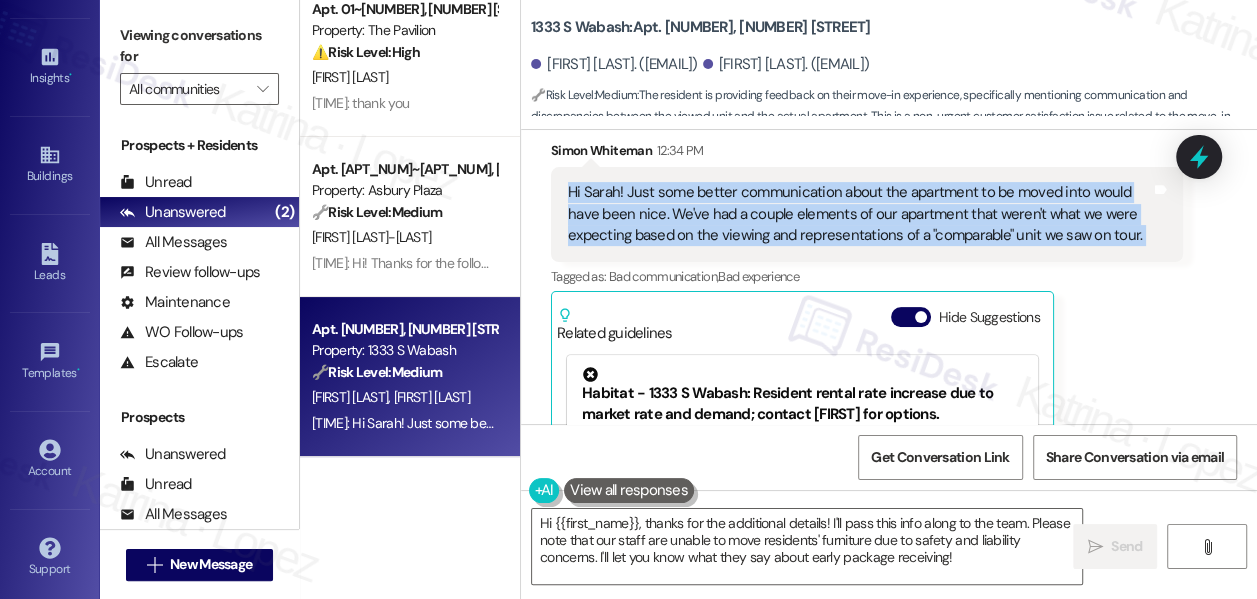 click on "Hi Sarah! Just some better communication about the apartment to be moved into would have been nice. We've had a couple elements of our apartment that weren't what we were expecting based on the viewing and representations of a "comparable" unit we saw on tour." at bounding box center [859, 214] 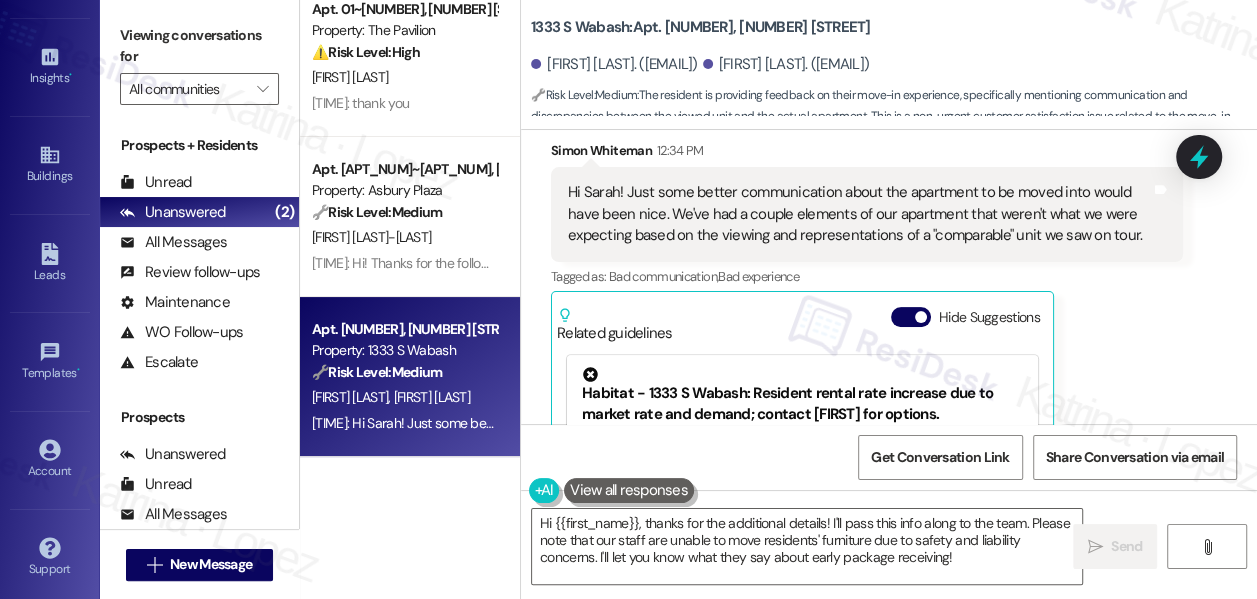 click on "Viewing conversations for" at bounding box center [199, 46] 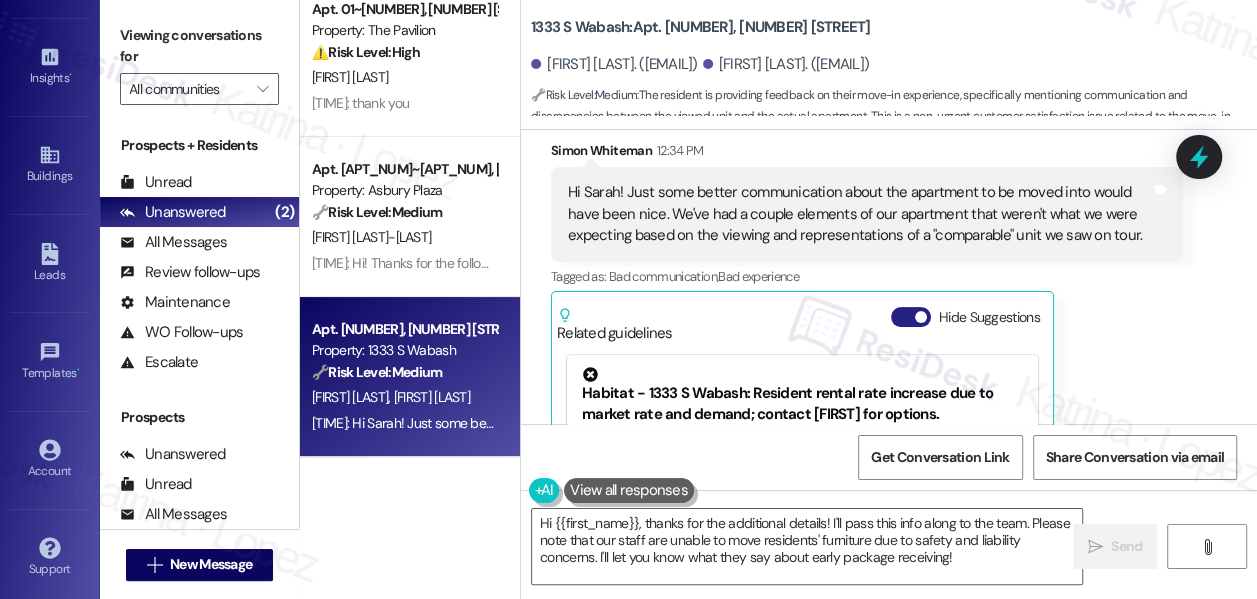 click on "Hide Suggestions" at bounding box center [911, 317] 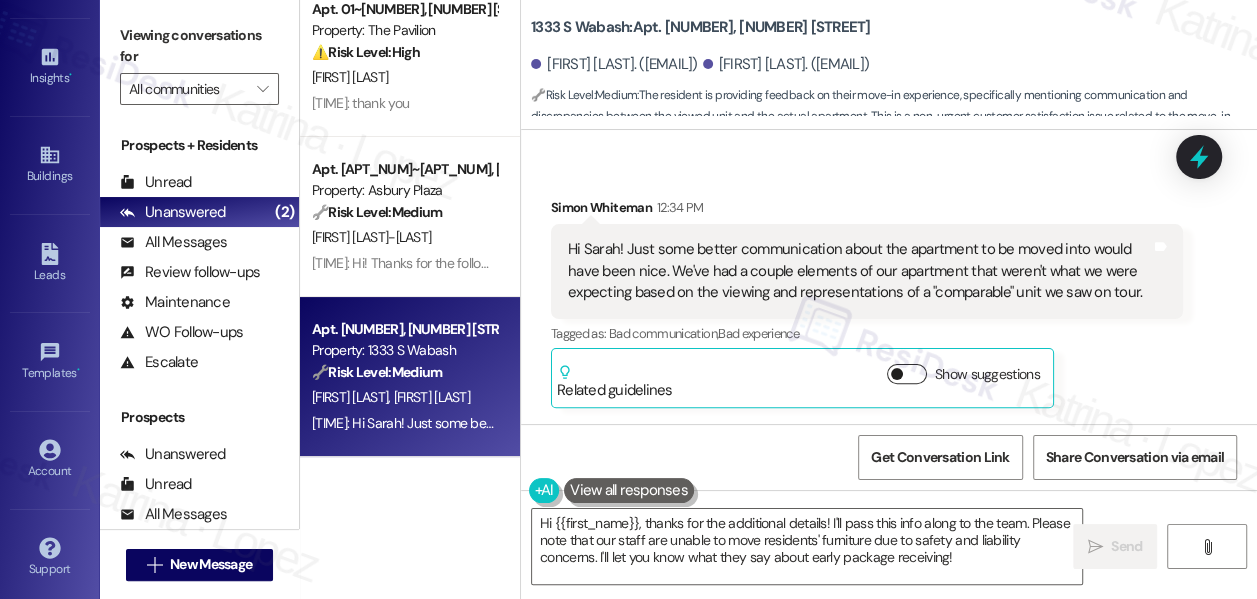scroll, scrollTop: 322, scrollLeft: 0, axis: vertical 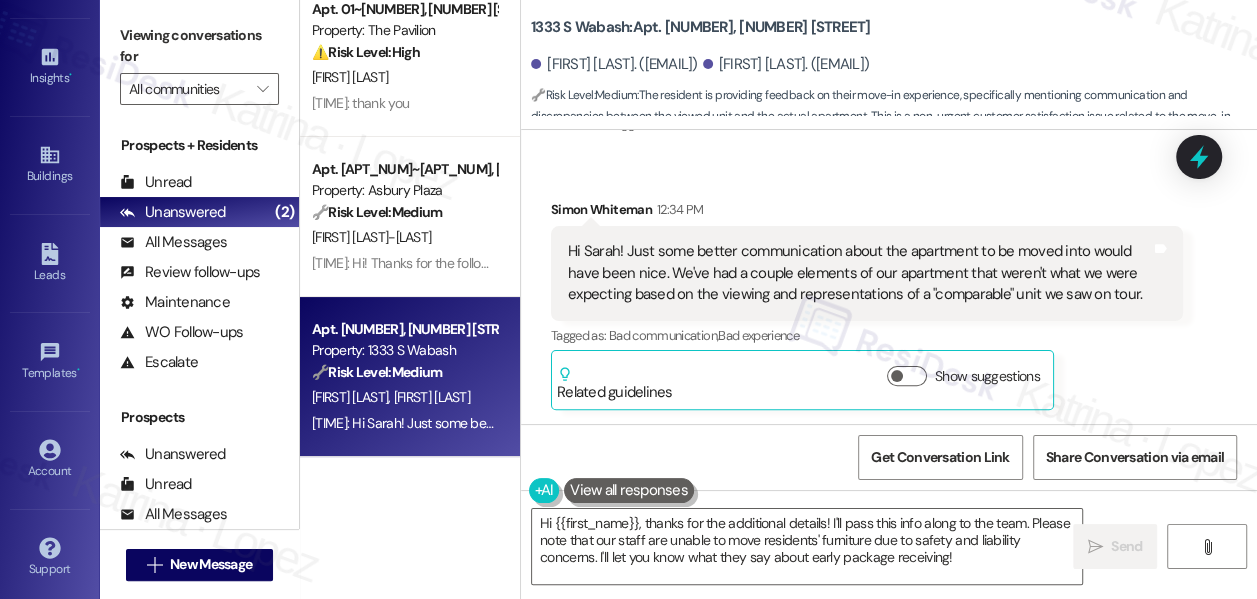 click on "Viewing conversations for All communities " at bounding box center (199, 62) 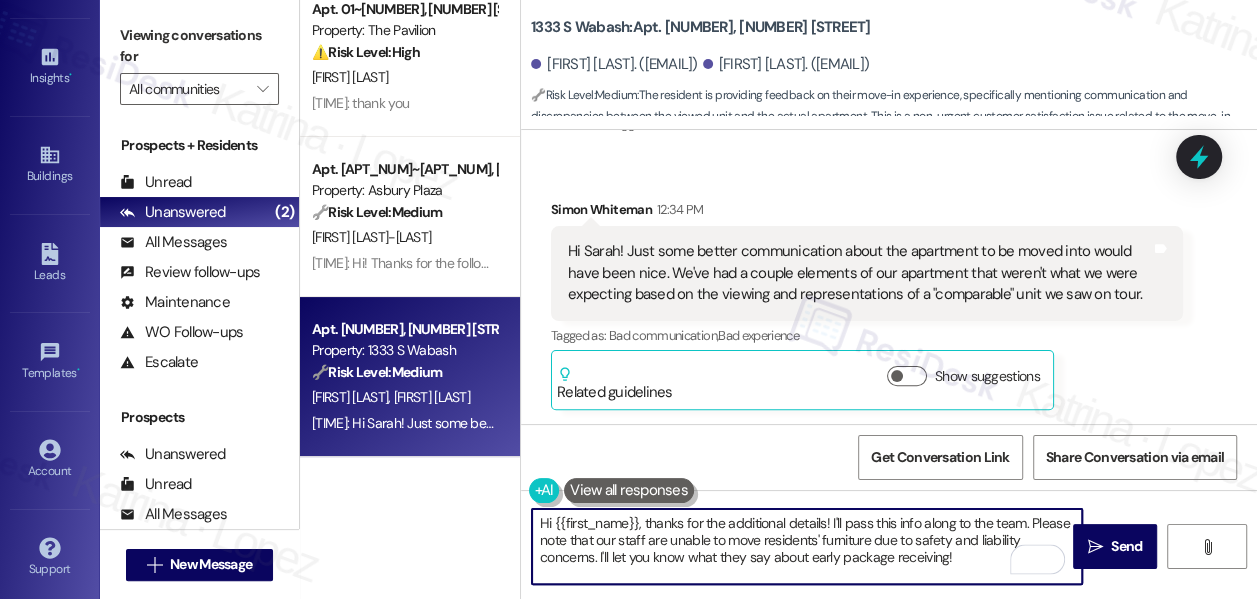 drag, startPoint x: 1002, startPoint y: 565, endPoint x: 641, endPoint y: 526, distance: 363.10052 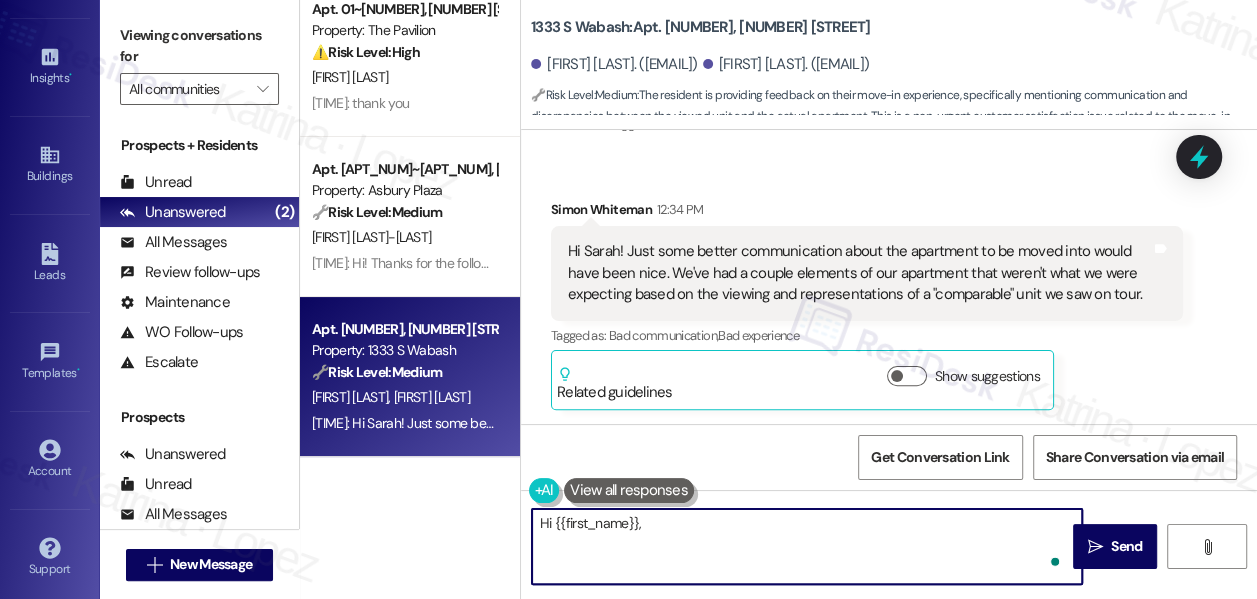 paste on "Thanks for sharing that with us, [Resident Name]. To help us understand better, could you let us know which elements of the apartment were different from what you expected compared to the unit you toured?" 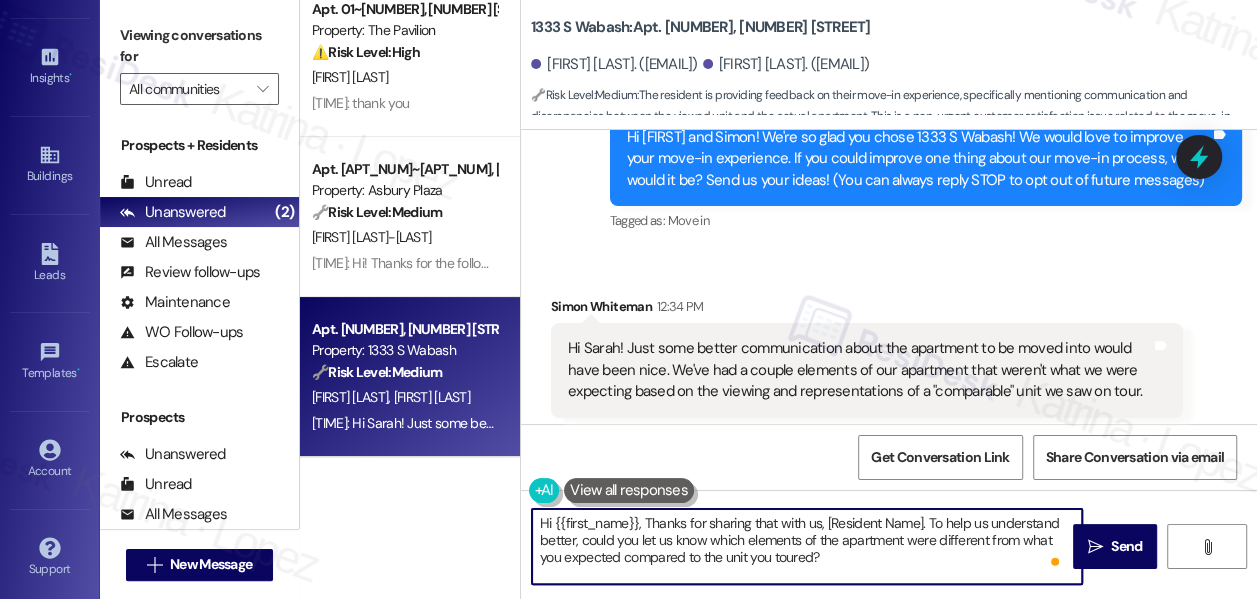 scroll, scrollTop: 322, scrollLeft: 0, axis: vertical 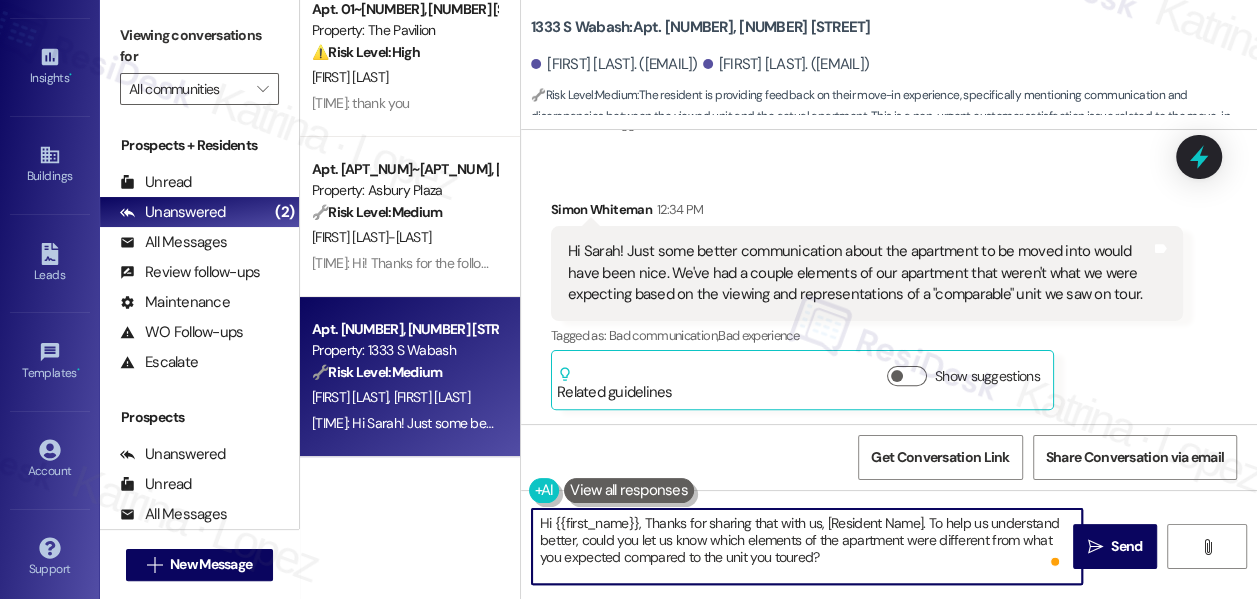 click on "Simon Whiteman [TIME]" at bounding box center (867, 213) 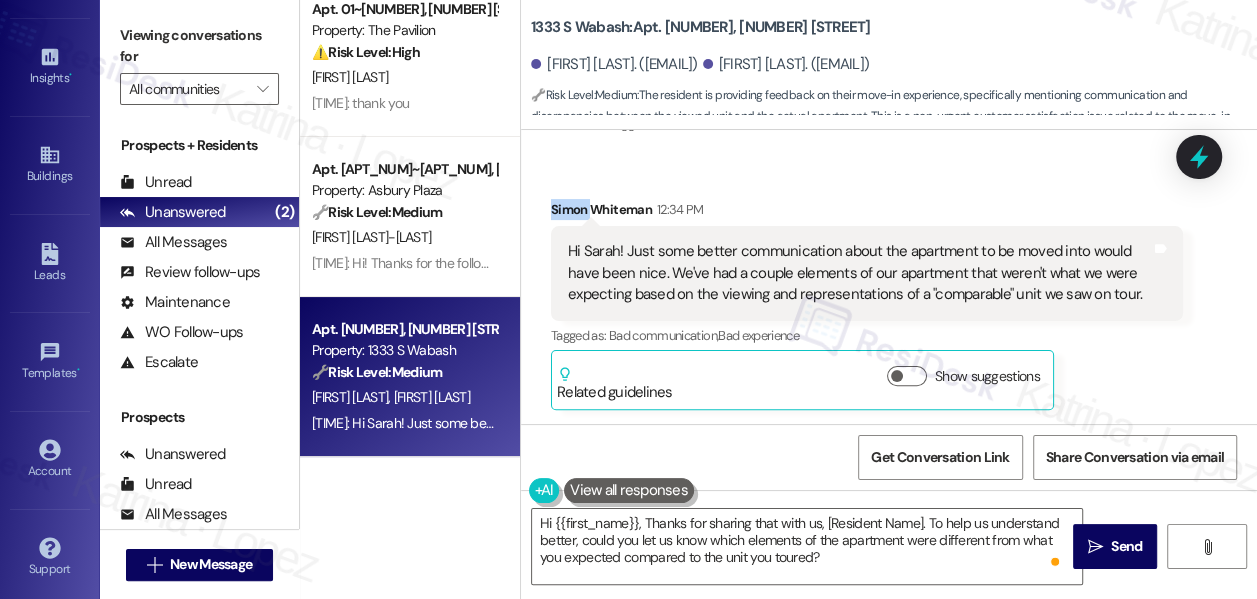 click on "Simon Whiteman [TIME]" at bounding box center (867, 213) 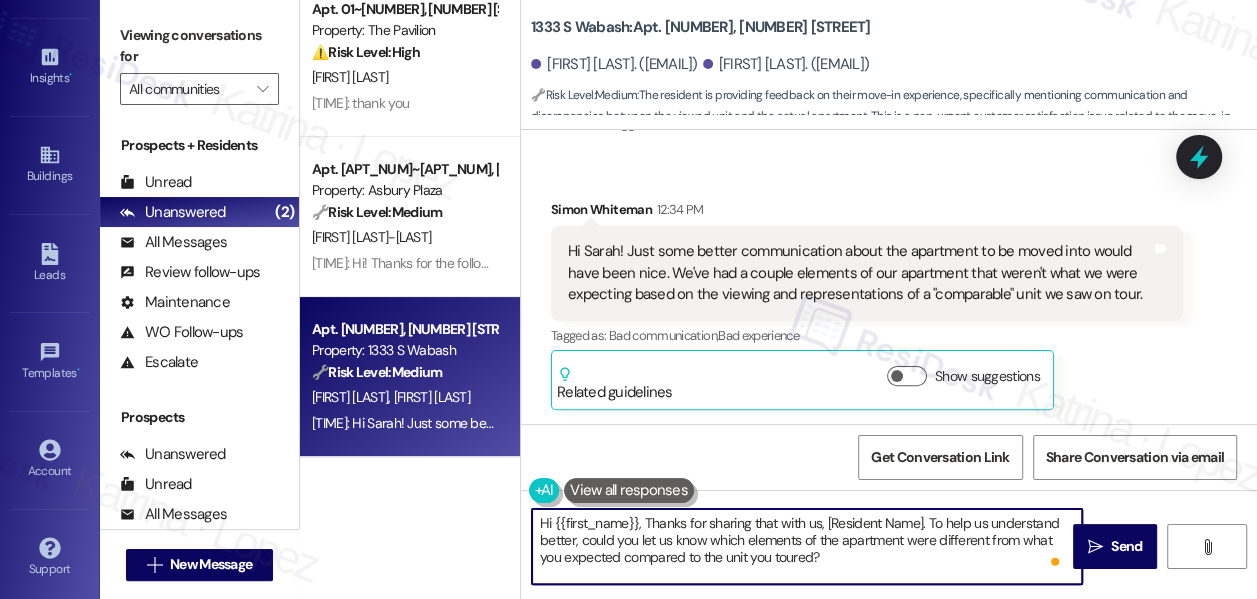 drag, startPoint x: 555, startPoint y: 524, endPoint x: 640, endPoint y: 512, distance: 85.84288 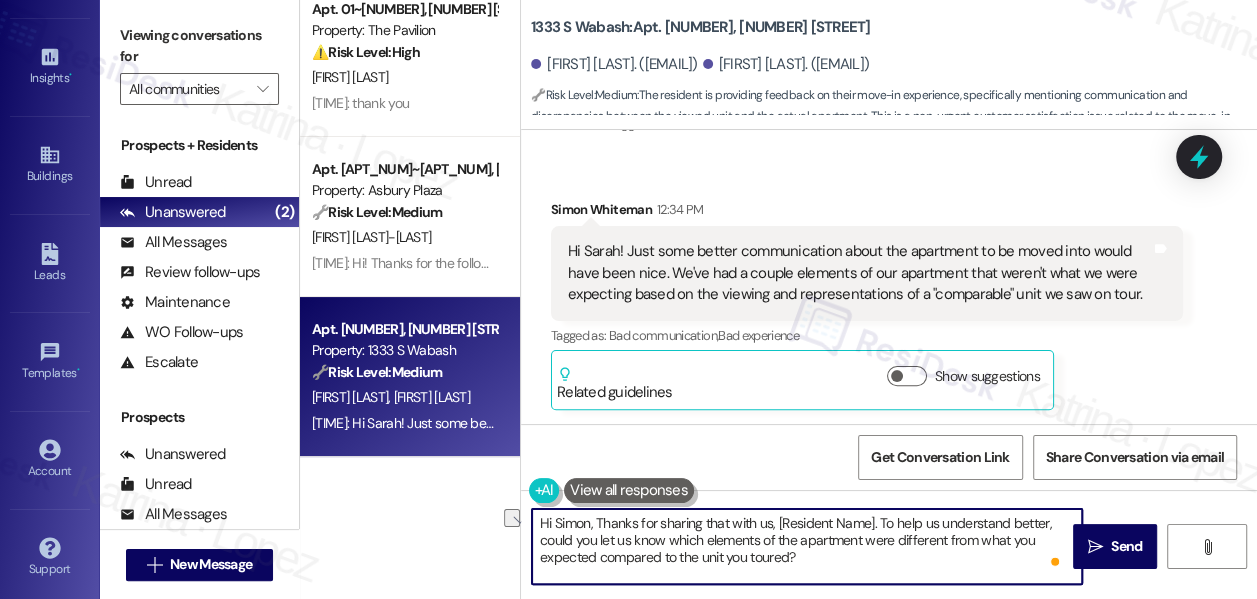 drag, startPoint x: 872, startPoint y: 521, endPoint x: 770, endPoint y: 525, distance: 102.0784 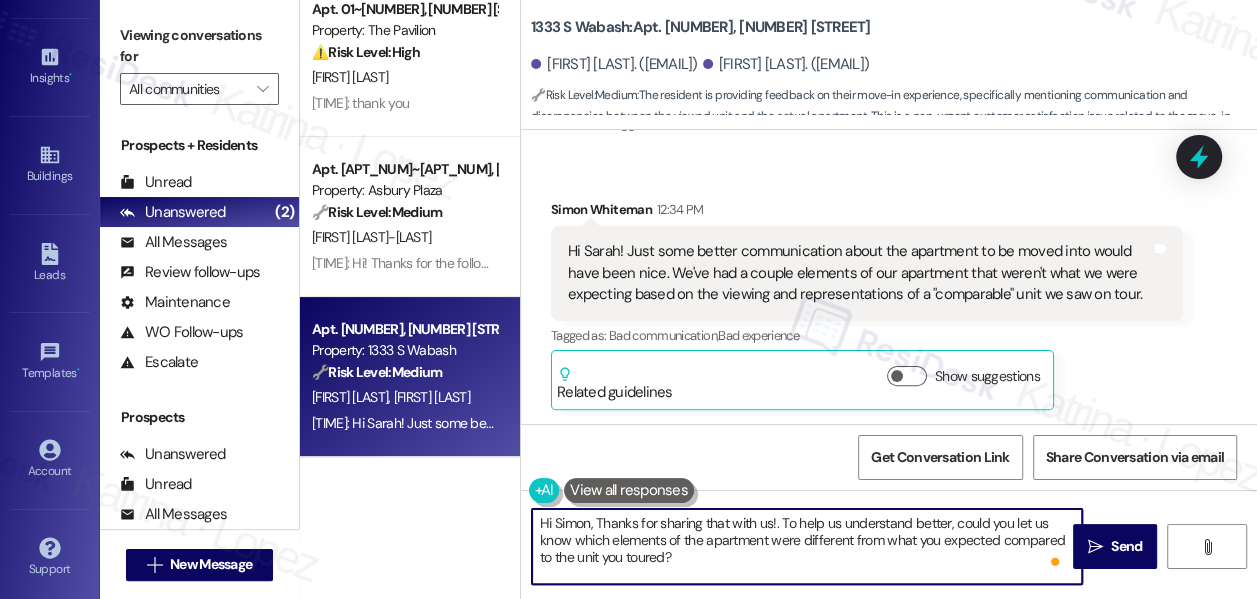 click on "Hi Simon, Thanks for sharing that with us!. To help us understand better, could you let us know which elements of the apartment were different from what you expected compared to the unit you toured?" at bounding box center (807, 546) 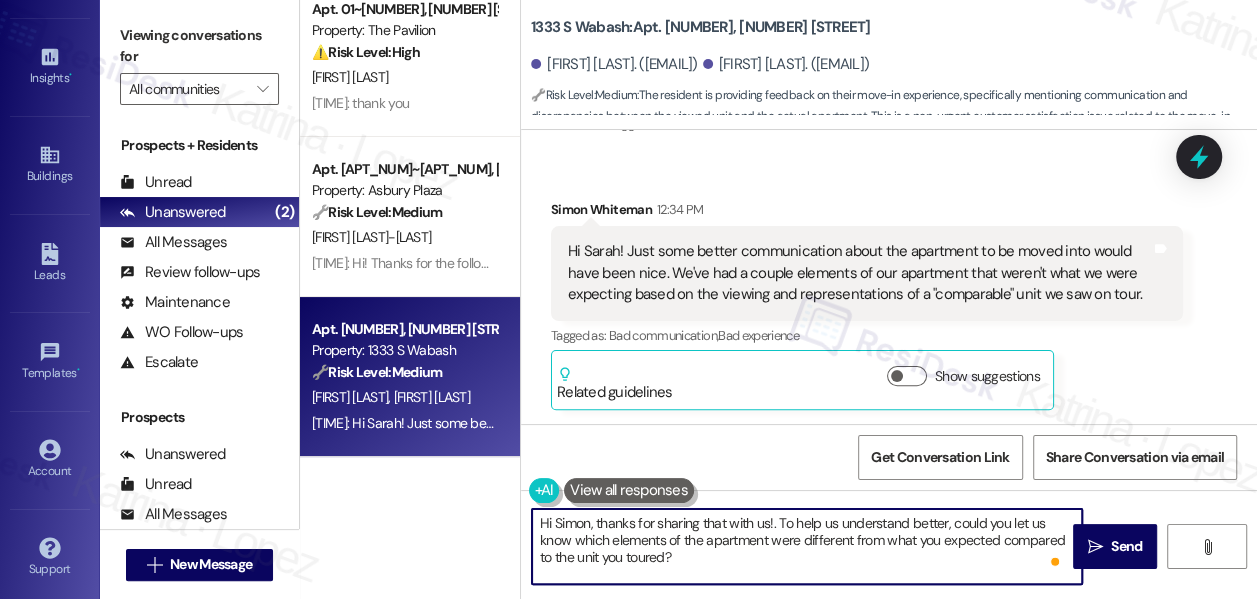 drag, startPoint x: 725, startPoint y: 522, endPoint x: 763, endPoint y: 529, distance: 38.63936 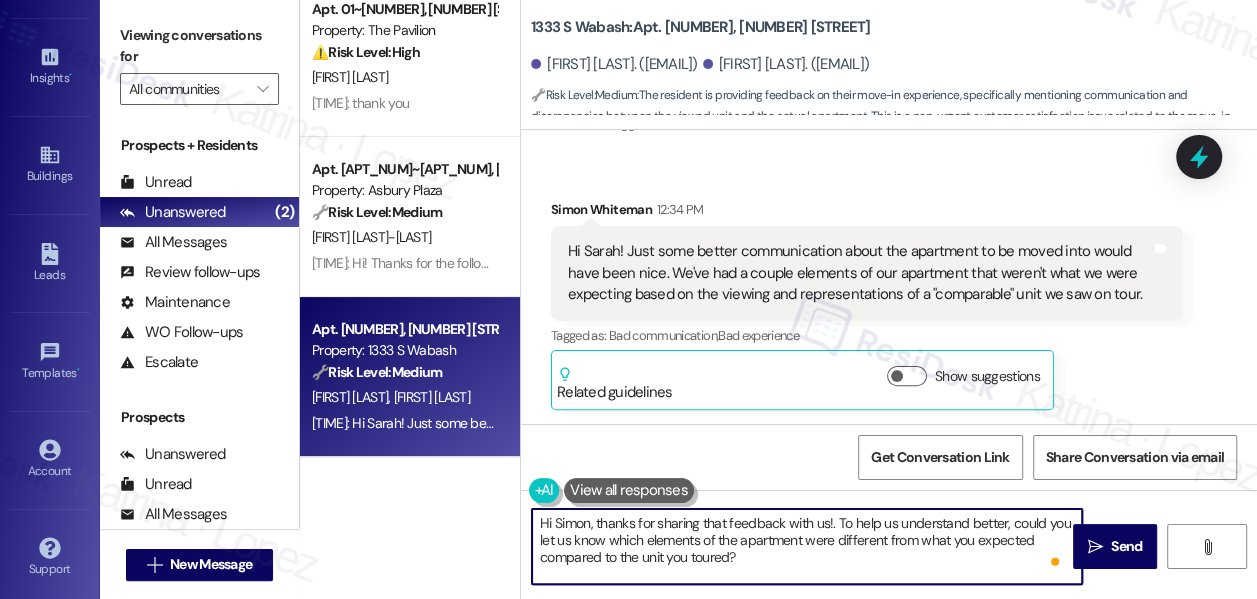click on "Hi Simon, thanks for sharing that feedback with us!. To help us understand better, could you let us know which elements of the apartment were different from what you expected compared to the unit you toured?" at bounding box center [807, 546] 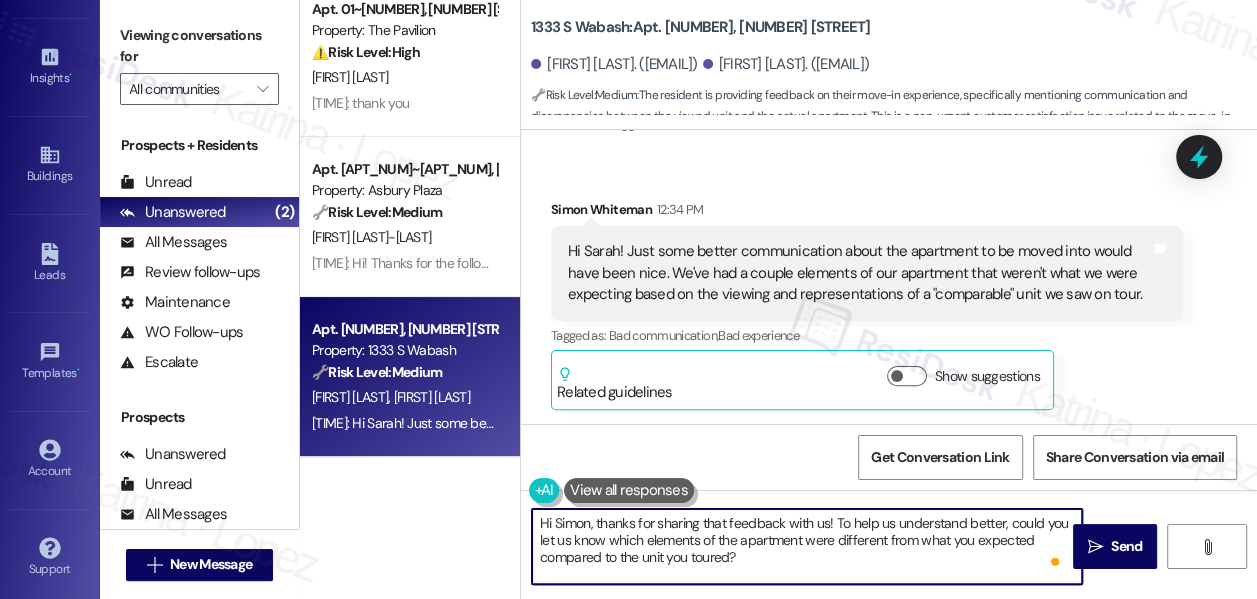 click on "Hi Simon, thanks for sharing that feedback with us! To help us understand better, could you let us know which elements of the apartment were different from what you expected compared to the unit you toured?" at bounding box center [807, 546] 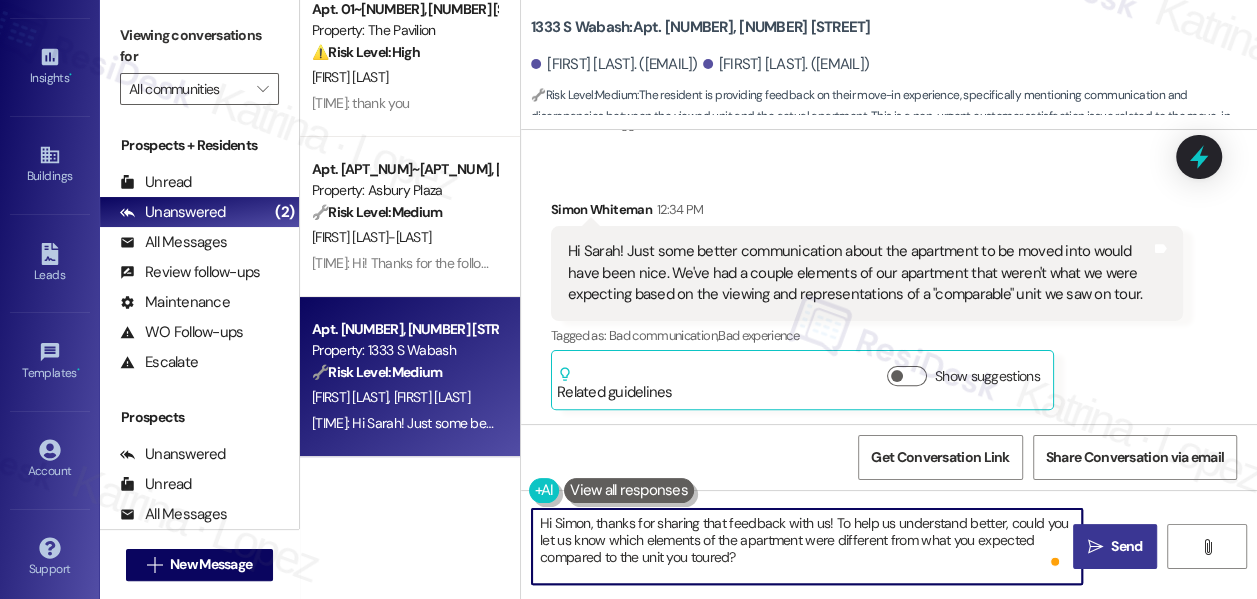 type on "Hi Simon, thanks for sharing that feedback with us! To help us understand better, could you let us know which elements of the apartment were different from what you expected compared to the unit you toured?" 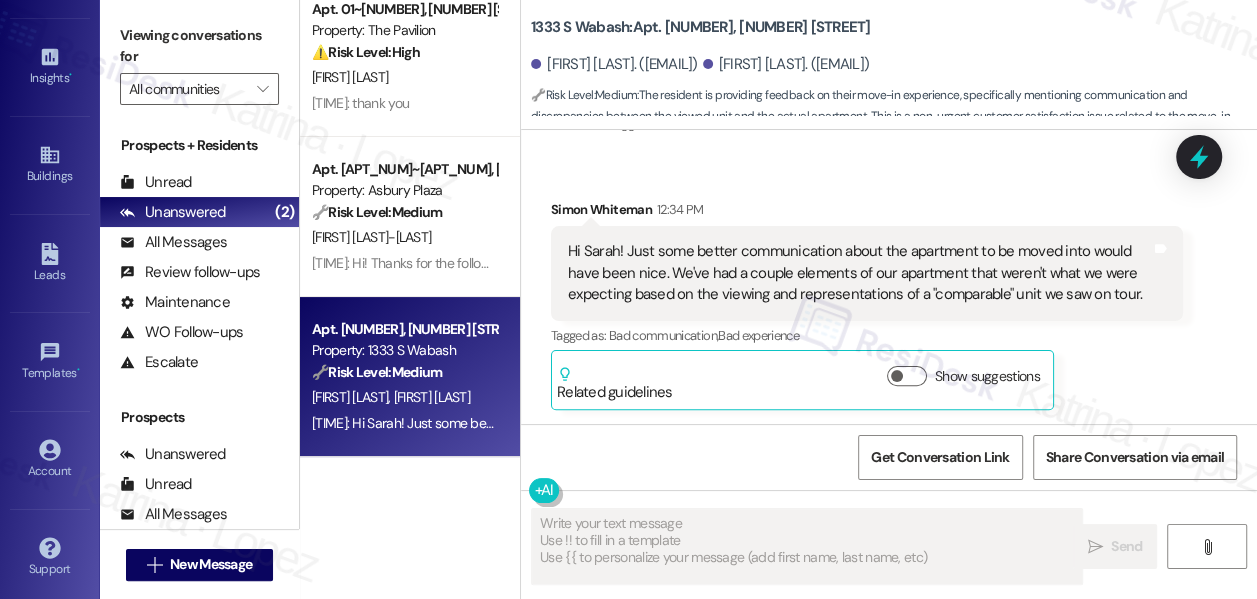 type on "Fetching suggested responses. Please feel free to read through the conversation in the meantime." 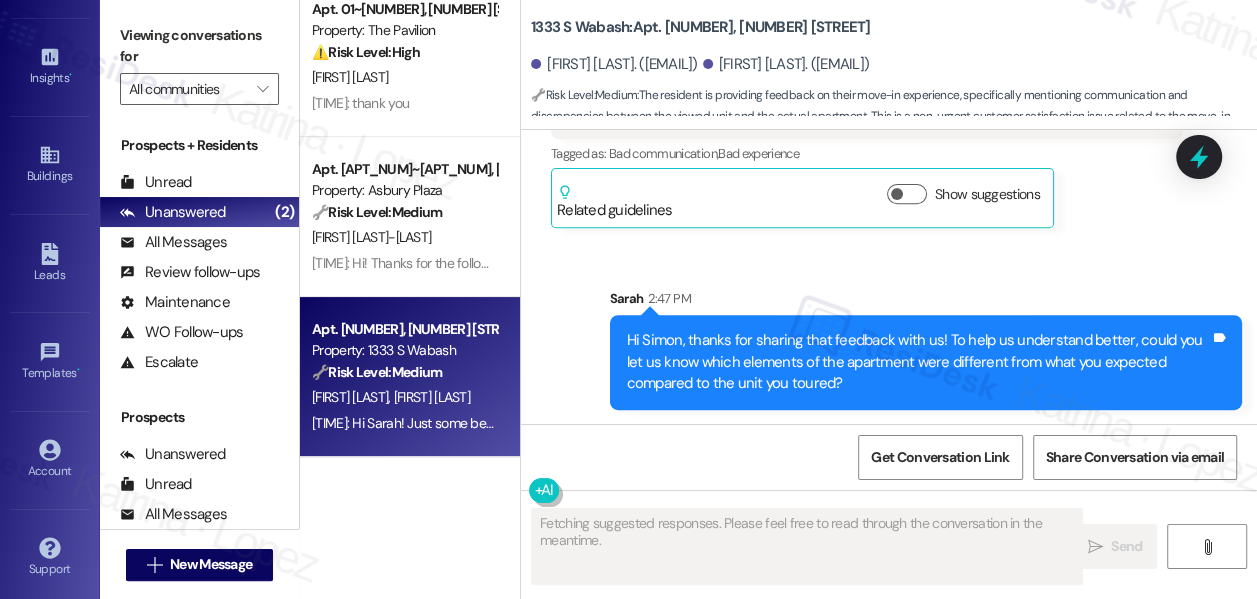 scroll, scrollTop: 504, scrollLeft: 0, axis: vertical 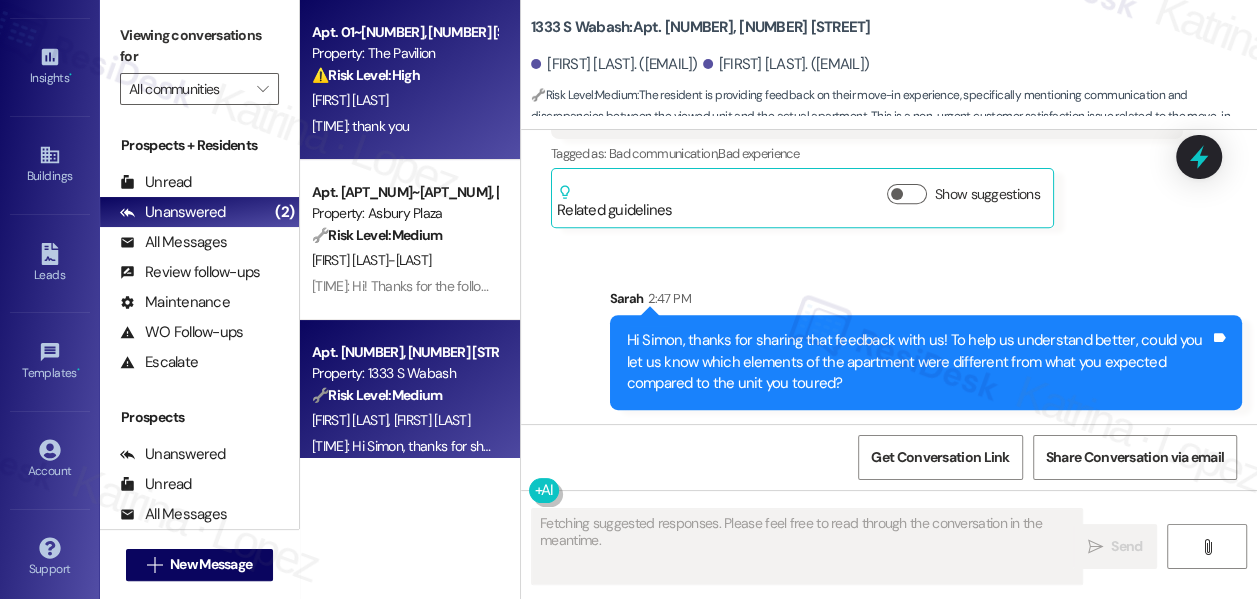 click on "[FIRST] [LAST]" at bounding box center [404, 100] 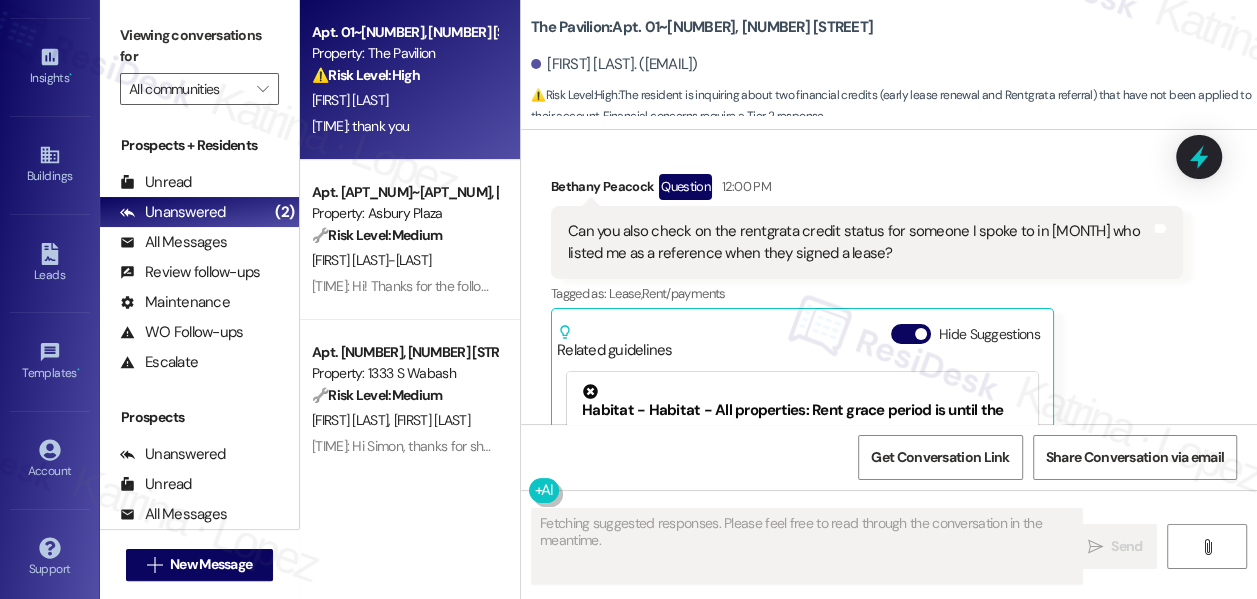 scroll, scrollTop: 9045, scrollLeft: 0, axis: vertical 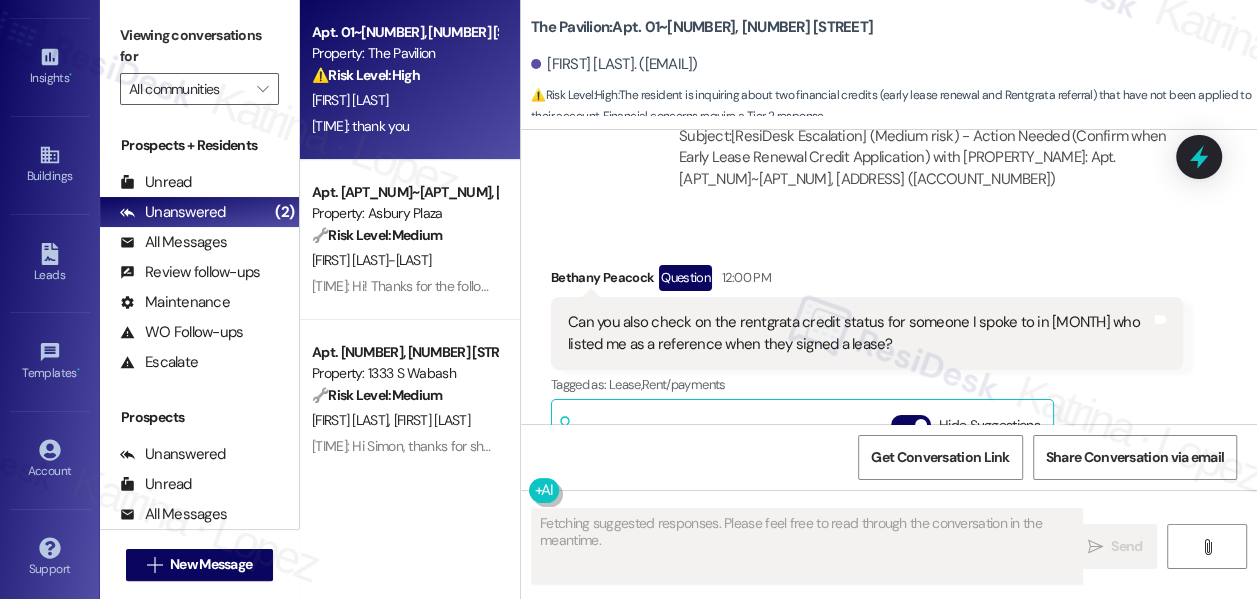 click on "Can you also check on the rentgrata credit status for someone I spoke to in [MONTH] who listed me as a reference when they signed a lease?" at bounding box center [859, 333] 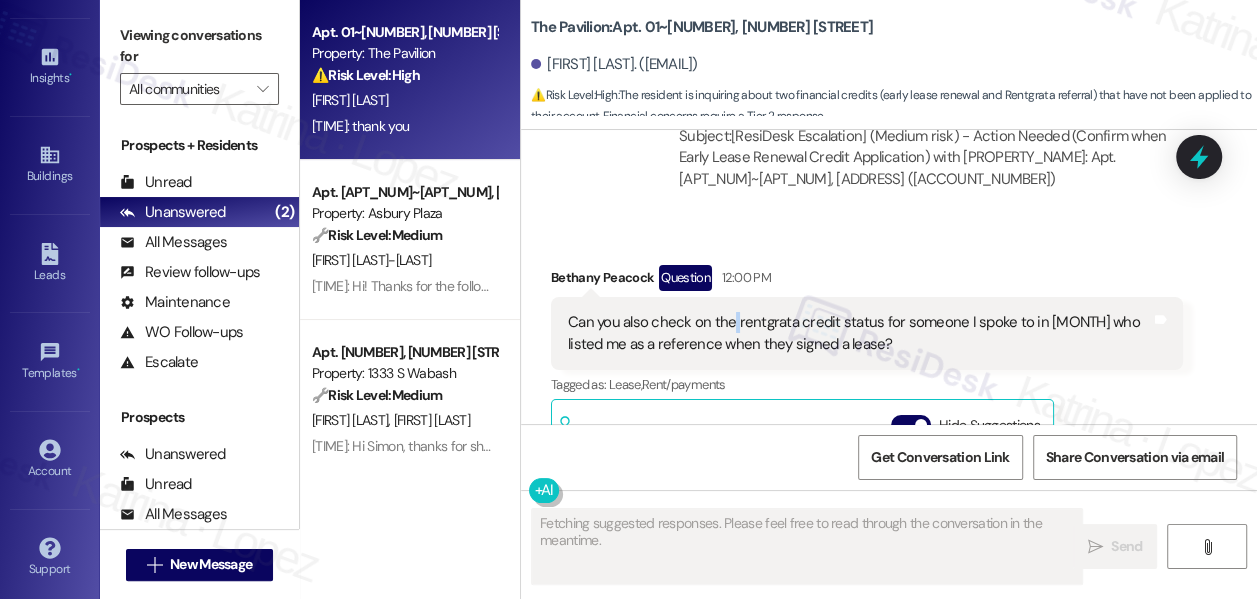 click on "Can you also check on the rentgrata credit status for someone I spoke to in [MONTH] who listed me as a reference when they signed a lease?" at bounding box center [859, 333] 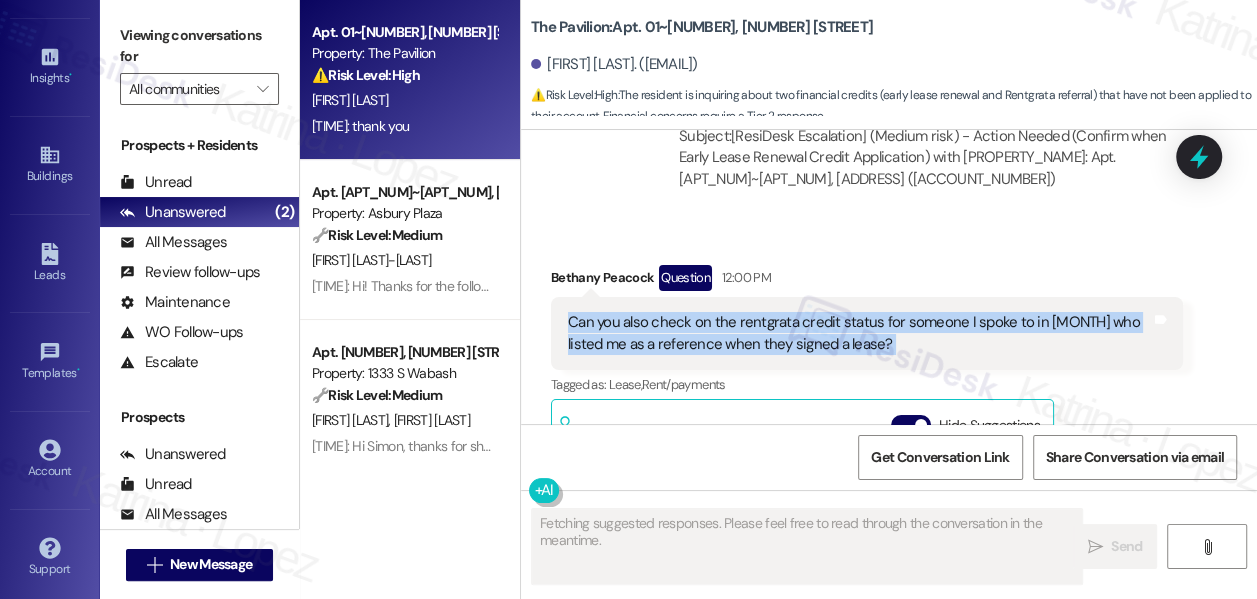 click on "Can you also check on the rentgrata credit status for someone I spoke to in [MONTH] who listed me as a reference when they signed a lease?" at bounding box center (859, 333) 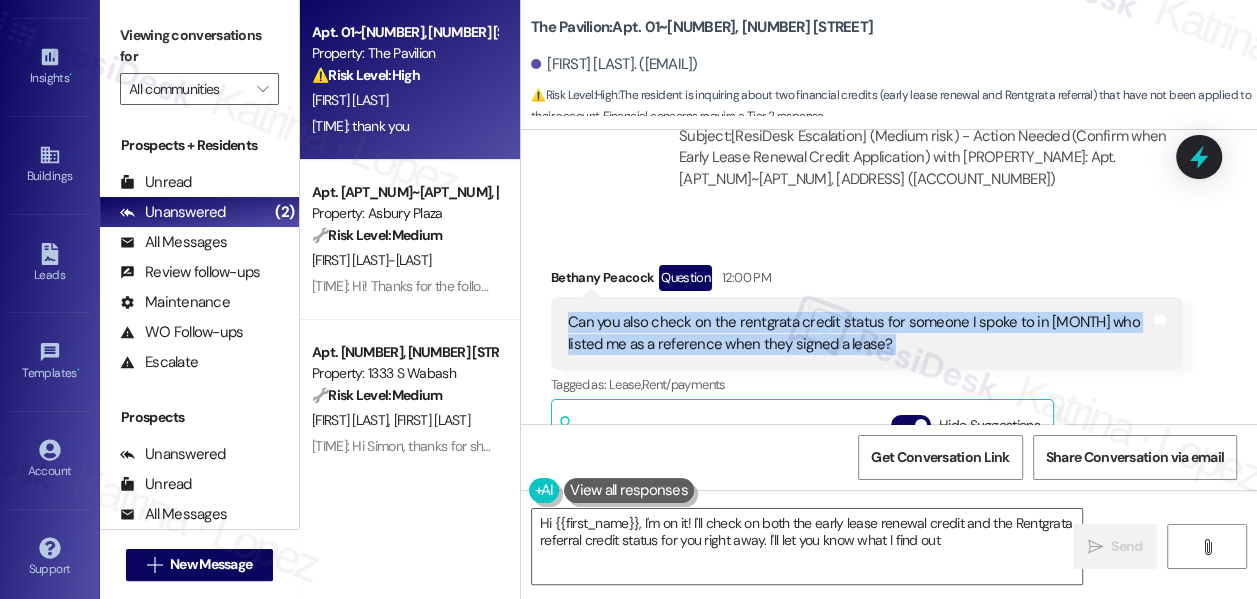 type on "Hi {{first_name}}, I'm on it! I'll check on both the early lease renewal credit and the Rentgrata referral credit status for you right away. I'll let you know what I find out!" 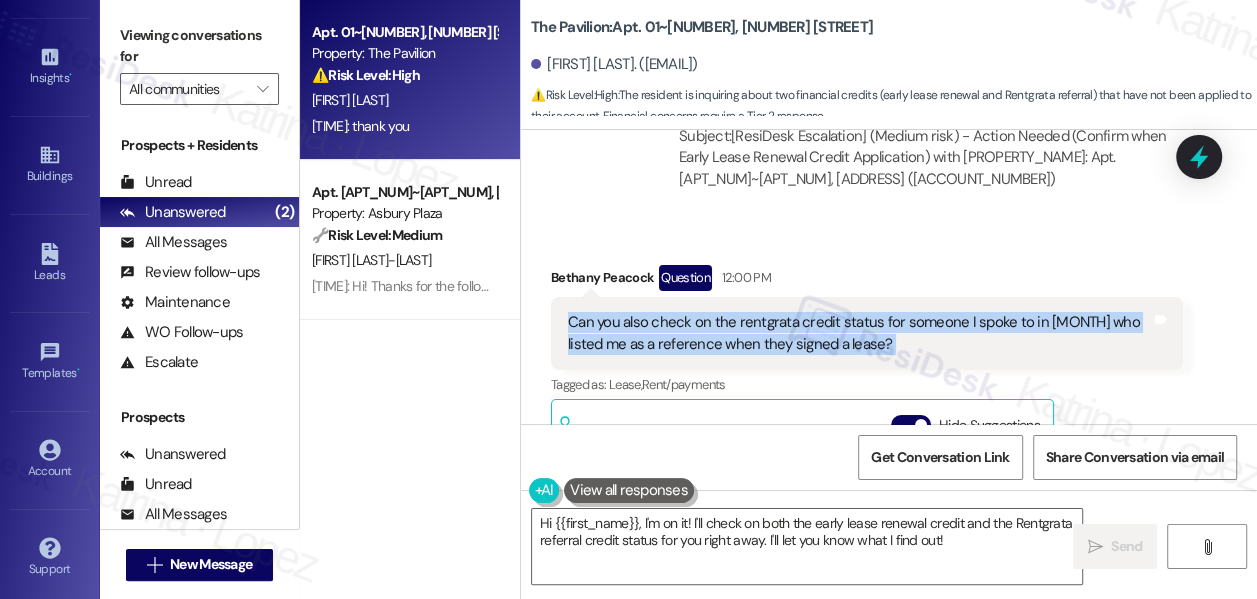 click on "Can you also check on the rentgrata credit status for someone I spoke to in [MONTH] who listed me as a reference when they signed a lease?" at bounding box center [859, 333] 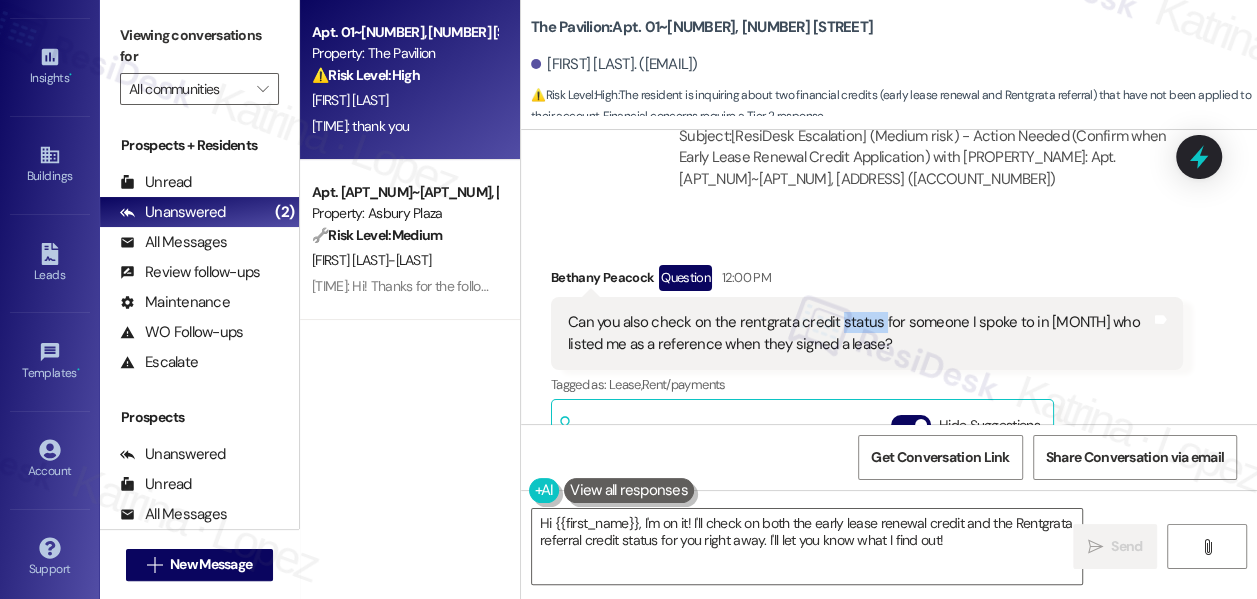 click on "Can you also check on the rentgrata credit status for someone I spoke to in [MONTH] who listed me as a reference when they signed a lease?" at bounding box center (859, 333) 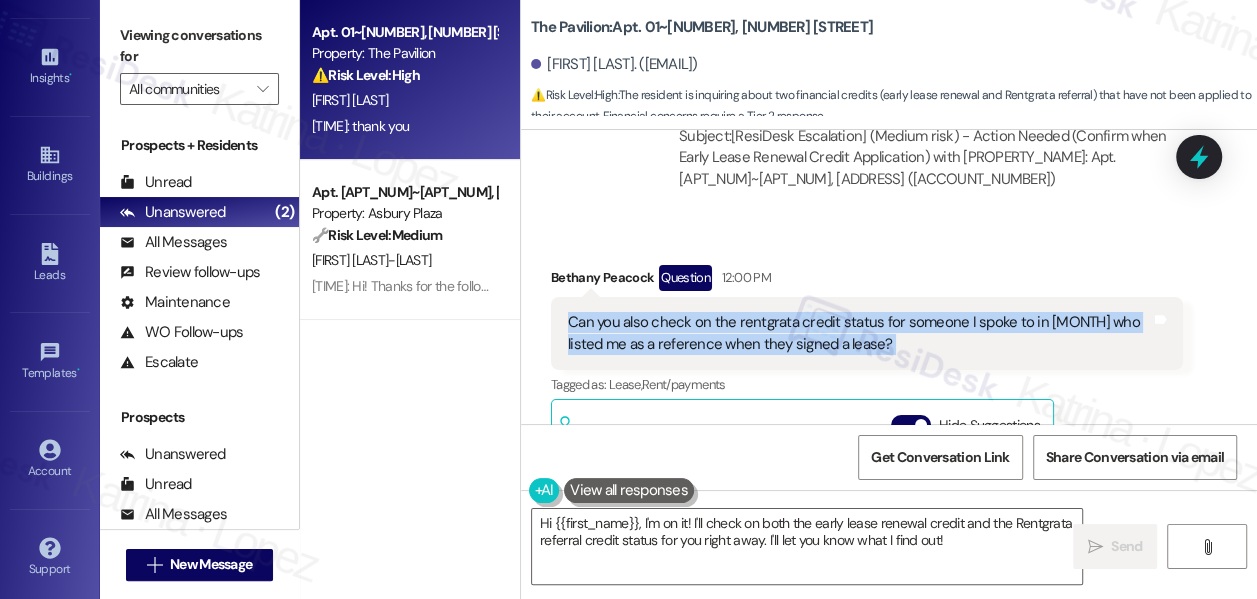 click on "Can you also check on the rentgrata credit status for someone I spoke to in [MONTH] who listed me as a reference when they signed a lease?" at bounding box center (859, 333) 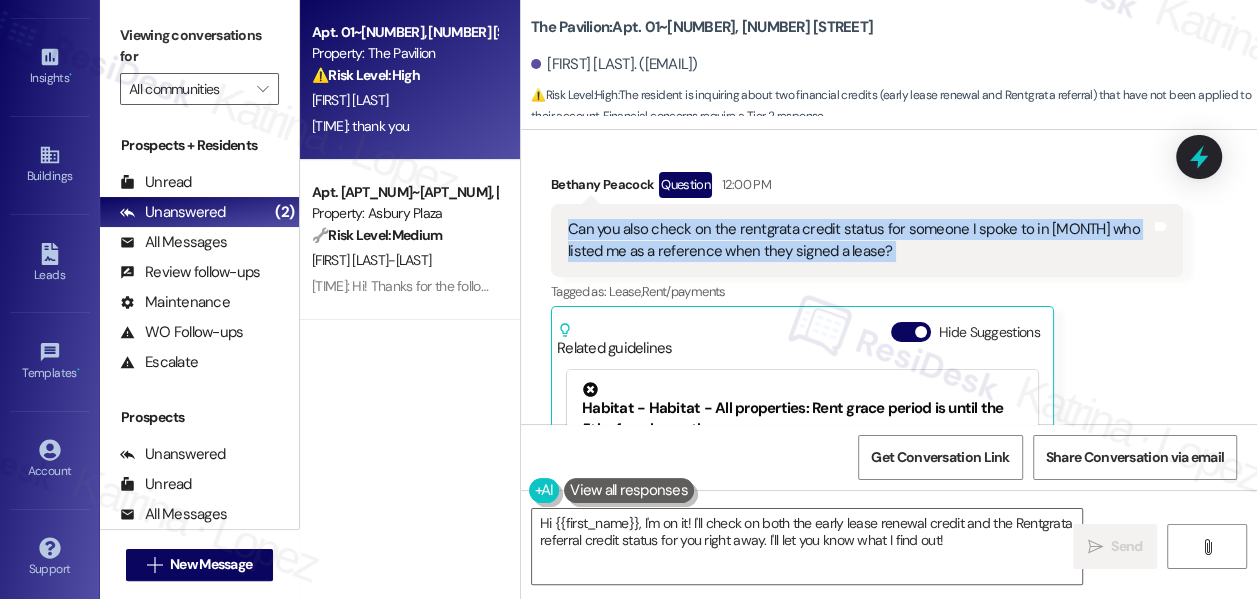 scroll, scrollTop: 9409, scrollLeft: 0, axis: vertical 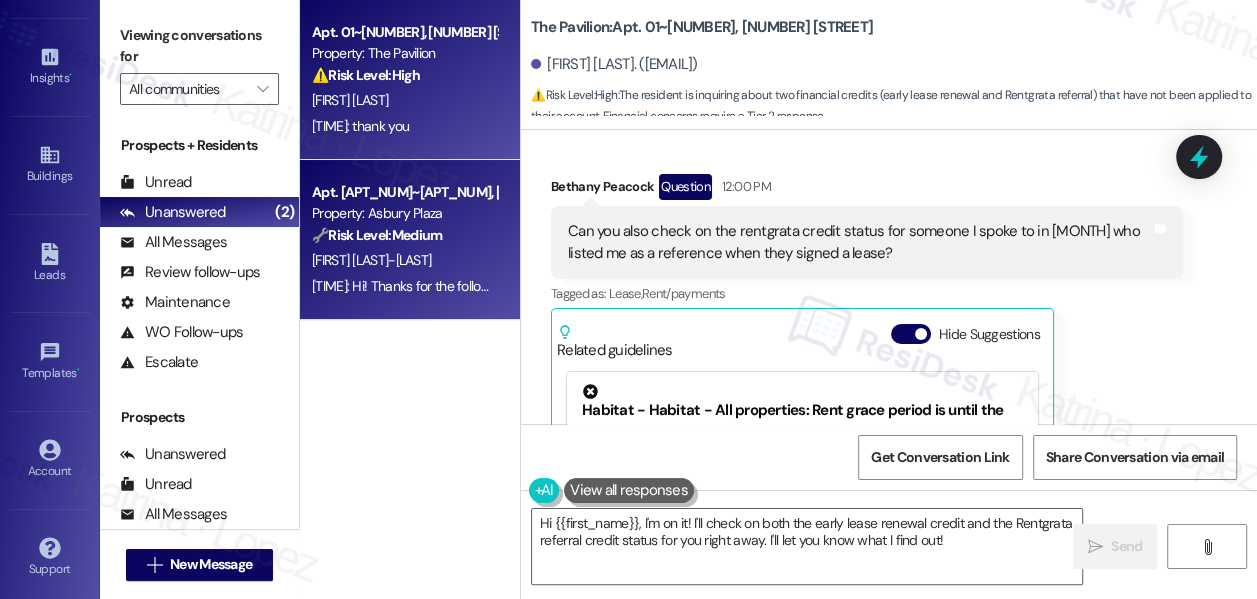 click on "[FIRST] [LAST]-[LAST]" at bounding box center (404, 260) 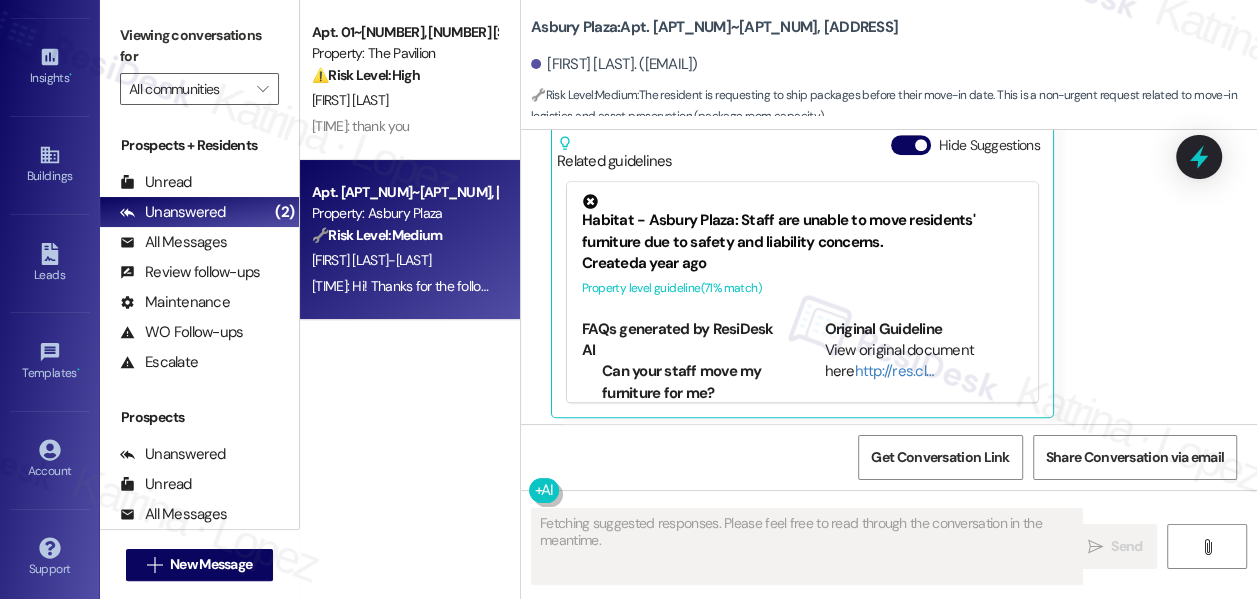 scroll, scrollTop: 803, scrollLeft: 0, axis: vertical 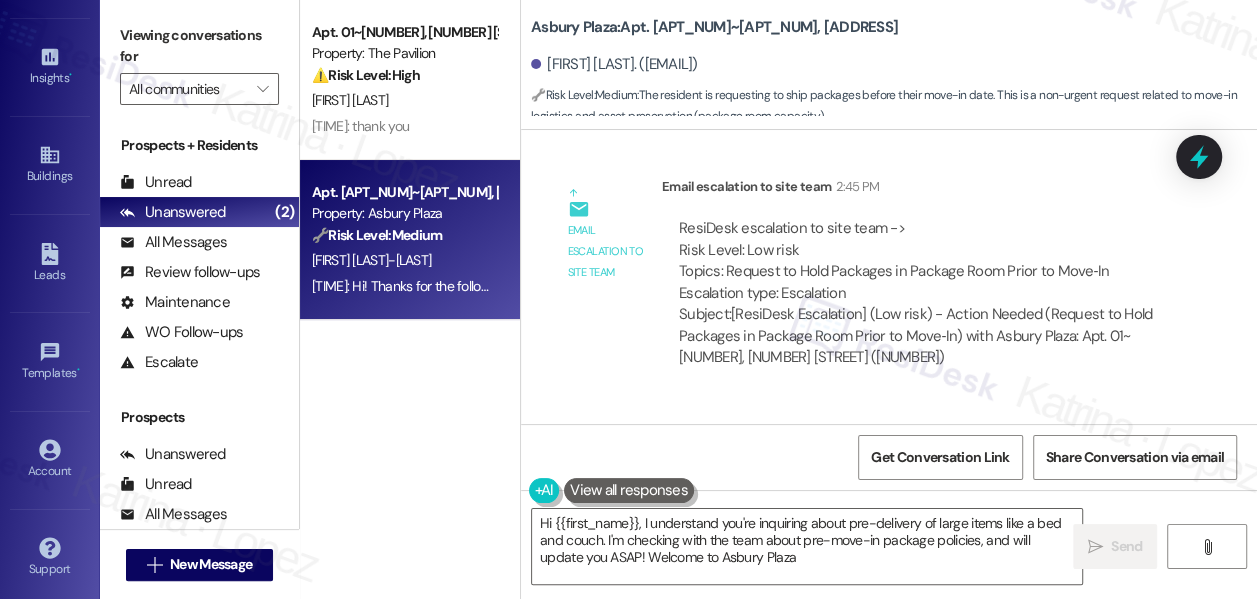 type on "Hi {{first_name}}, I understand you're inquiring about pre-delivery of large items like a bed and couch. I'm checking with the team about pre-move-in package policies, and will update you ASAP! Welcome to Asbury Plaza!" 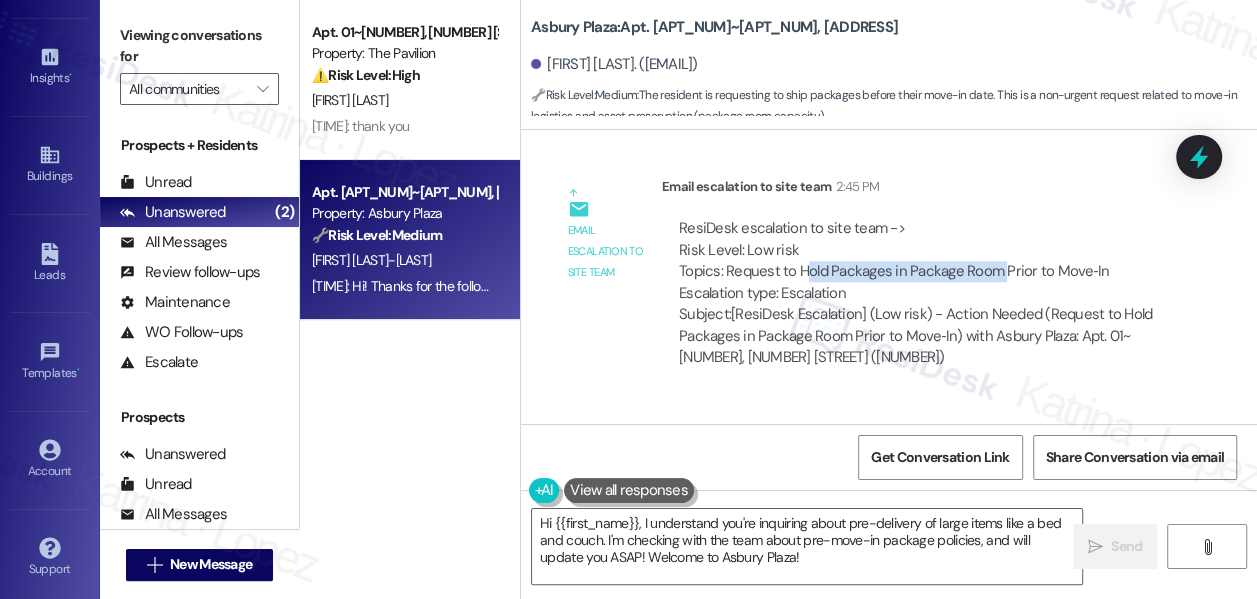 drag, startPoint x: 804, startPoint y: 274, endPoint x: 1000, endPoint y: 278, distance: 196.04082 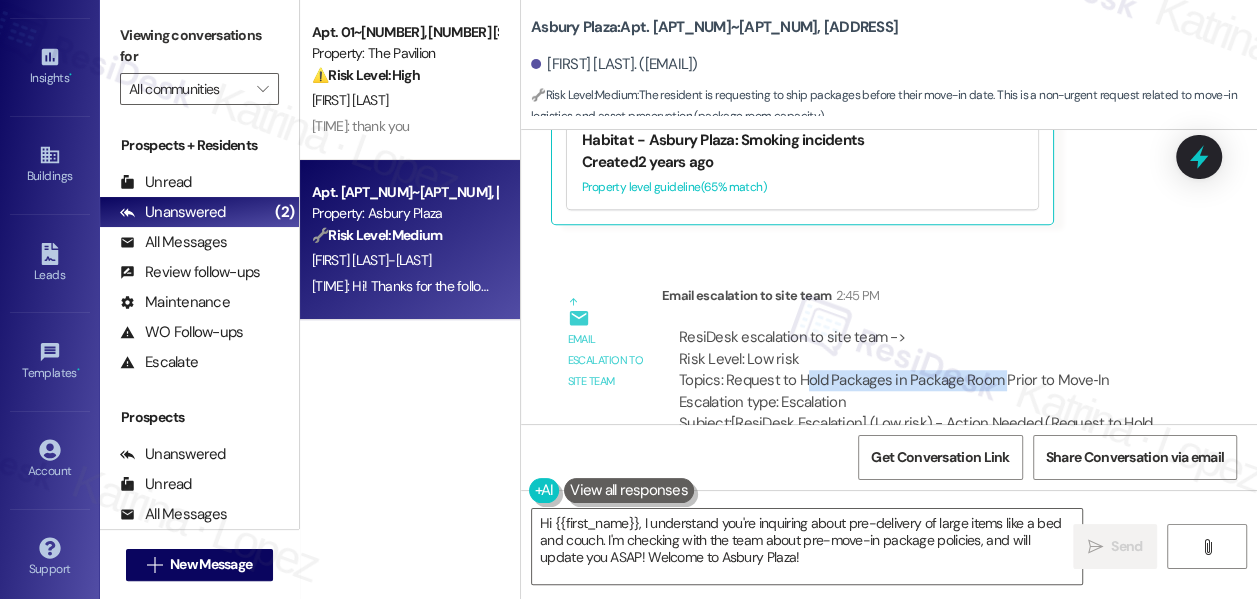 scroll, scrollTop: 826, scrollLeft: 0, axis: vertical 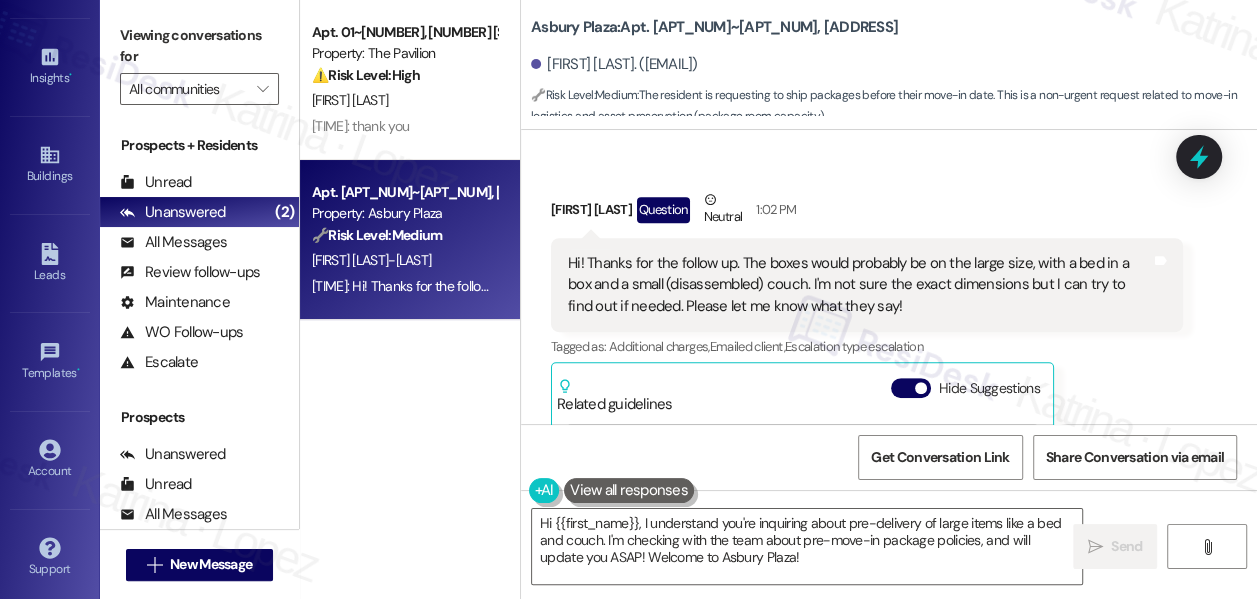 click on "Hi! Thanks for the follow up. The boxes would probably be on the large size, with a bed in a box and a small (disassembled) couch. I'm not sure the exact dimensions but I can try to find out if needed. Please let me know what they say! Tags and notes" at bounding box center [867, 285] 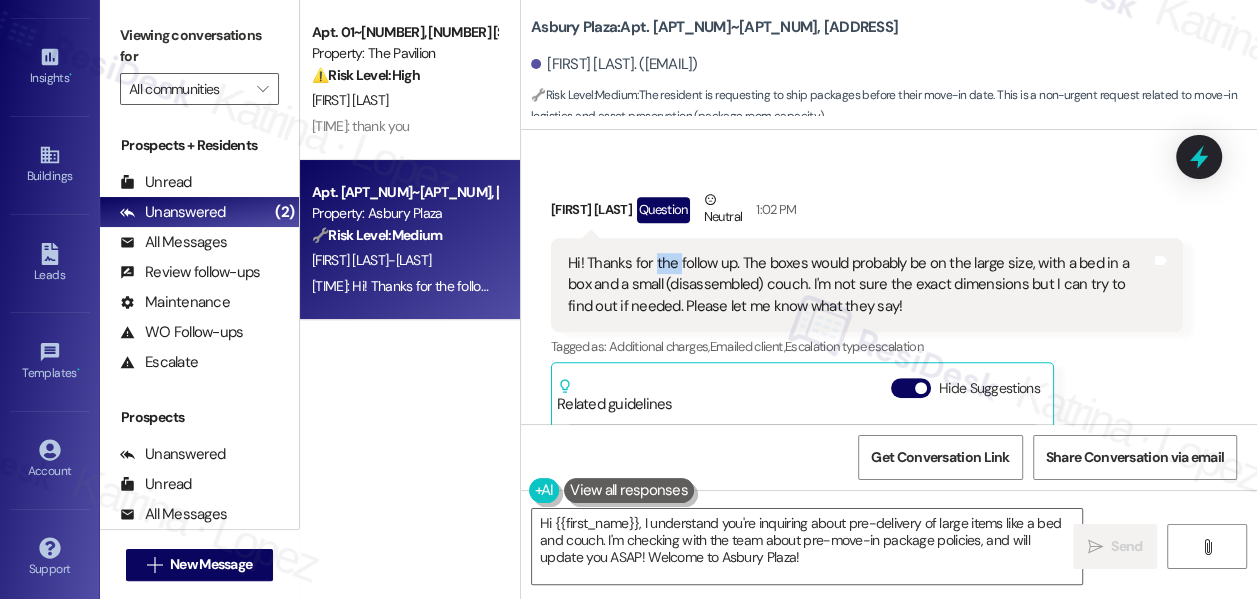 click on "Hi! Thanks for the follow up. The boxes would probably be on the large size, with a bed in a box and a small (disassembled) couch. I'm not sure the exact dimensions but I can try to find out if needed. Please let me know what they say! Tags and notes" at bounding box center (867, 285) 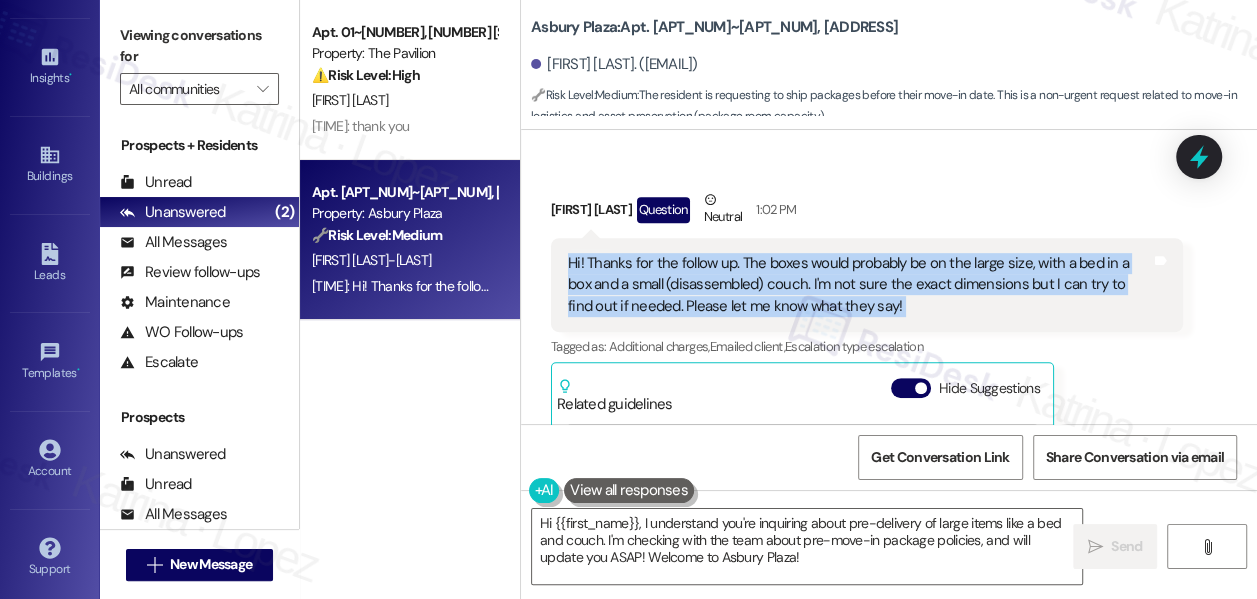 click on "Hi! Thanks for the follow up. The boxes would probably be on the large size, with a bed in a box and a small (disassembled) couch. I'm not sure the exact dimensions but I can try to find out if needed. Please let me know what they say! Tags and notes" at bounding box center [867, 285] 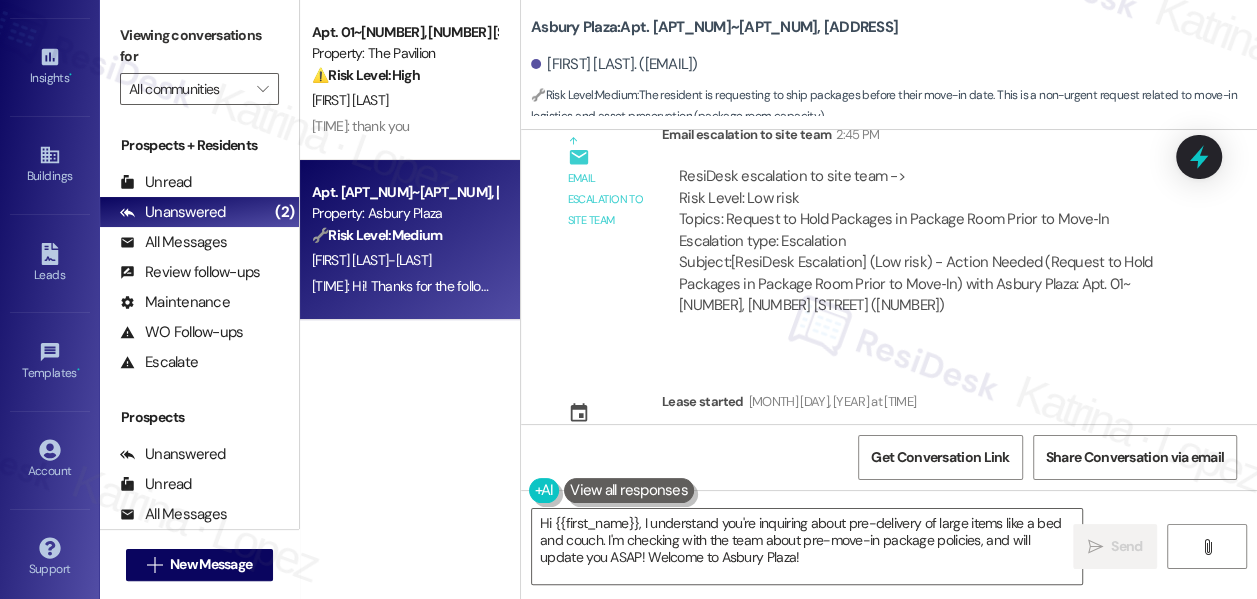 scroll, scrollTop: 1189, scrollLeft: 0, axis: vertical 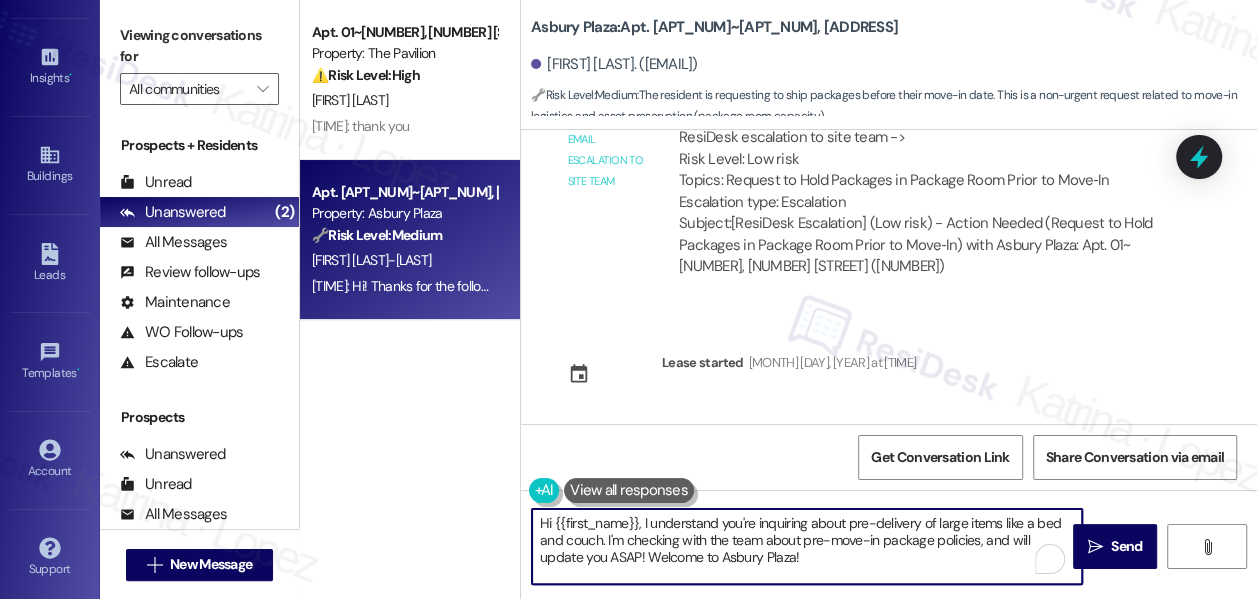 click on "Hi {{first_name}}, I understand you're inquiring about pre-delivery of large items like a bed and couch. I'm checking with the team about pre-move-in package policies, and will update you ASAP! Welcome to Asbury Plaza!" at bounding box center (807, 546) 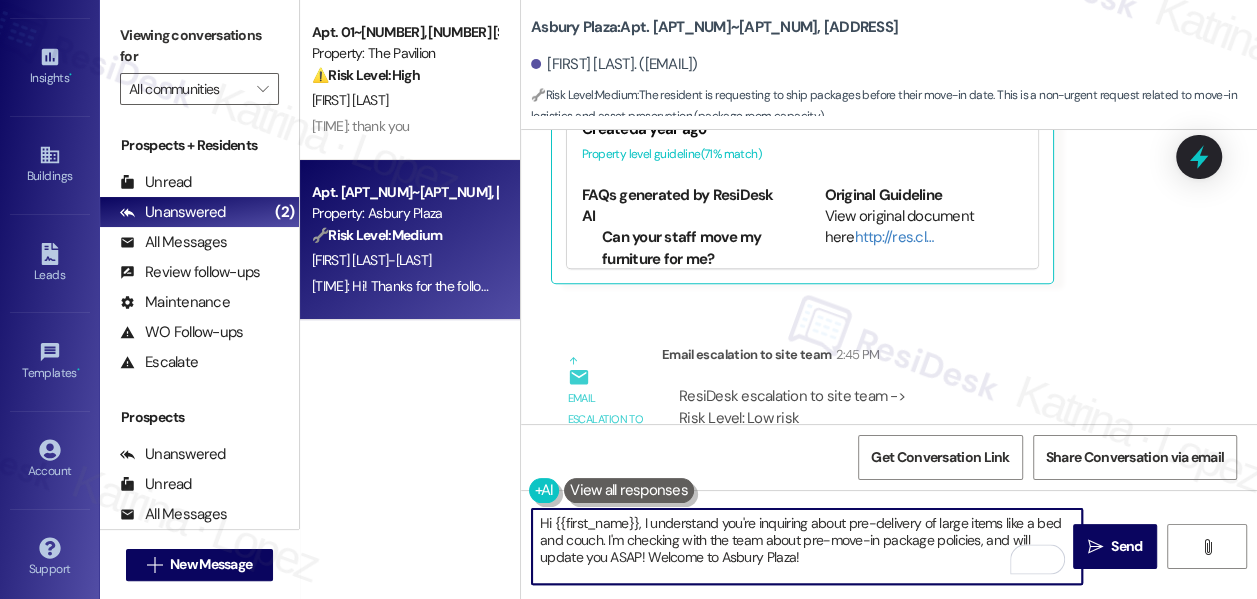 scroll, scrollTop: 917, scrollLeft: 0, axis: vertical 